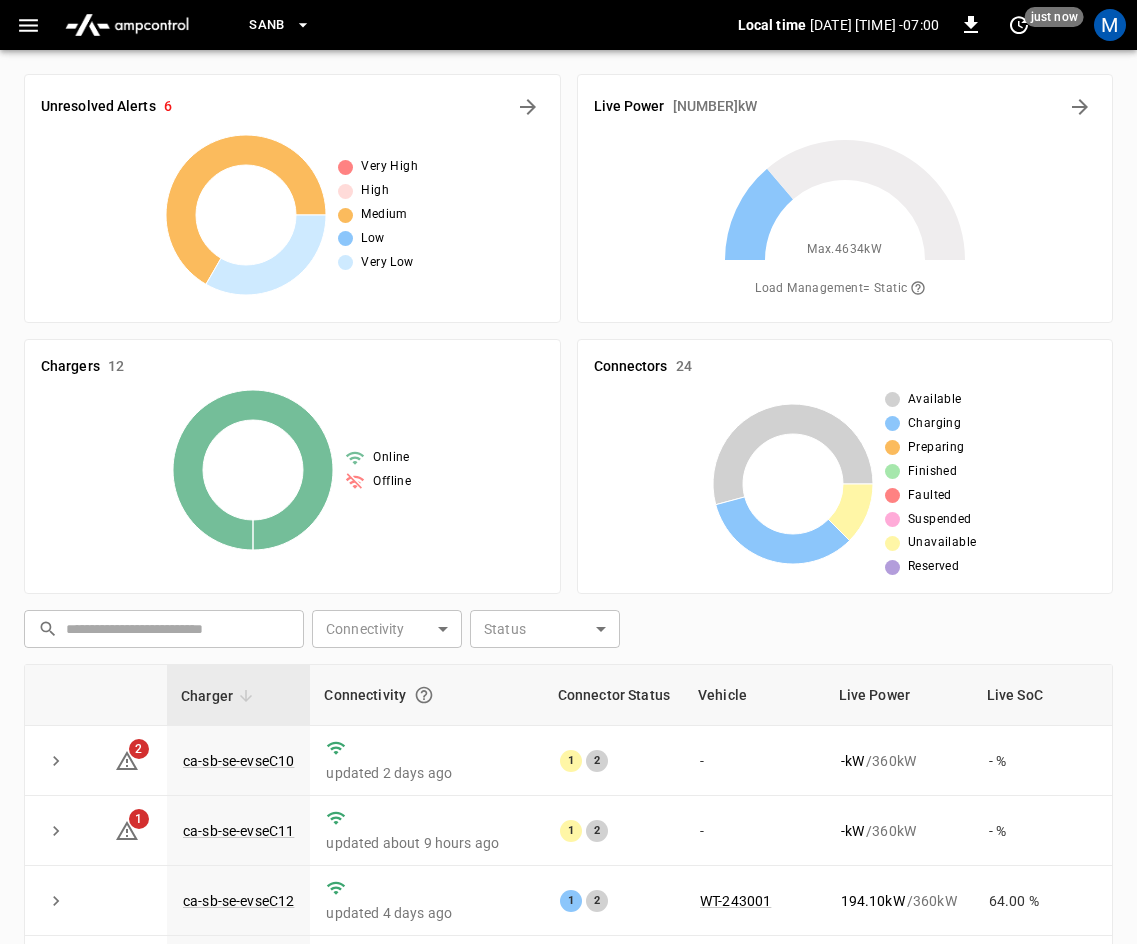 scroll, scrollTop: 458, scrollLeft: 0, axis: vertical 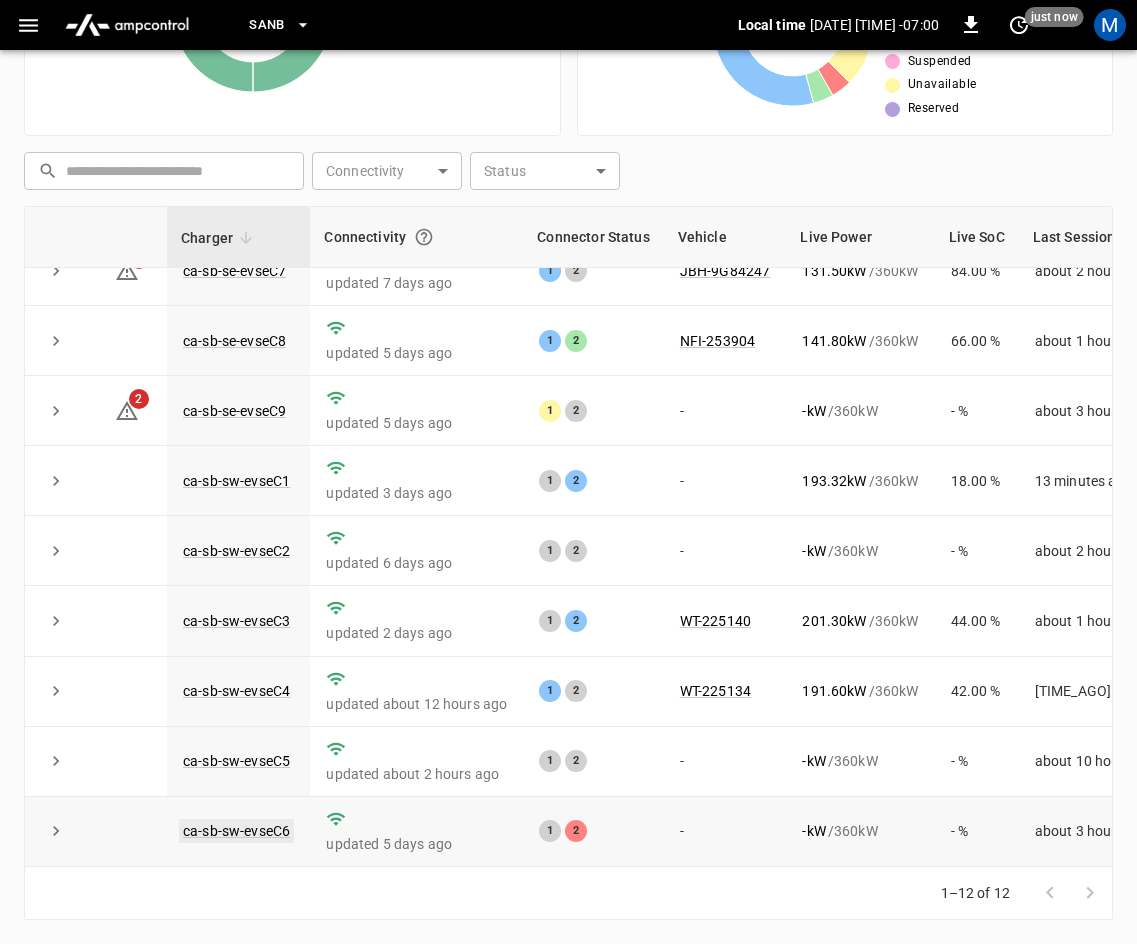 click on "ca-sb-sw-evseC6" at bounding box center (236, 831) 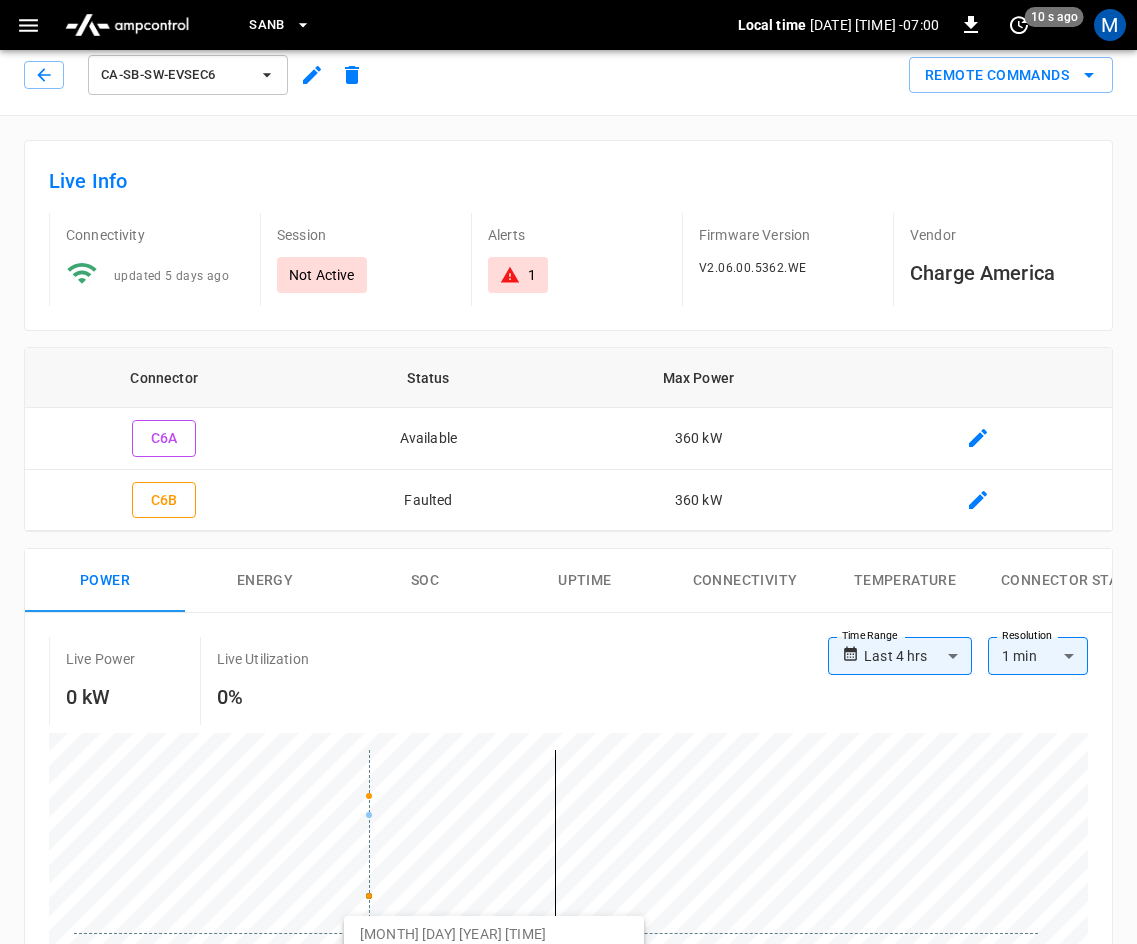 scroll, scrollTop: 0, scrollLeft: 0, axis: both 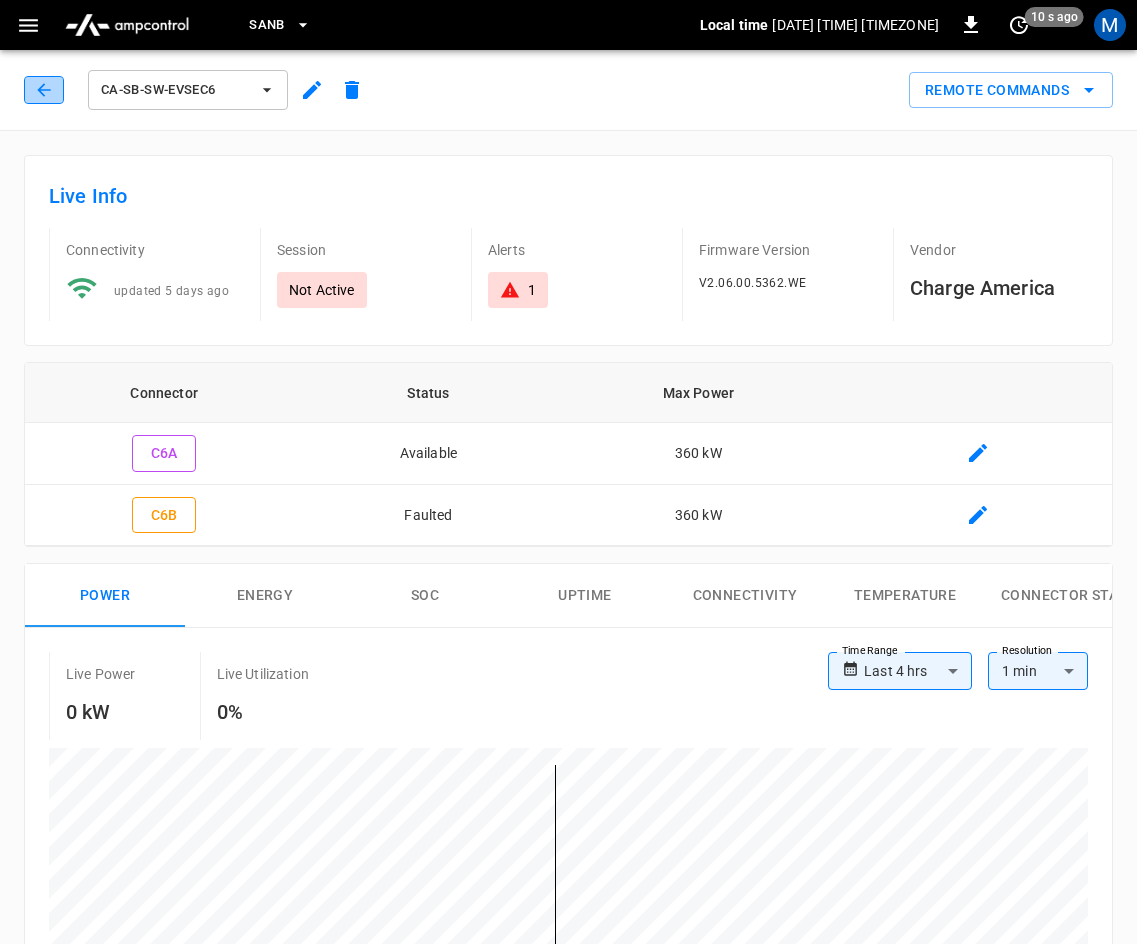 click at bounding box center [44, 90] 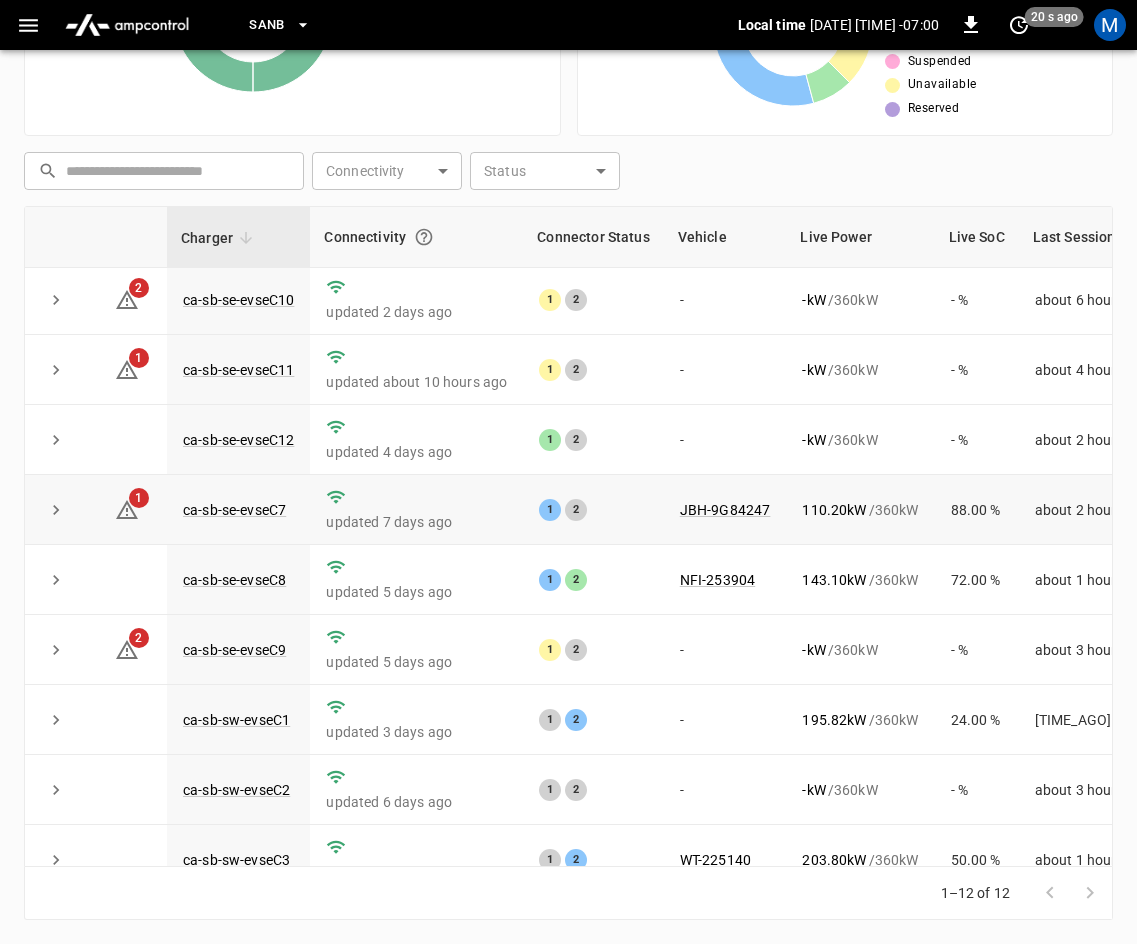scroll, scrollTop: 0, scrollLeft: 0, axis: both 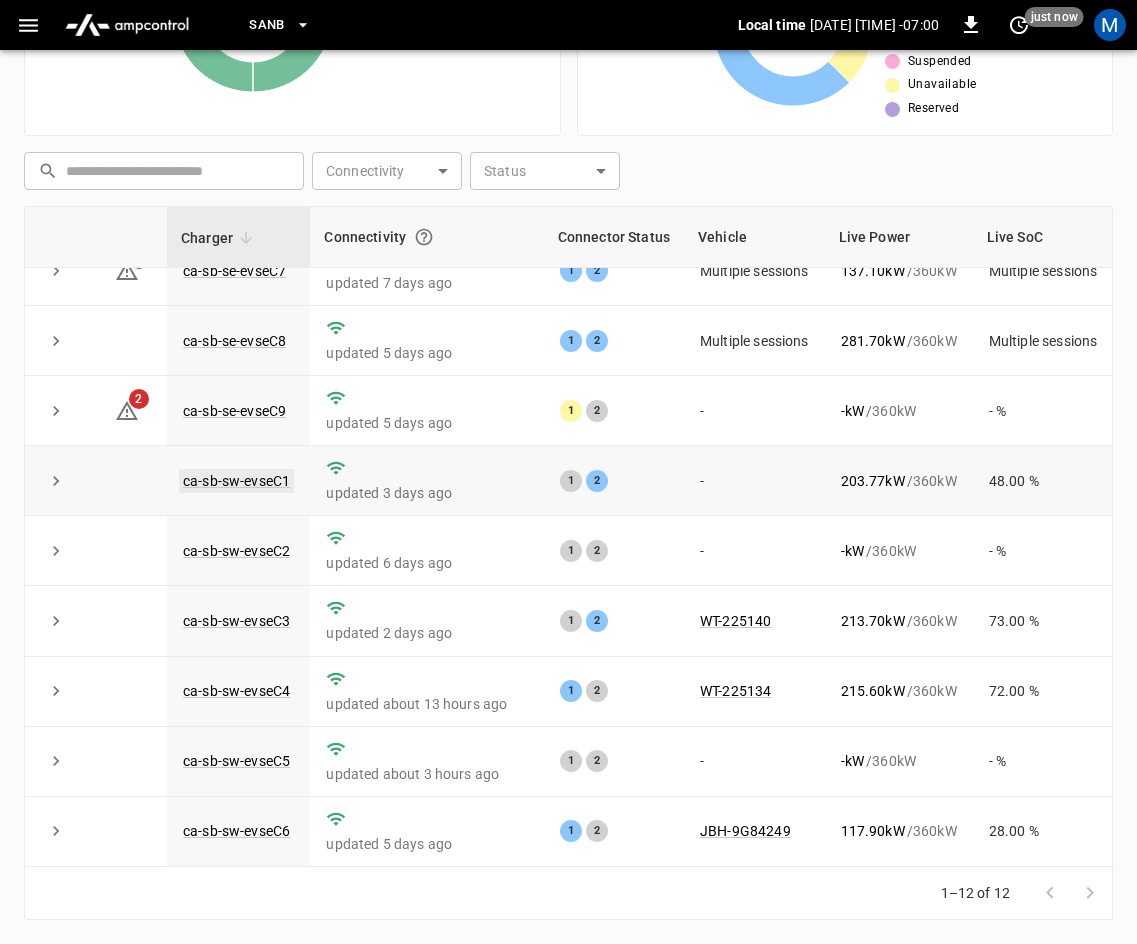click on "ca-sb-sw-evseC1" at bounding box center (236, 481) 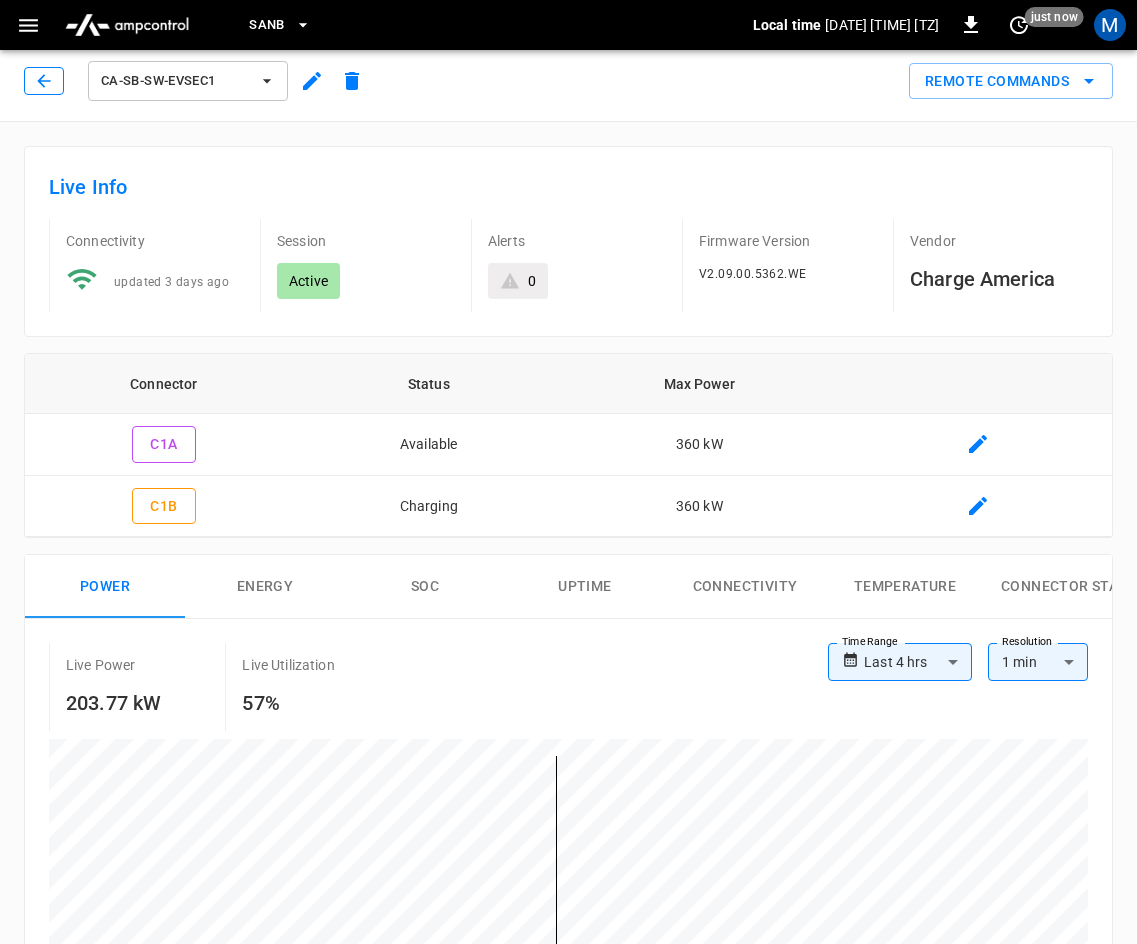 scroll, scrollTop: 0, scrollLeft: 0, axis: both 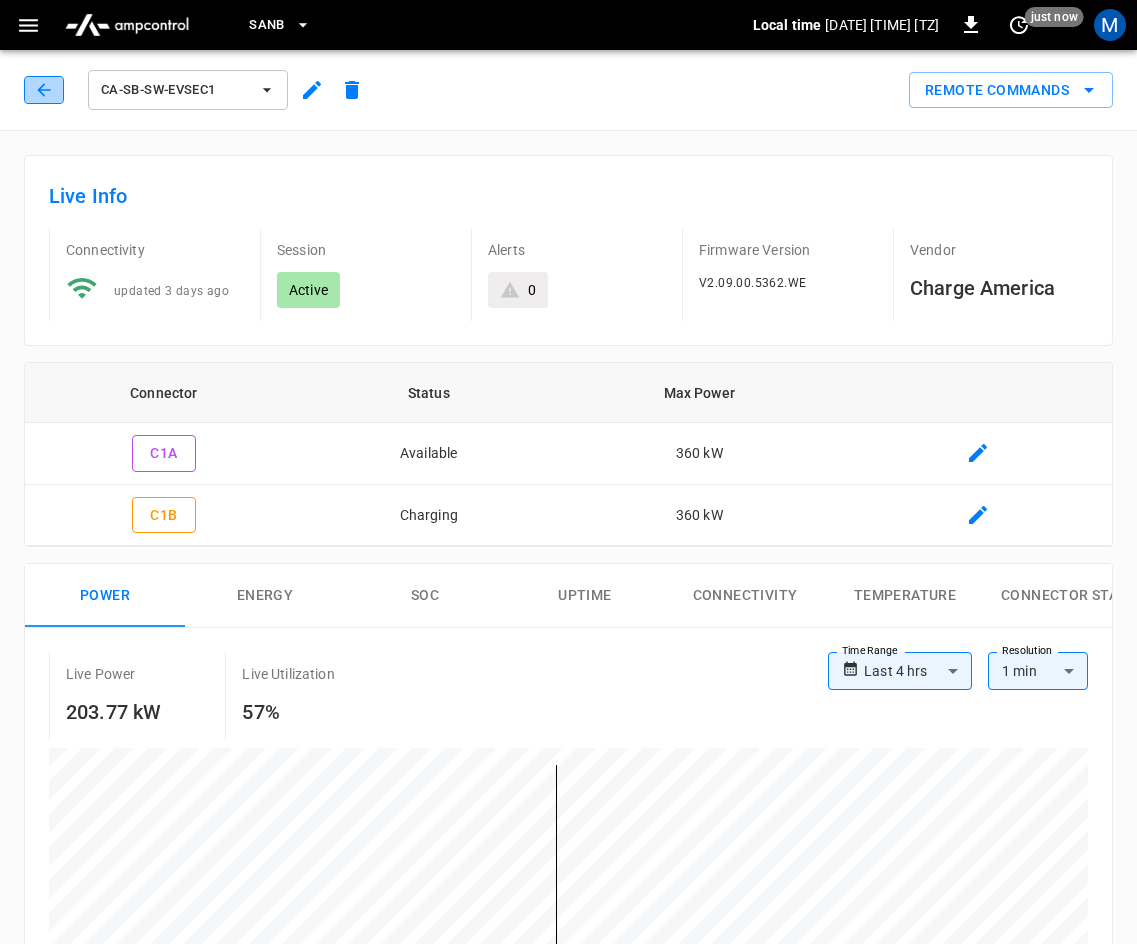click at bounding box center (44, 90) 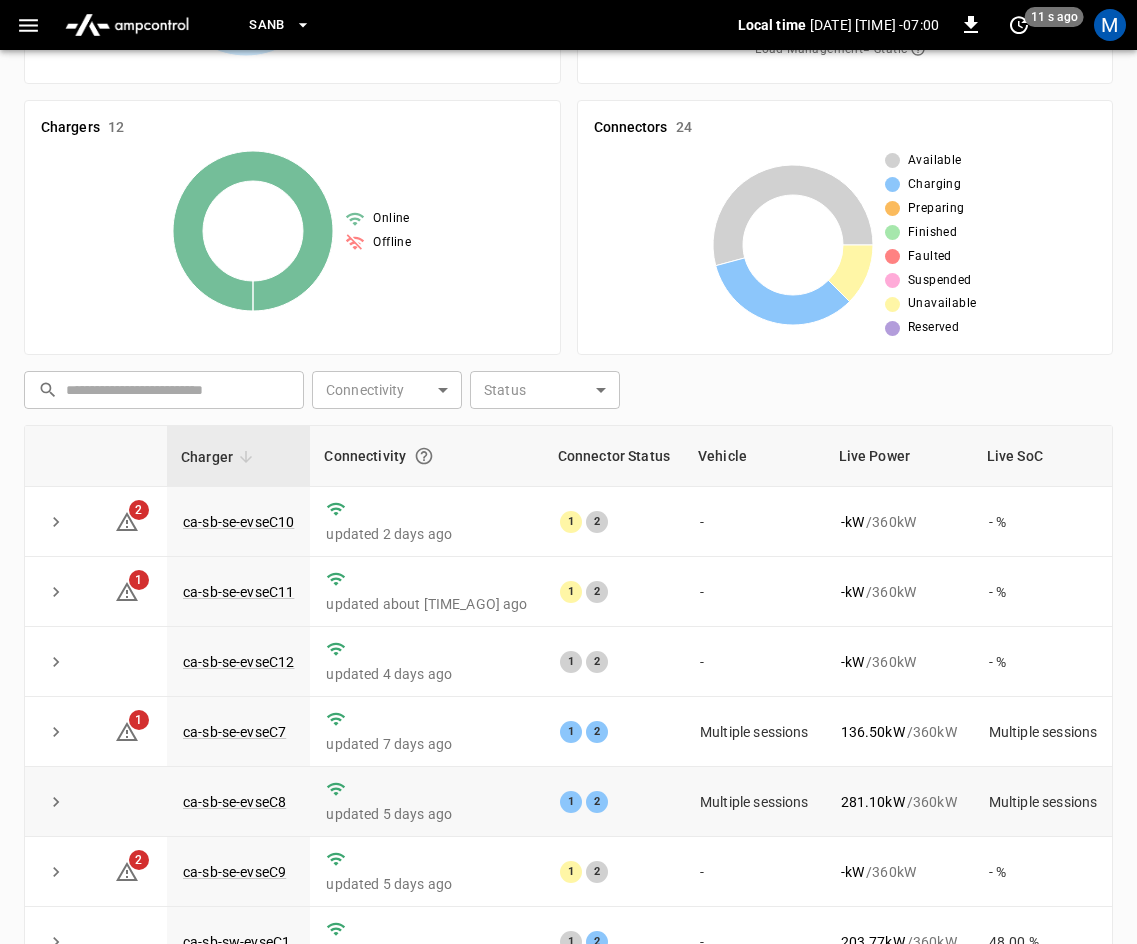scroll, scrollTop: 458, scrollLeft: 0, axis: vertical 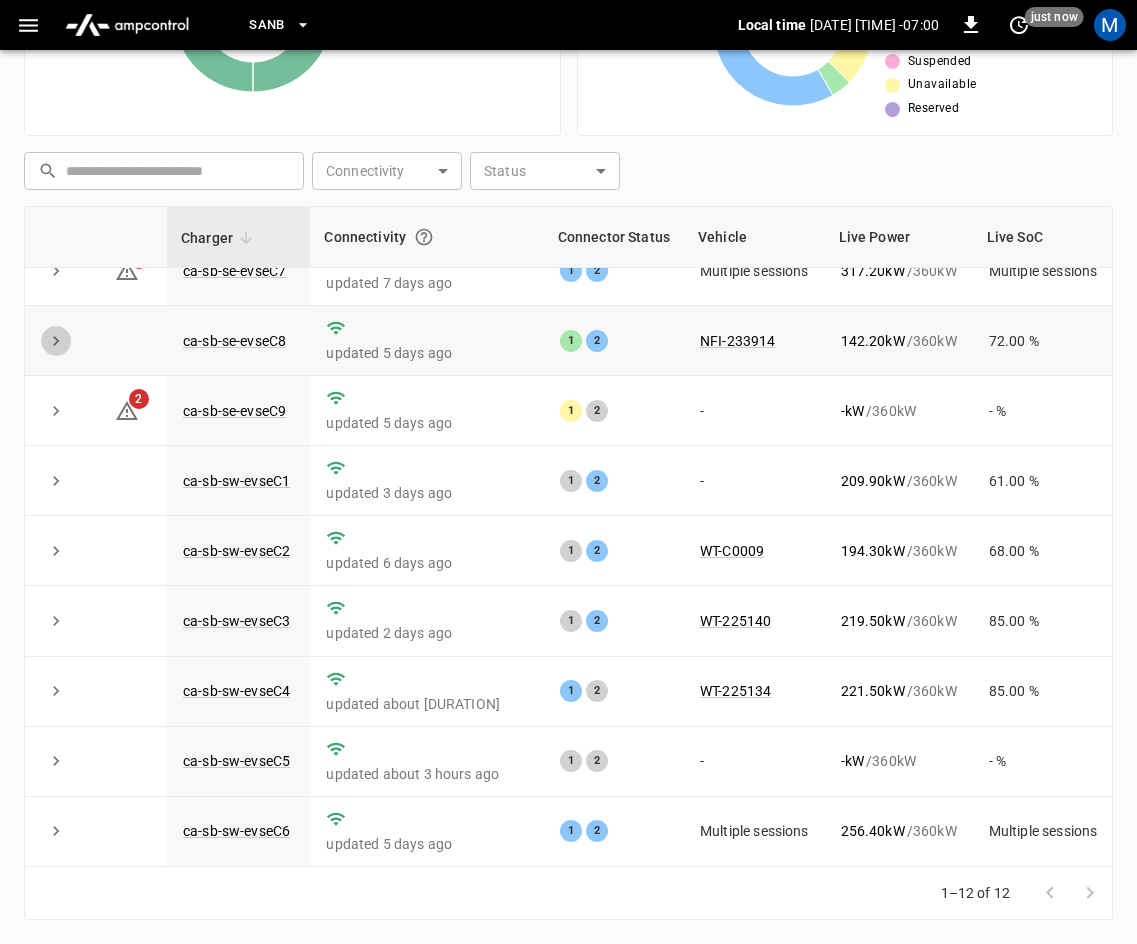 click 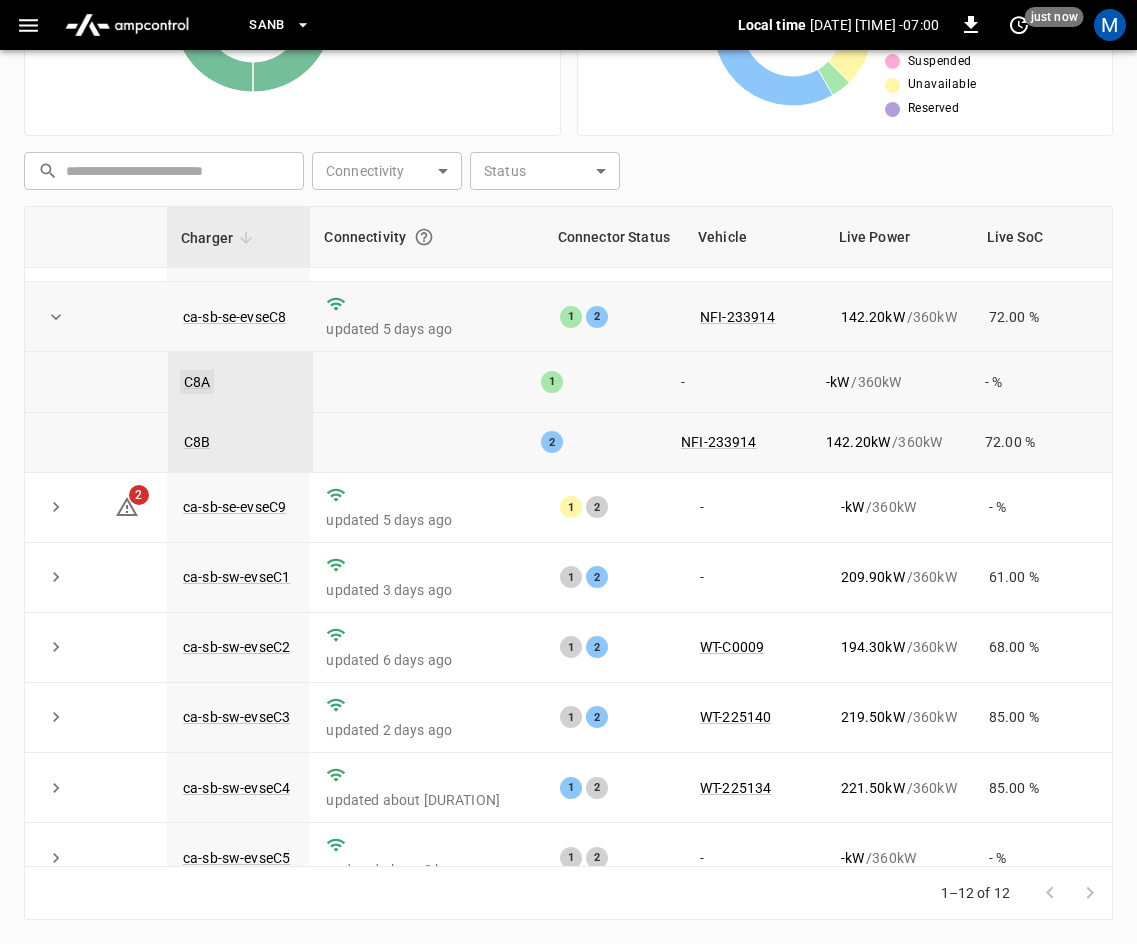 click on "C8A" at bounding box center [197, 382] 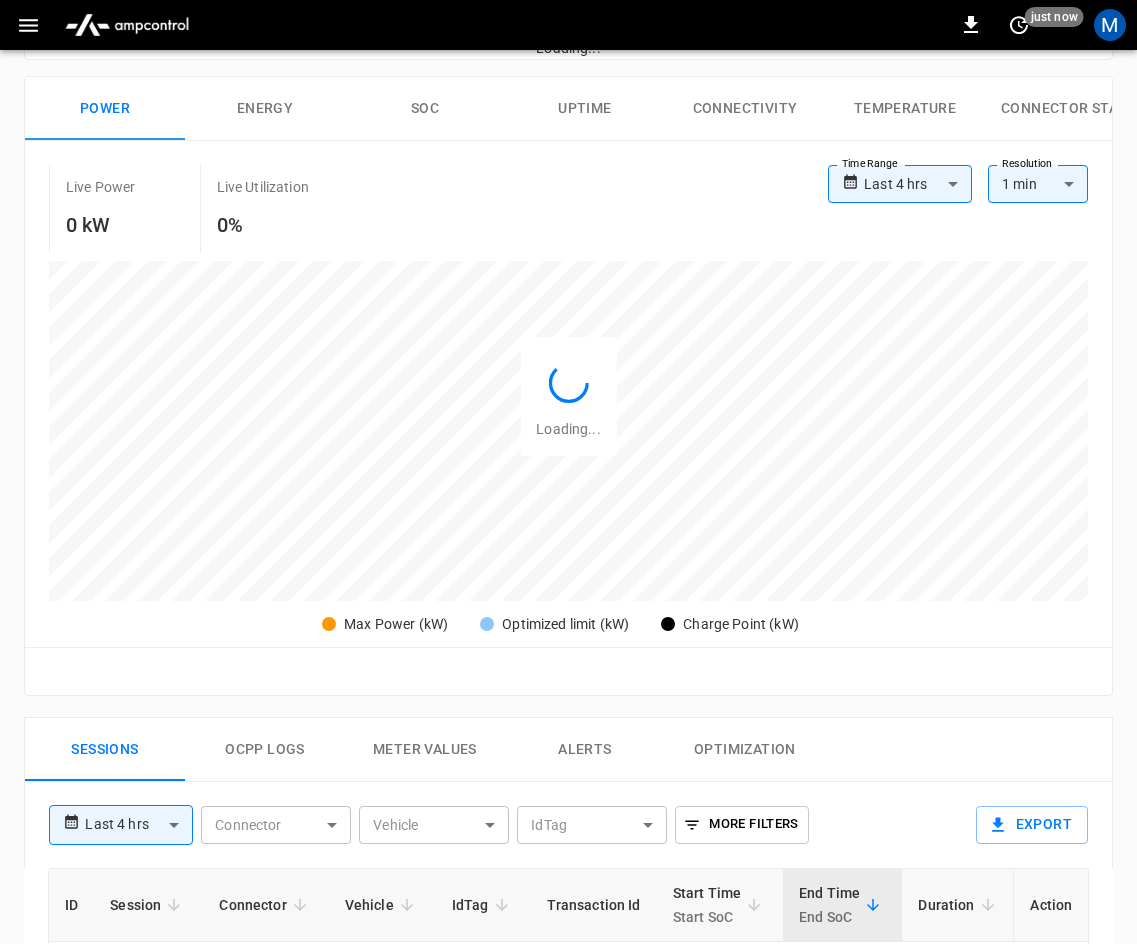 scroll, scrollTop: 0, scrollLeft: 0, axis: both 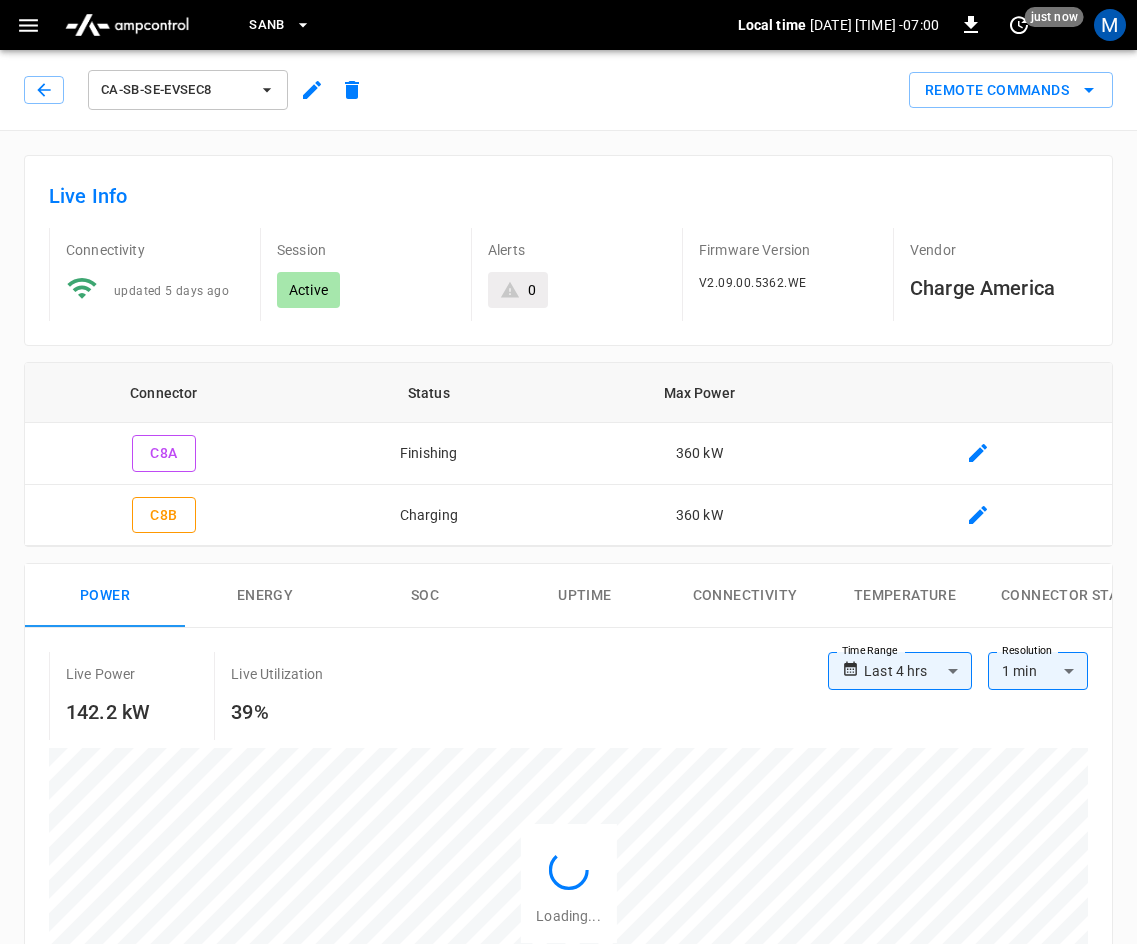 type on "**********" 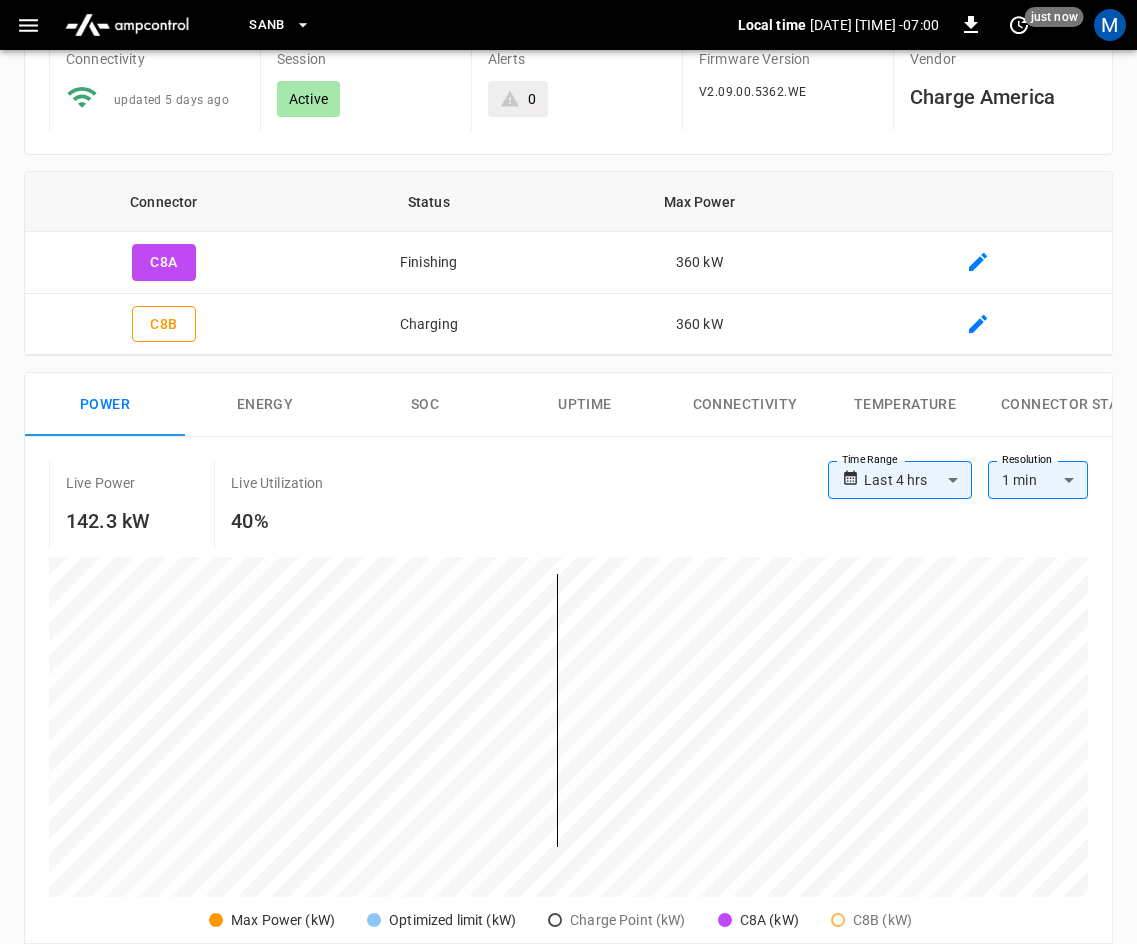 scroll, scrollTop: 0, scrollLeft: 0, axis: both 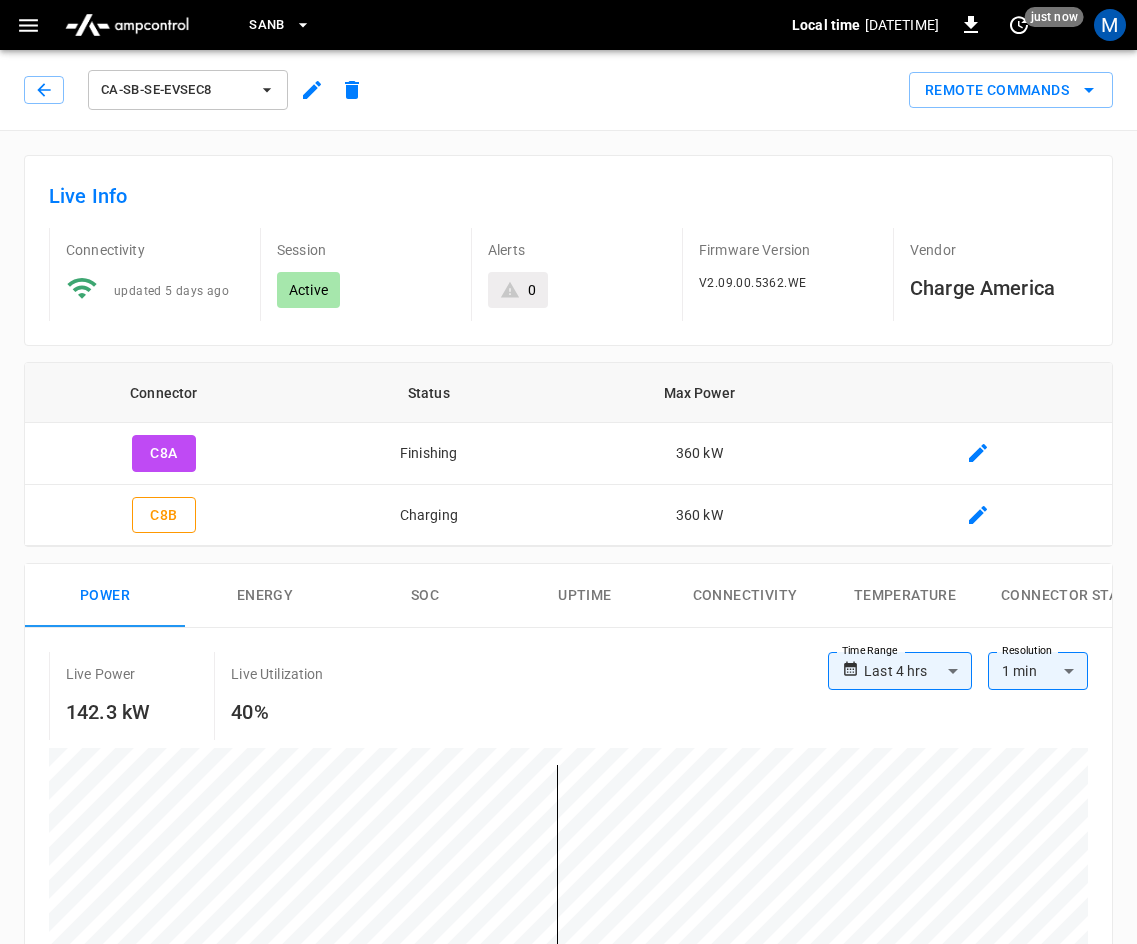 drag, startPoint x: 42, startPoint y: 98, endPoint x: 74, endPoint y: 145, distance: 56.859474 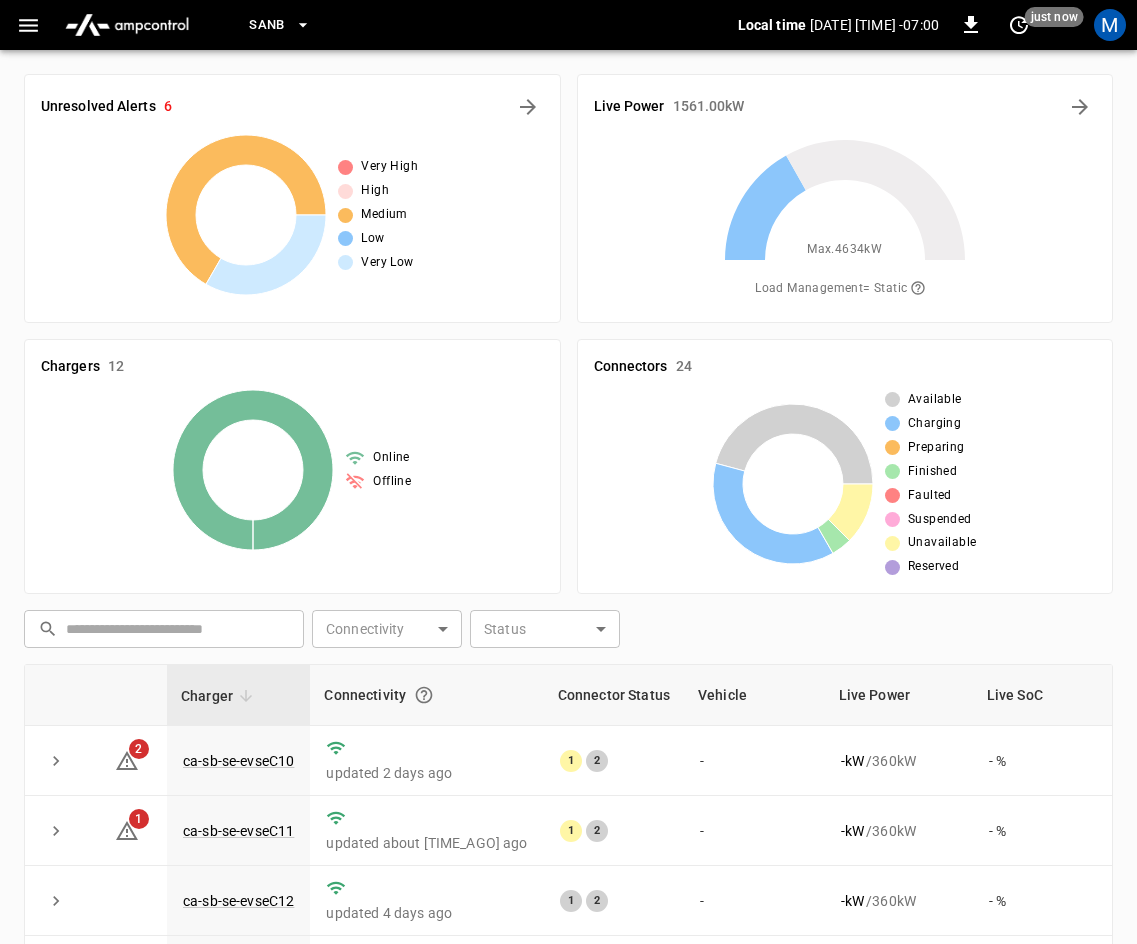 scroll, scrollTop: 458, scrollLeft: 0, axis: vertical 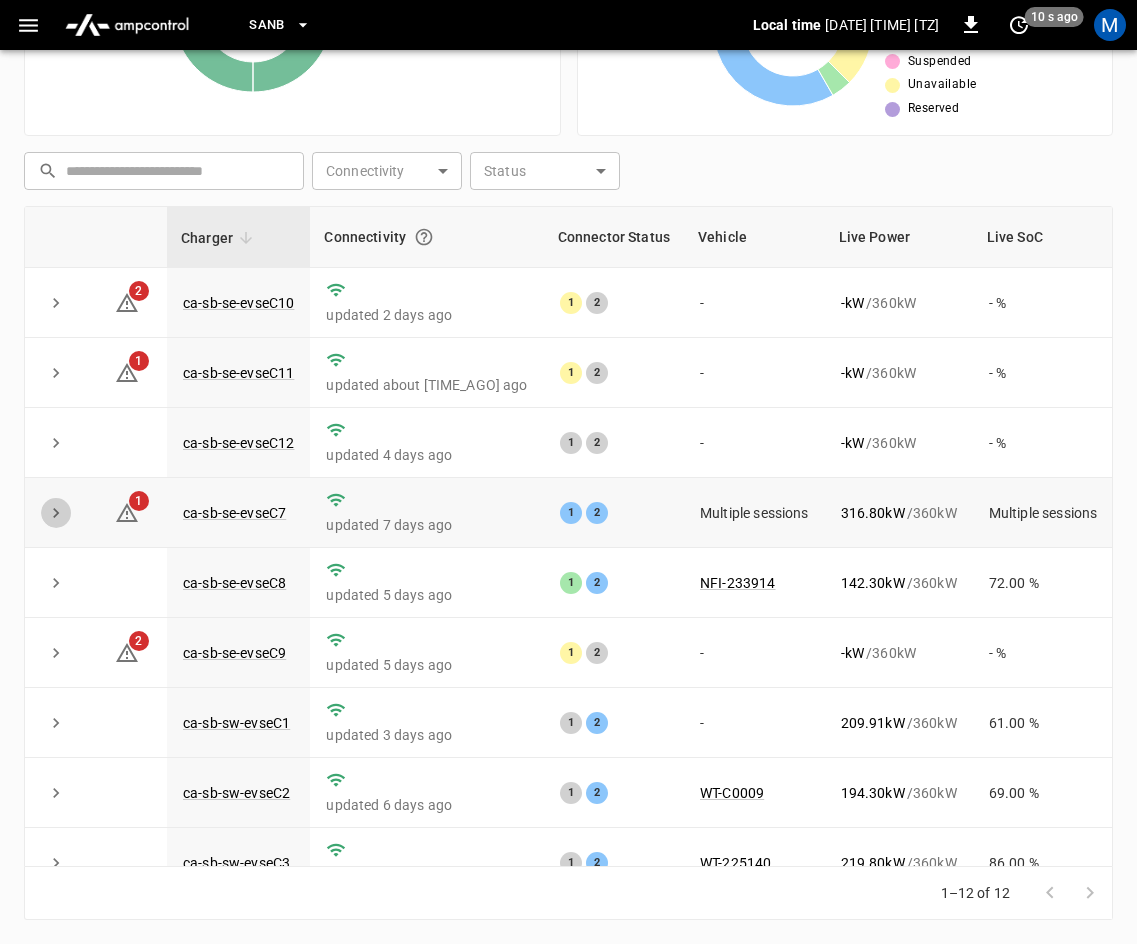click at bounding box center [56, 513] 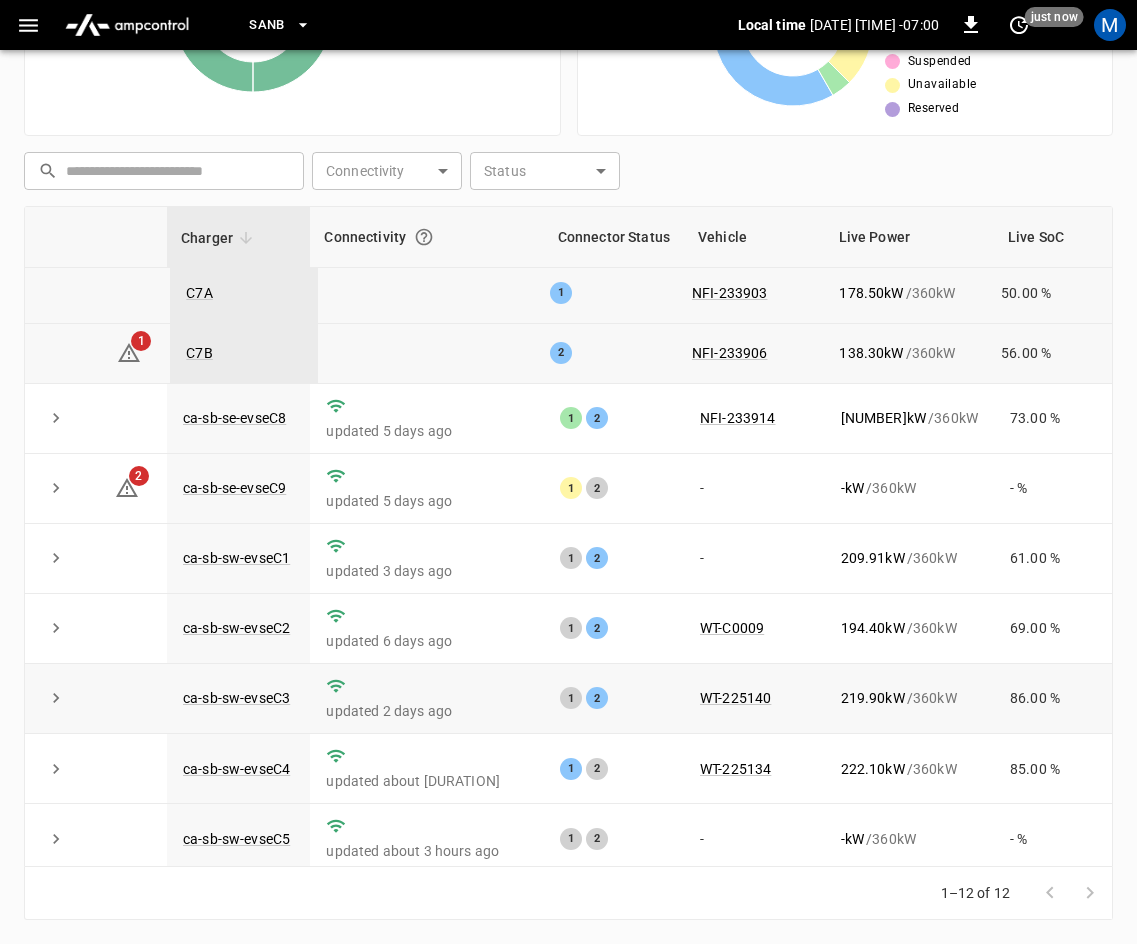 scroll, scrollTop: 187, scrollLeft: 0, axis: vertical 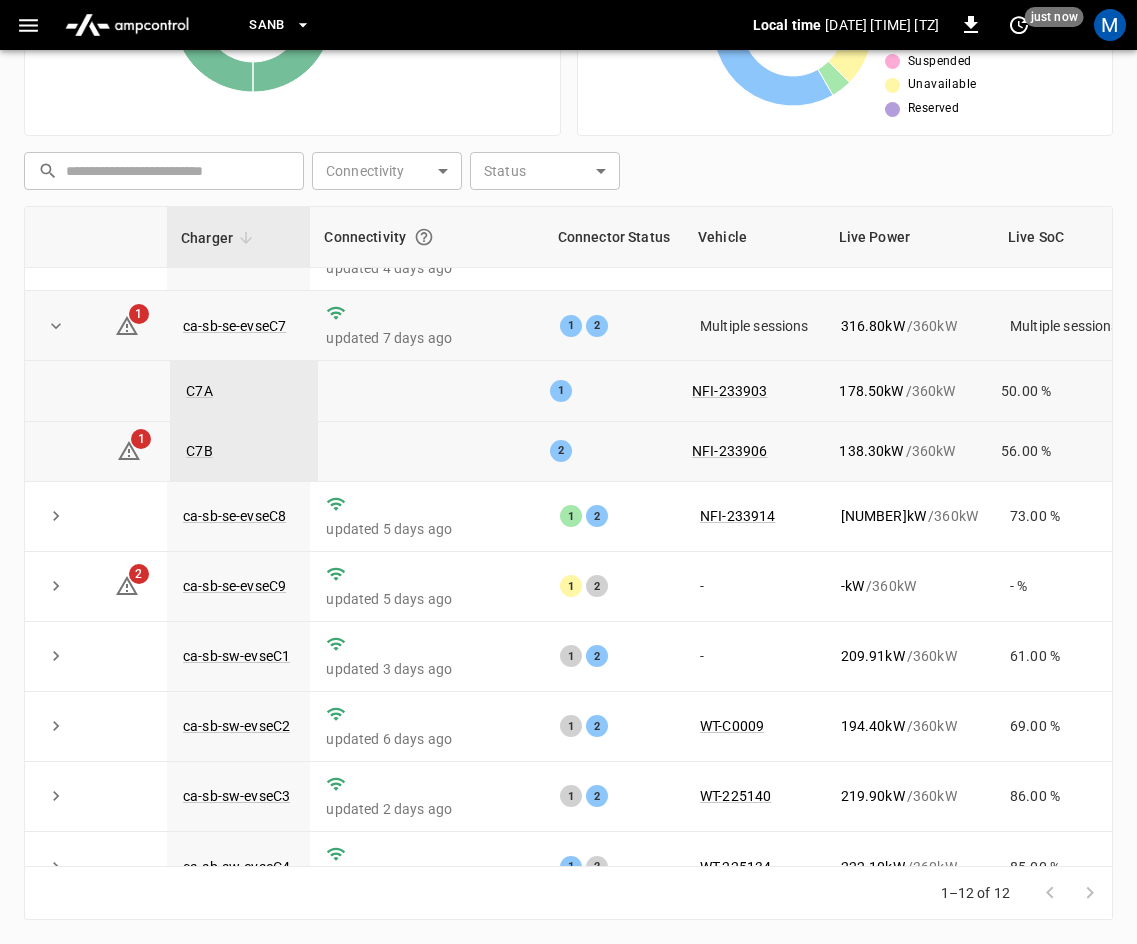 click 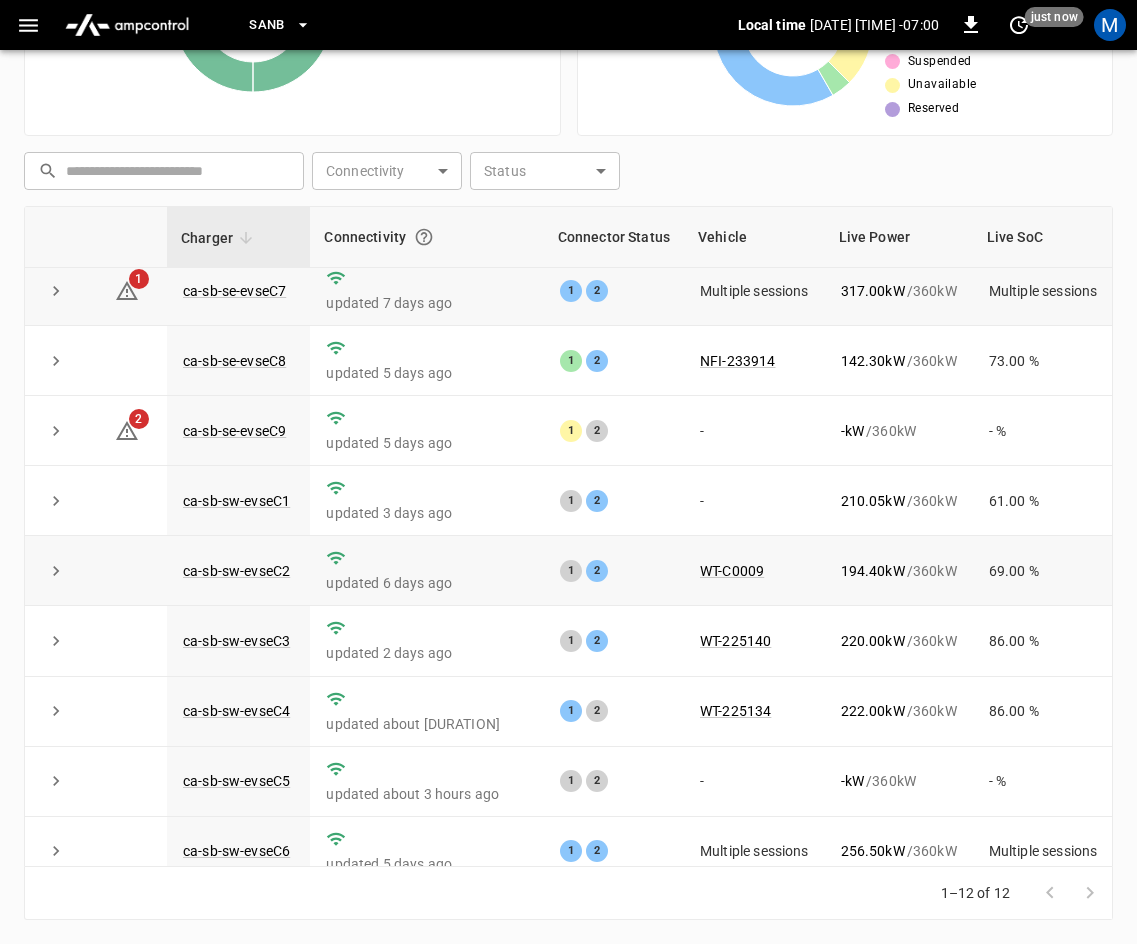scroll, scrollTop: 266, scrollLeft: 0, axis: vertical 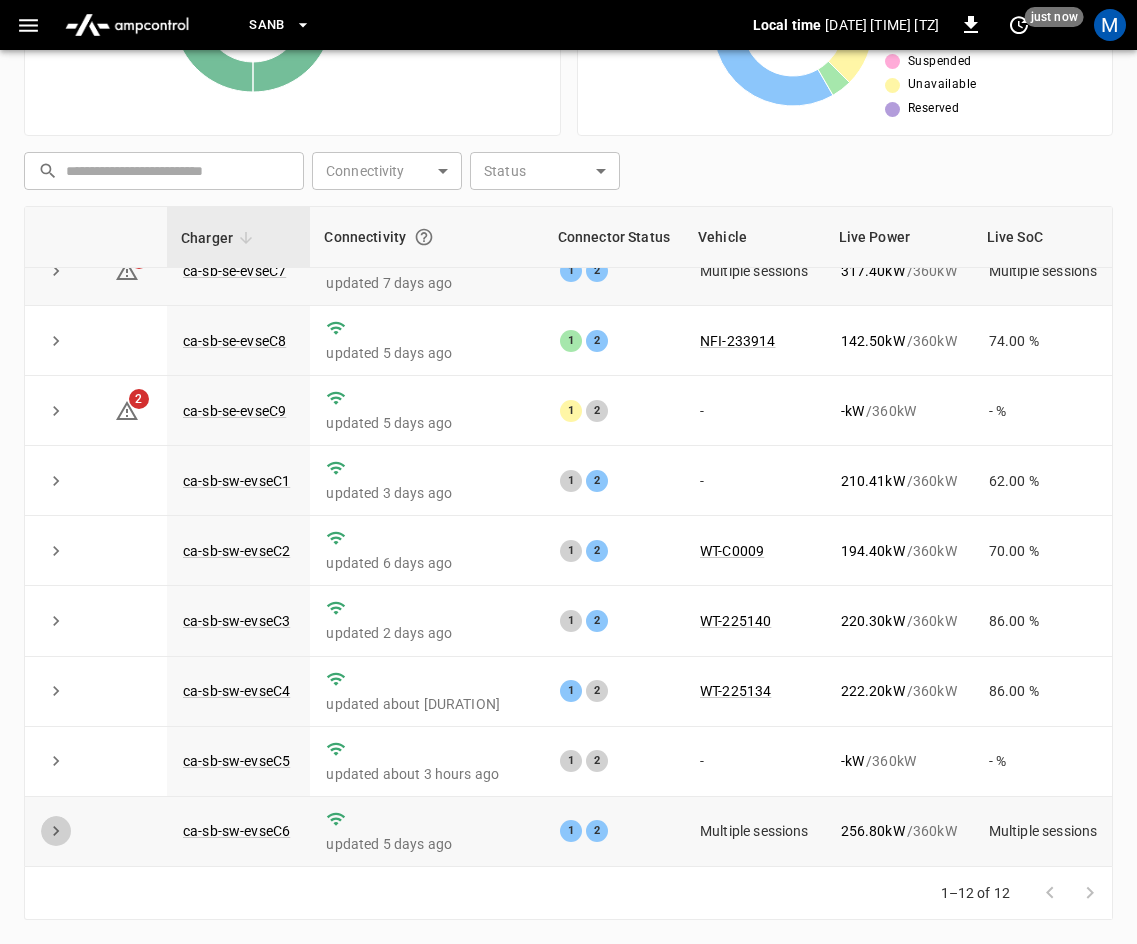 click 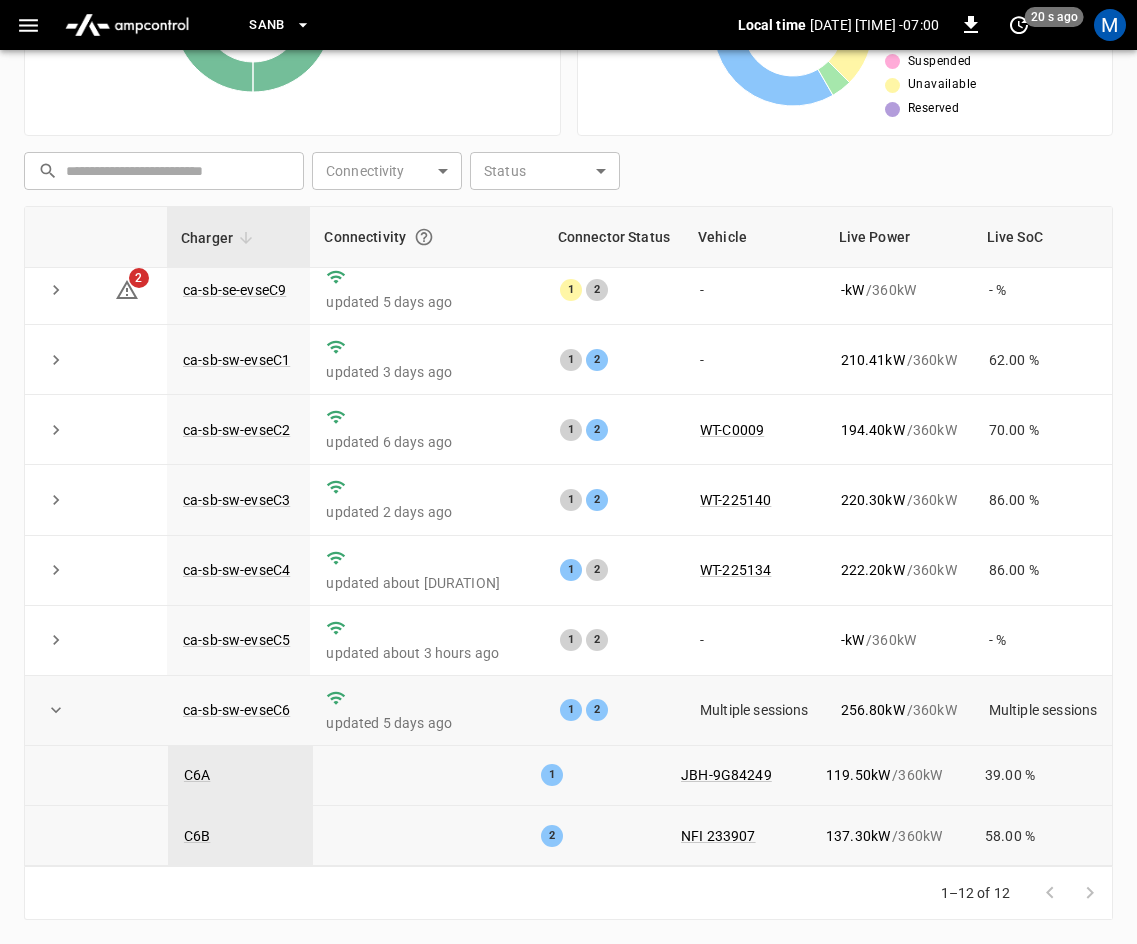 scroll, scrollTop: 387, scrollLeft: 0, axis: vertical 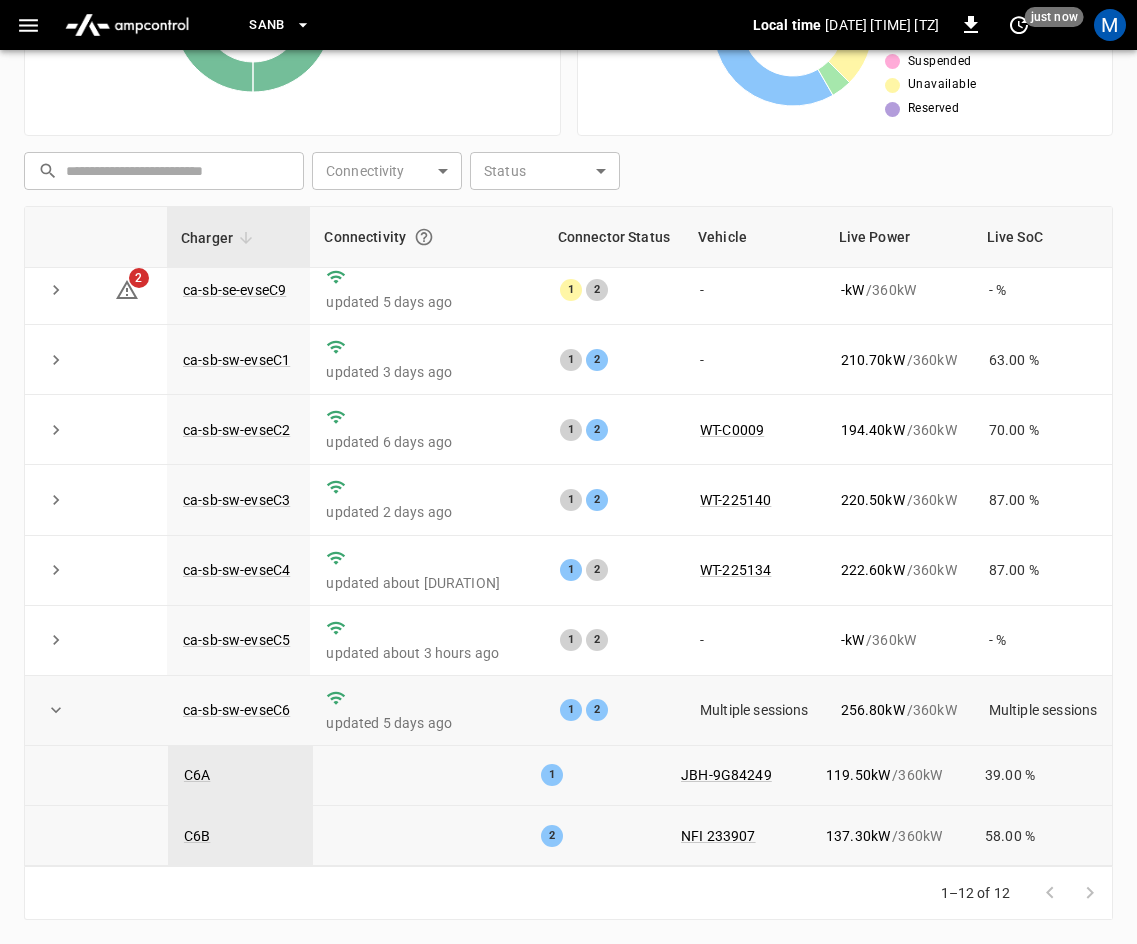 click 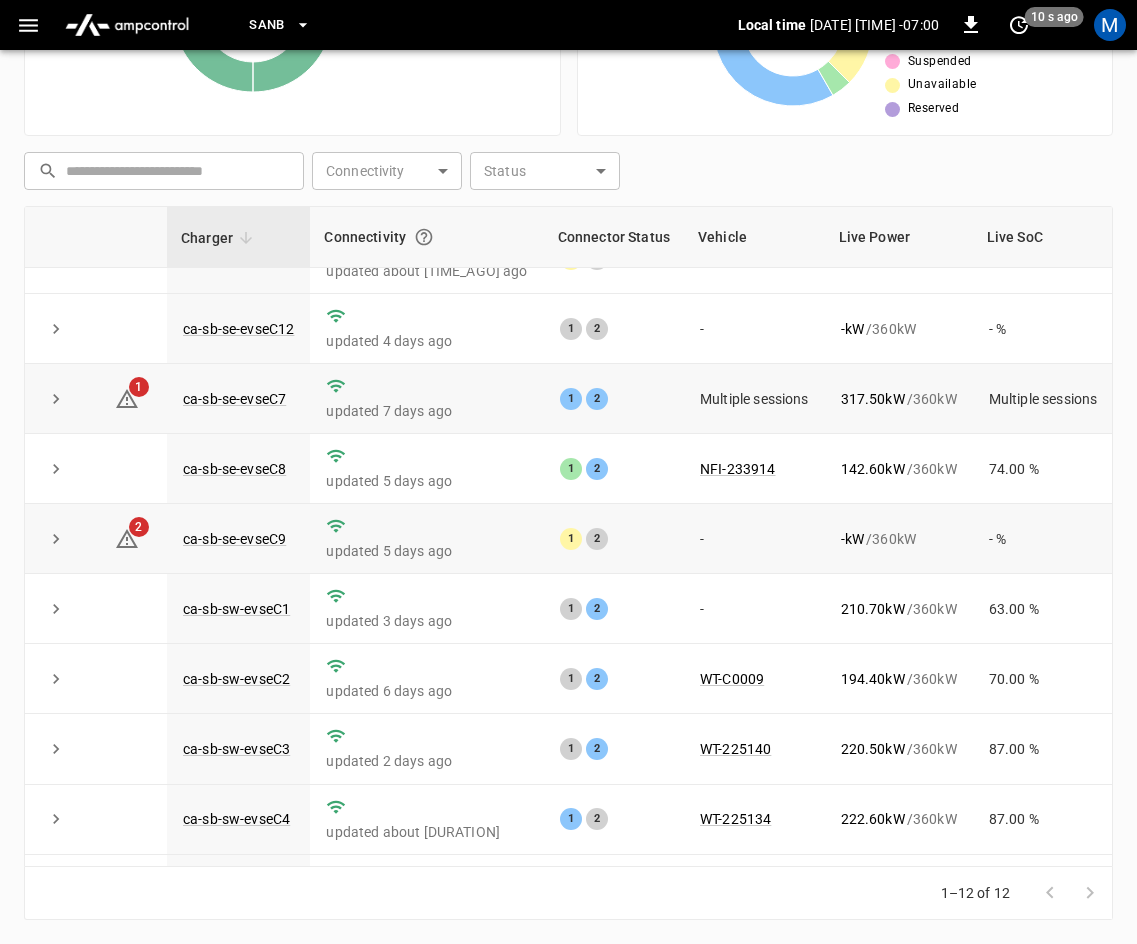 scroll, scrollTop: 0, scrollLeft: 0, axis: both 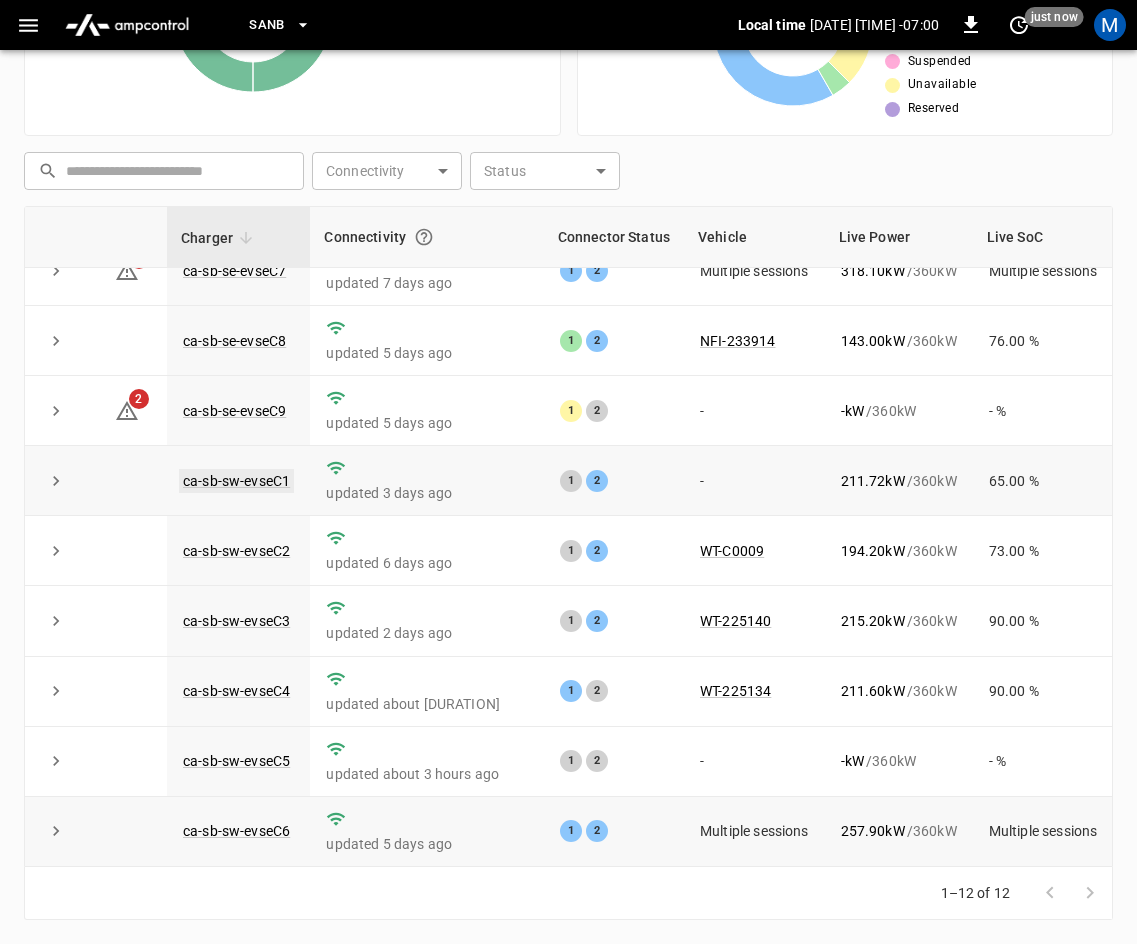 click on "ca-sb-sw-evseC1" at bounding box center [236, 481] 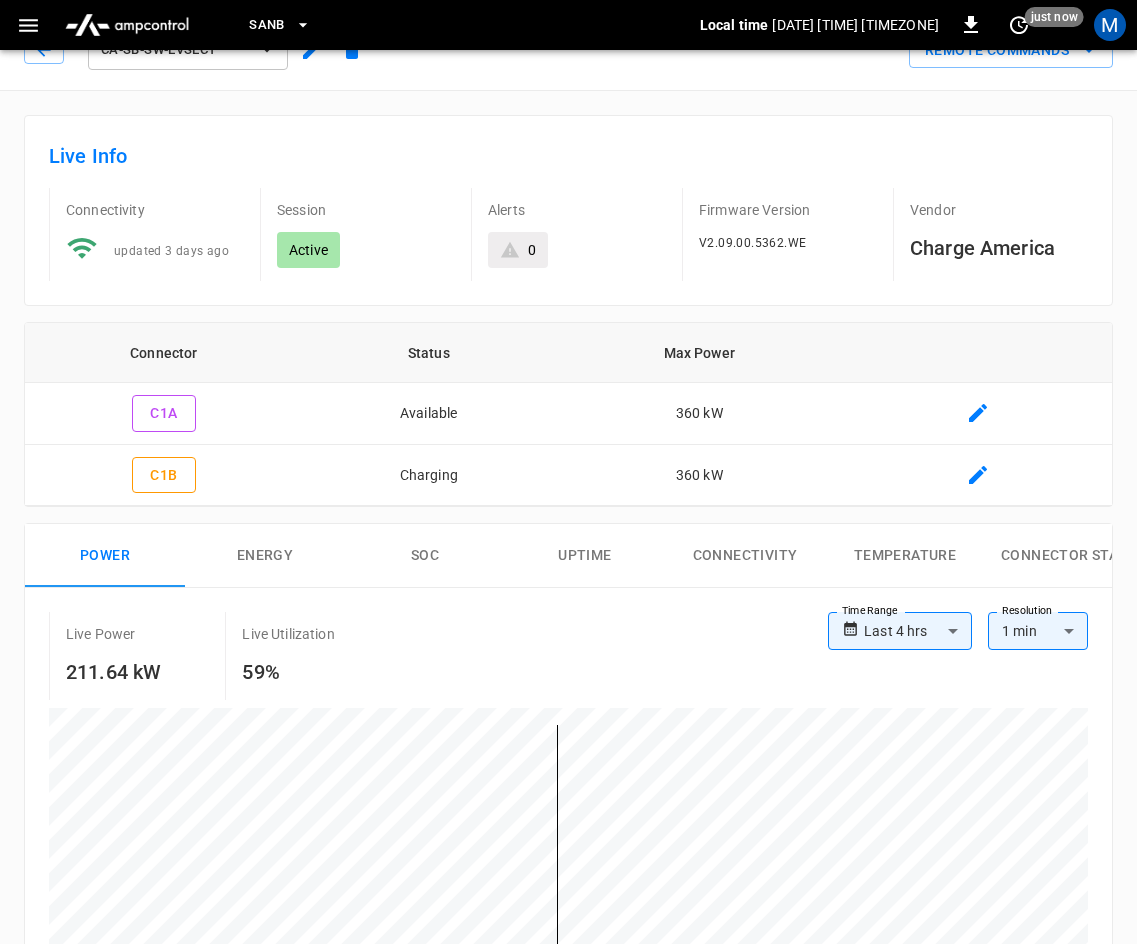 scroll, scrollTop: 0, scrollLeft: 0, axis: both 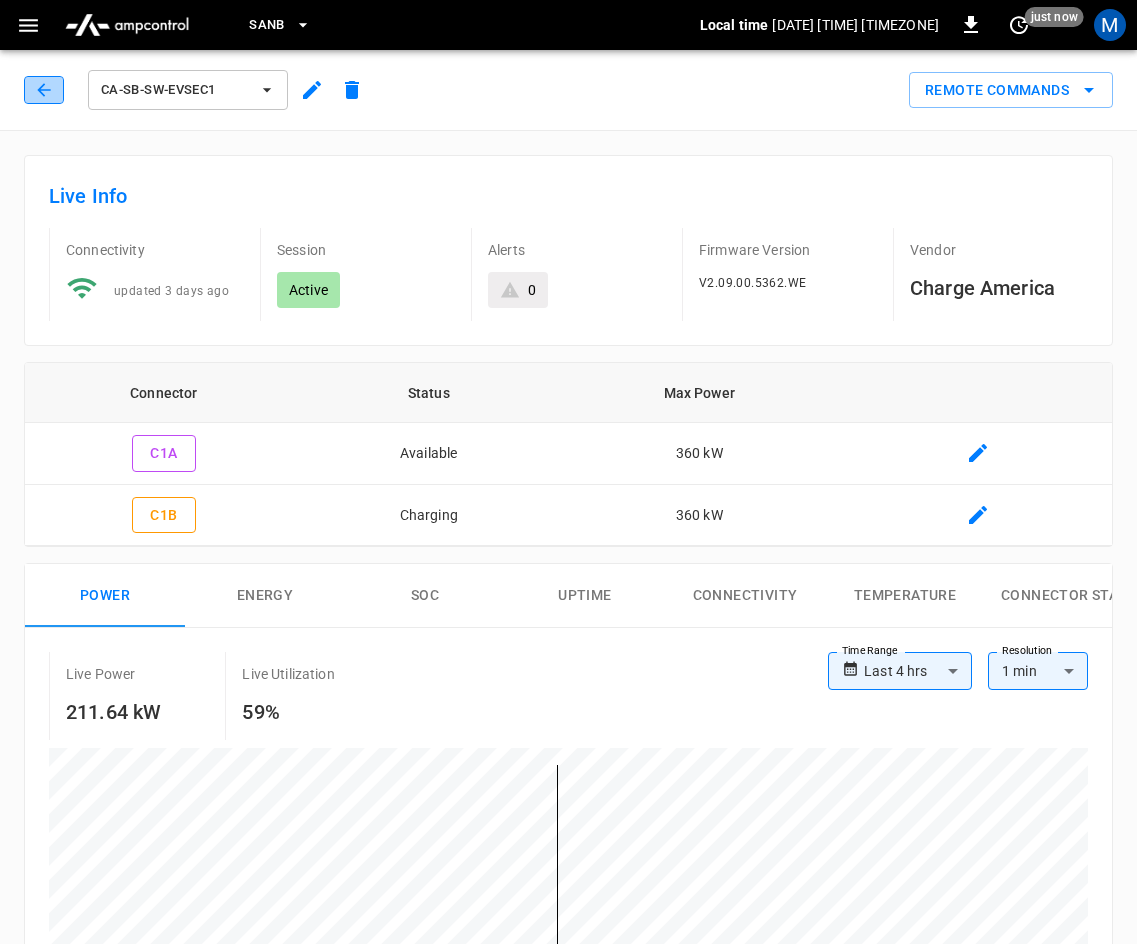 click at bounding box center [44, 90] 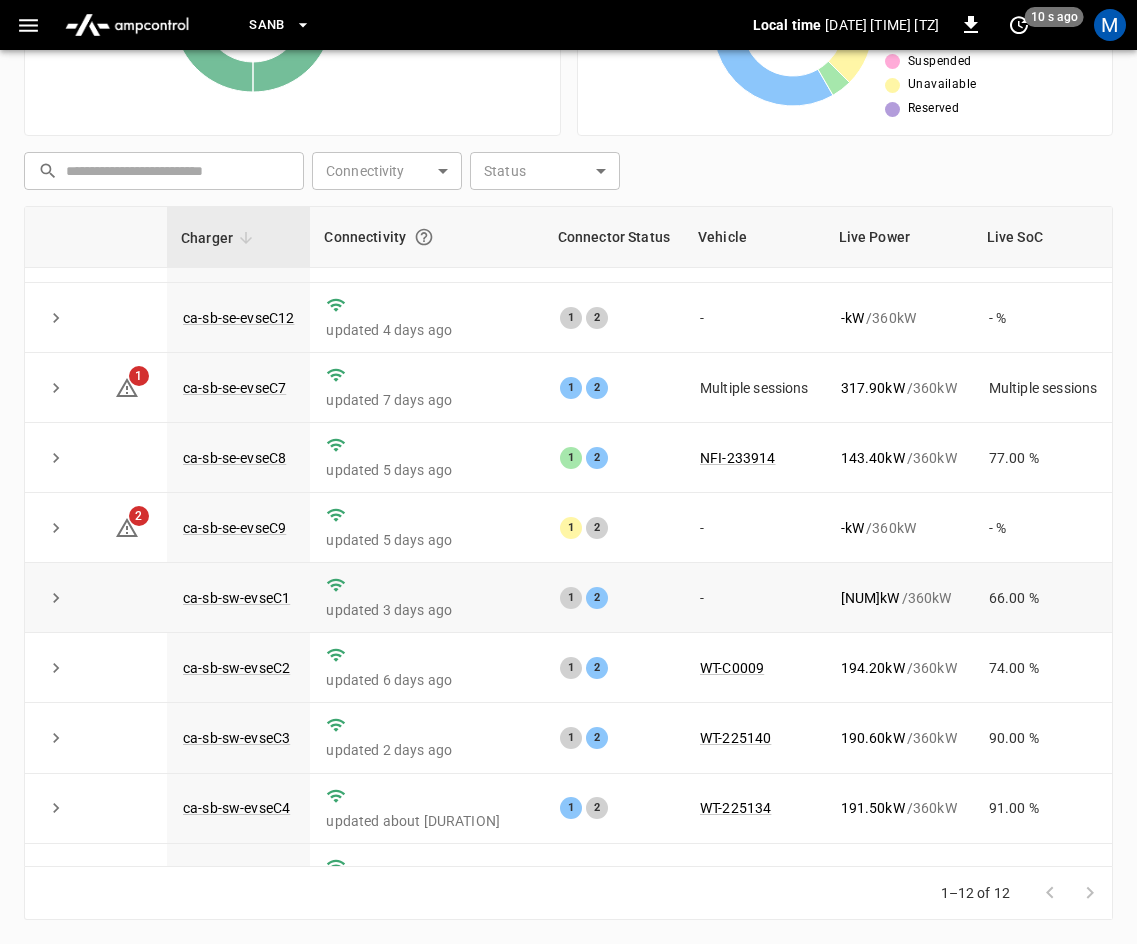 scroll, scrollTop: 266, scrollLeft: 0, axis: vertical 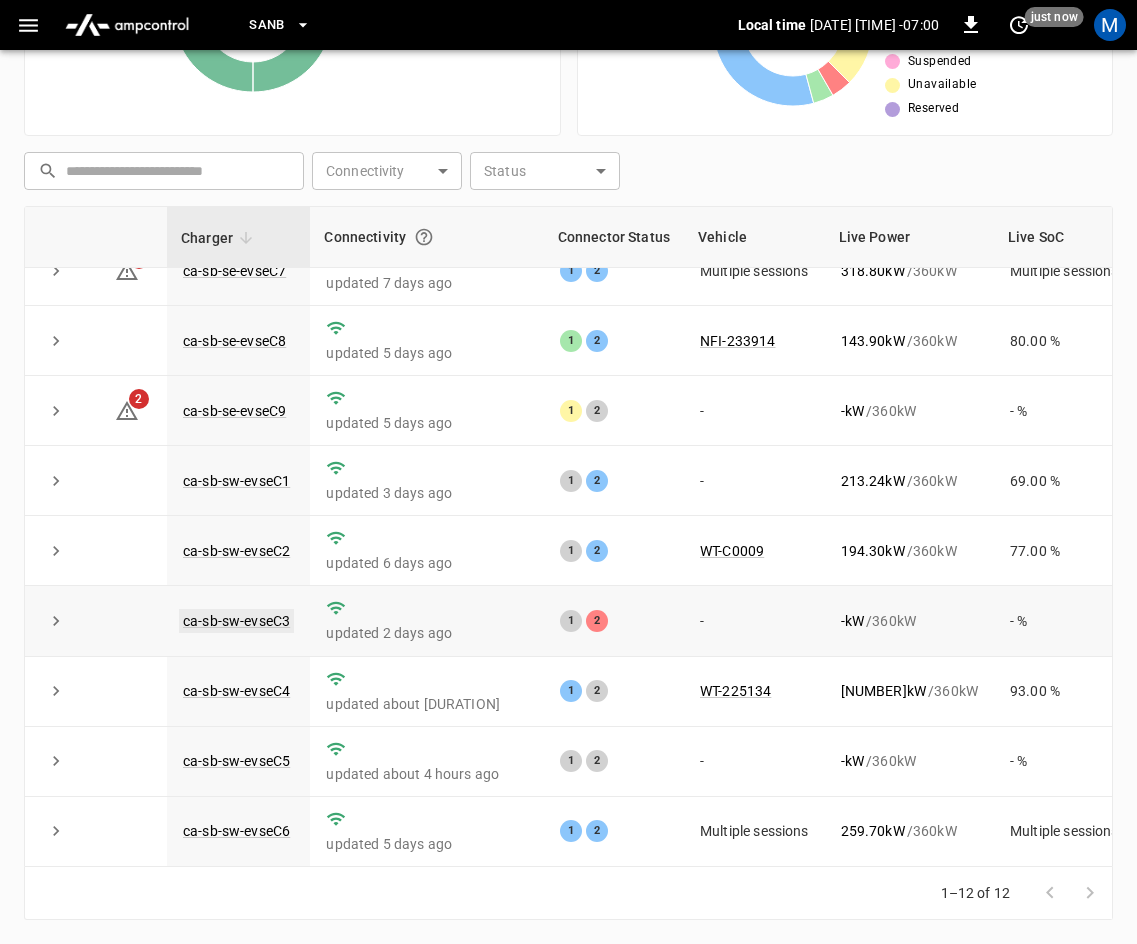 click on "ca-sb-sw-evseC3" at bounding box center (236, 621) 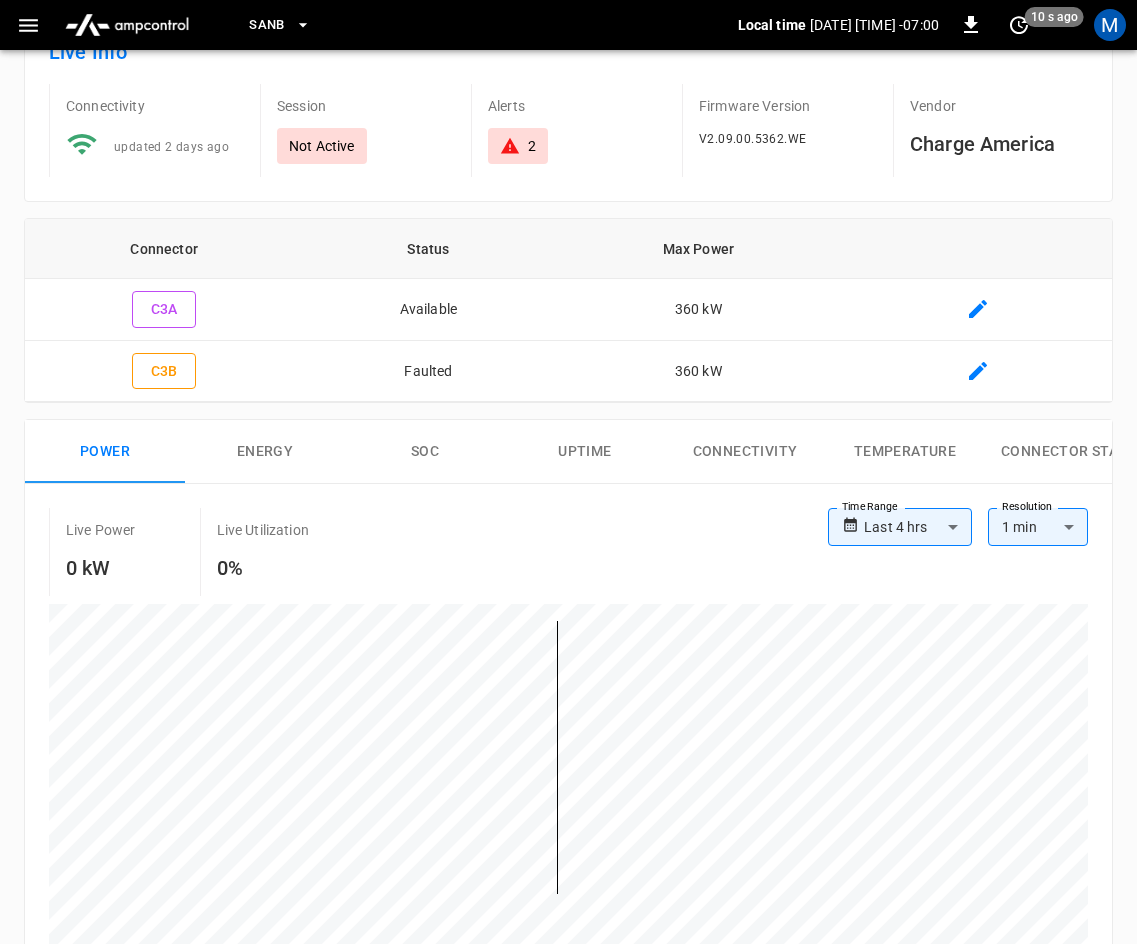 scroll, scrollTop: 0, scrollLeft: 0, axis: both 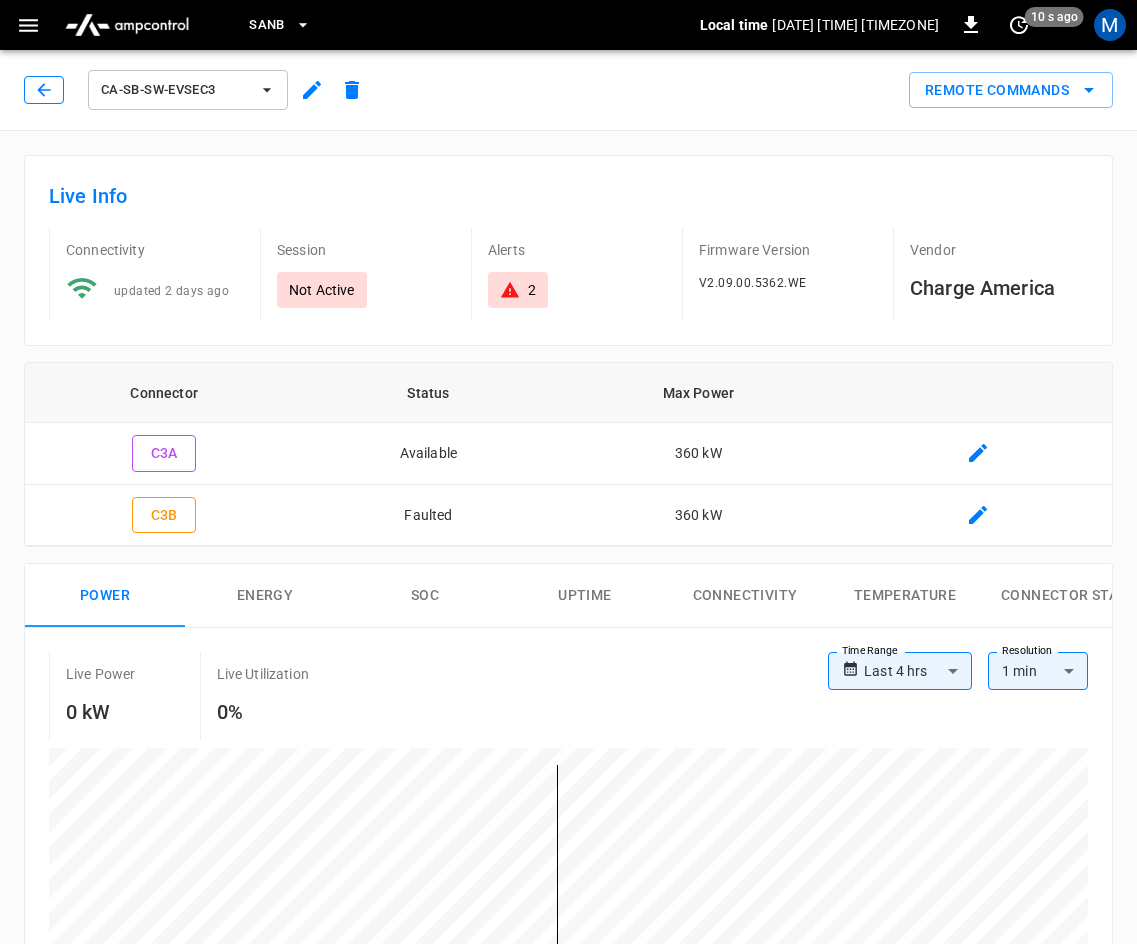 click 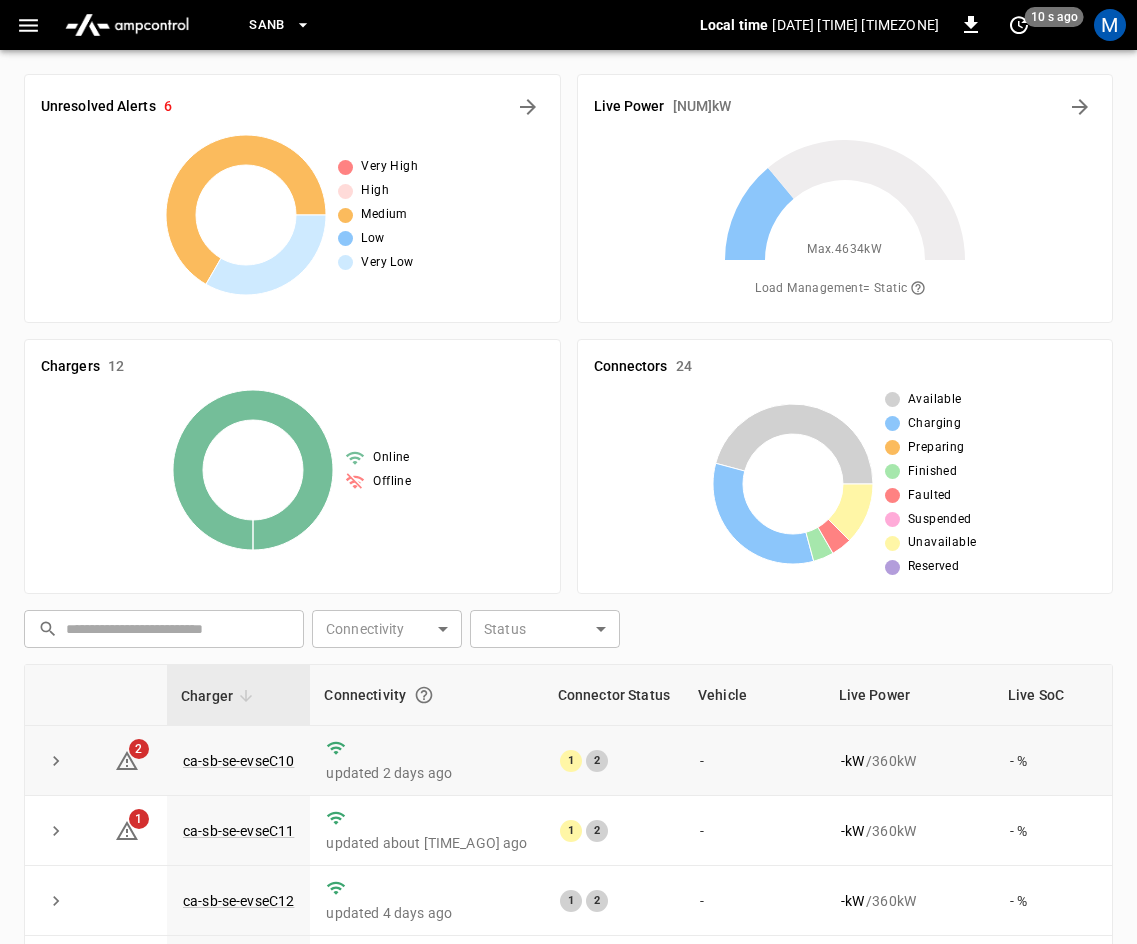 scroll, scrollTop: 458, scrollLeft: 0, axis: vertical 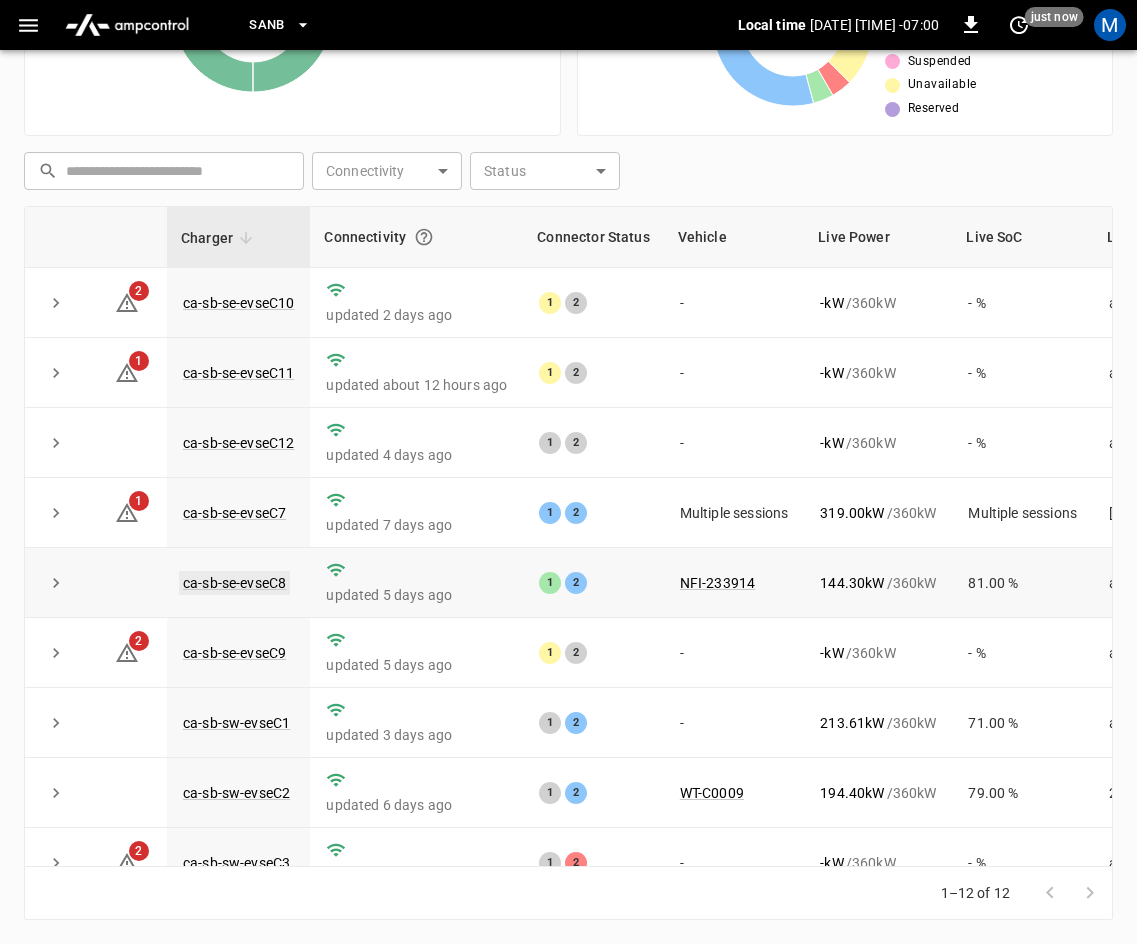 click on "ca-sb-se-evseC8" at bounding box center [234, 583] 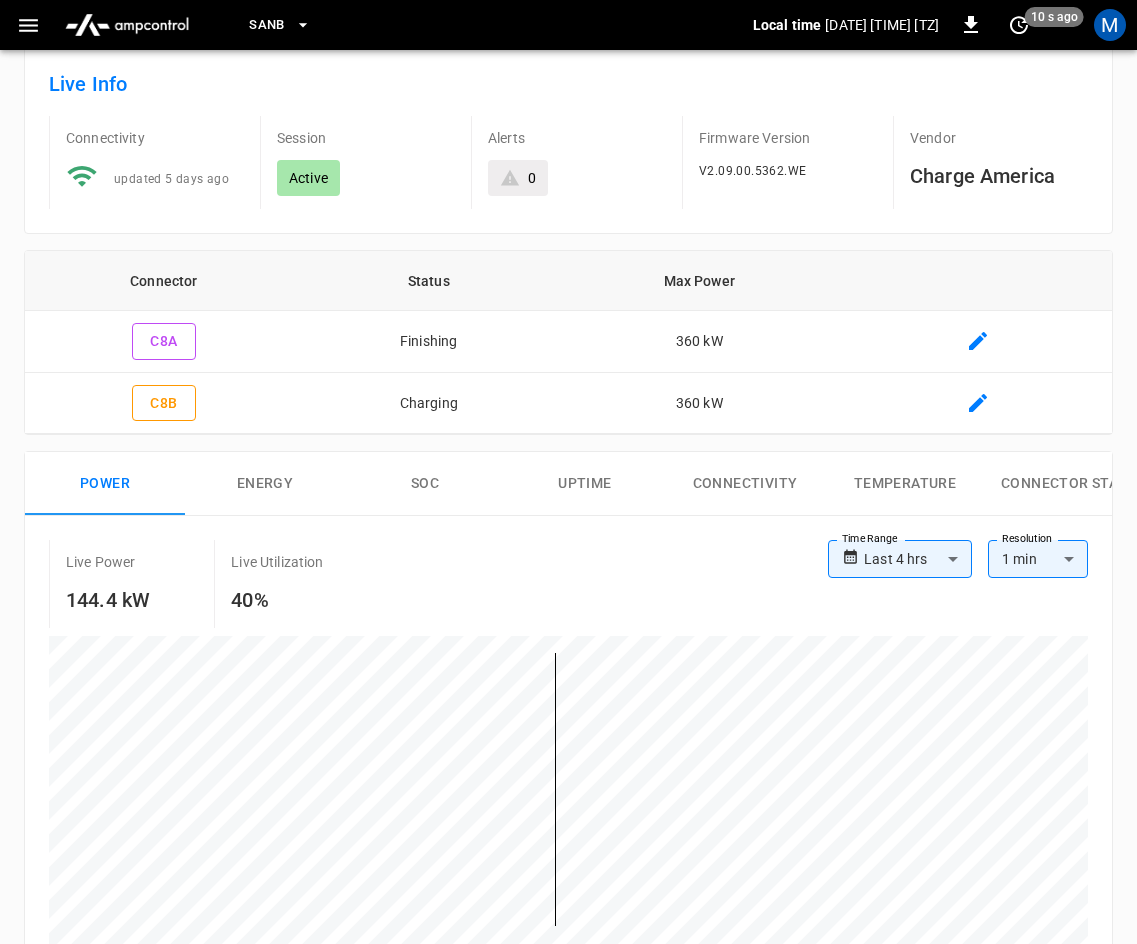 scroll, scrollTop: 0, scrollLeft: 0, axis: both 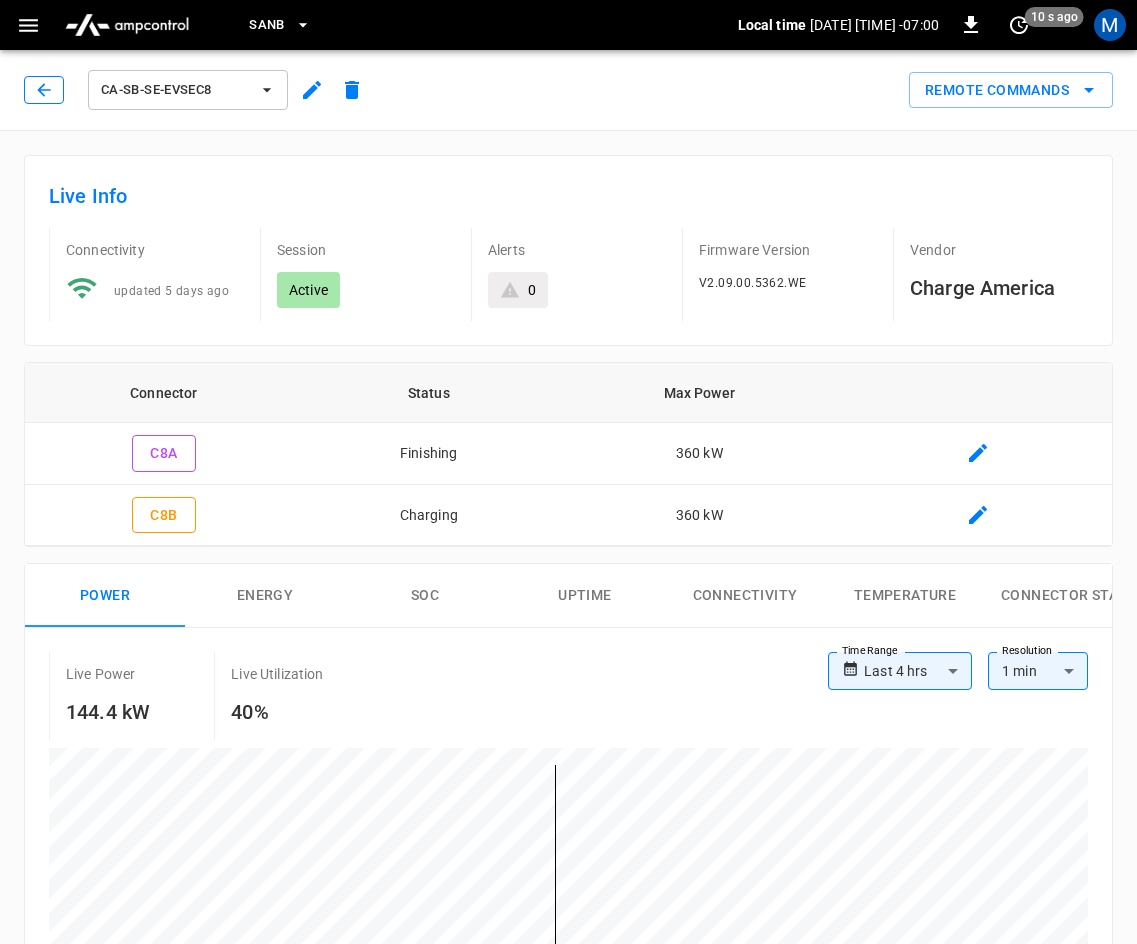 click 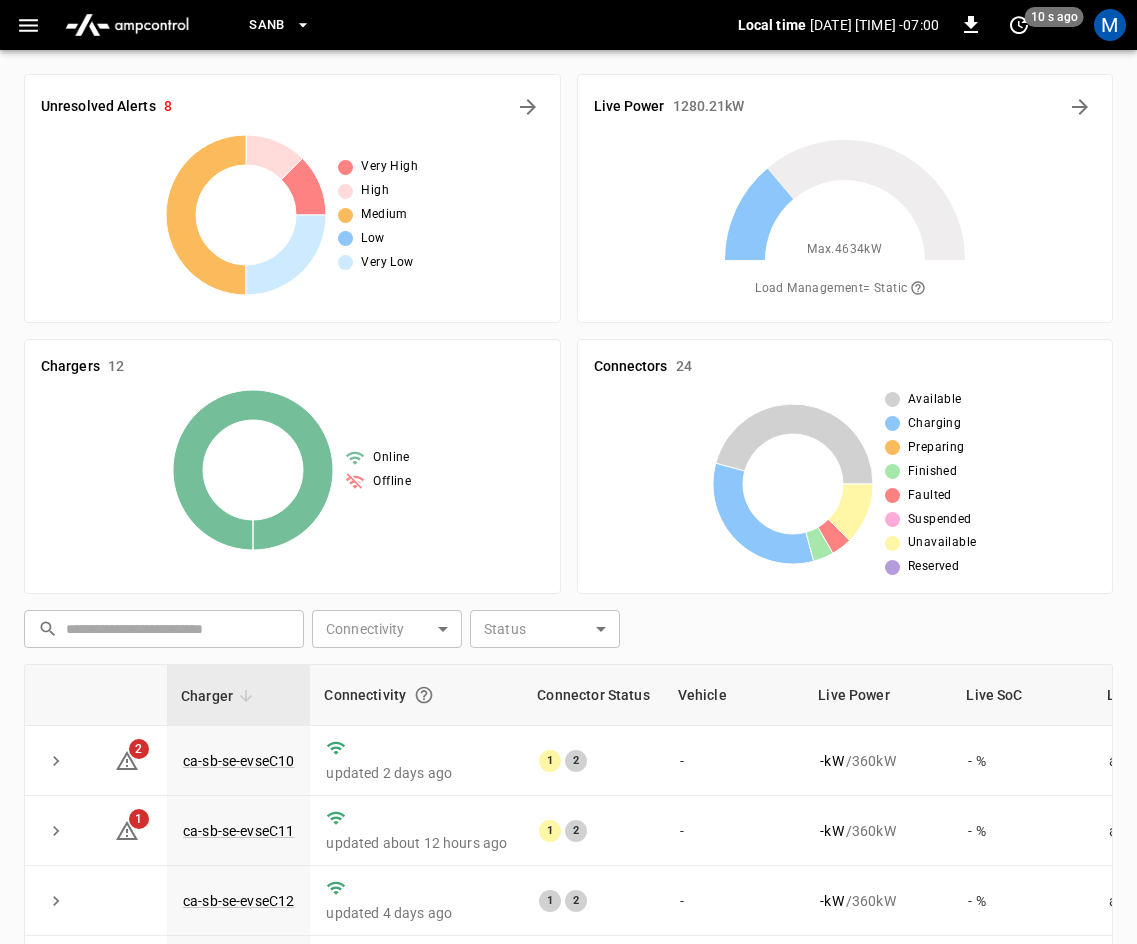 scroll, scrollTop: 458, scrollLeft: 0, axis: vertical 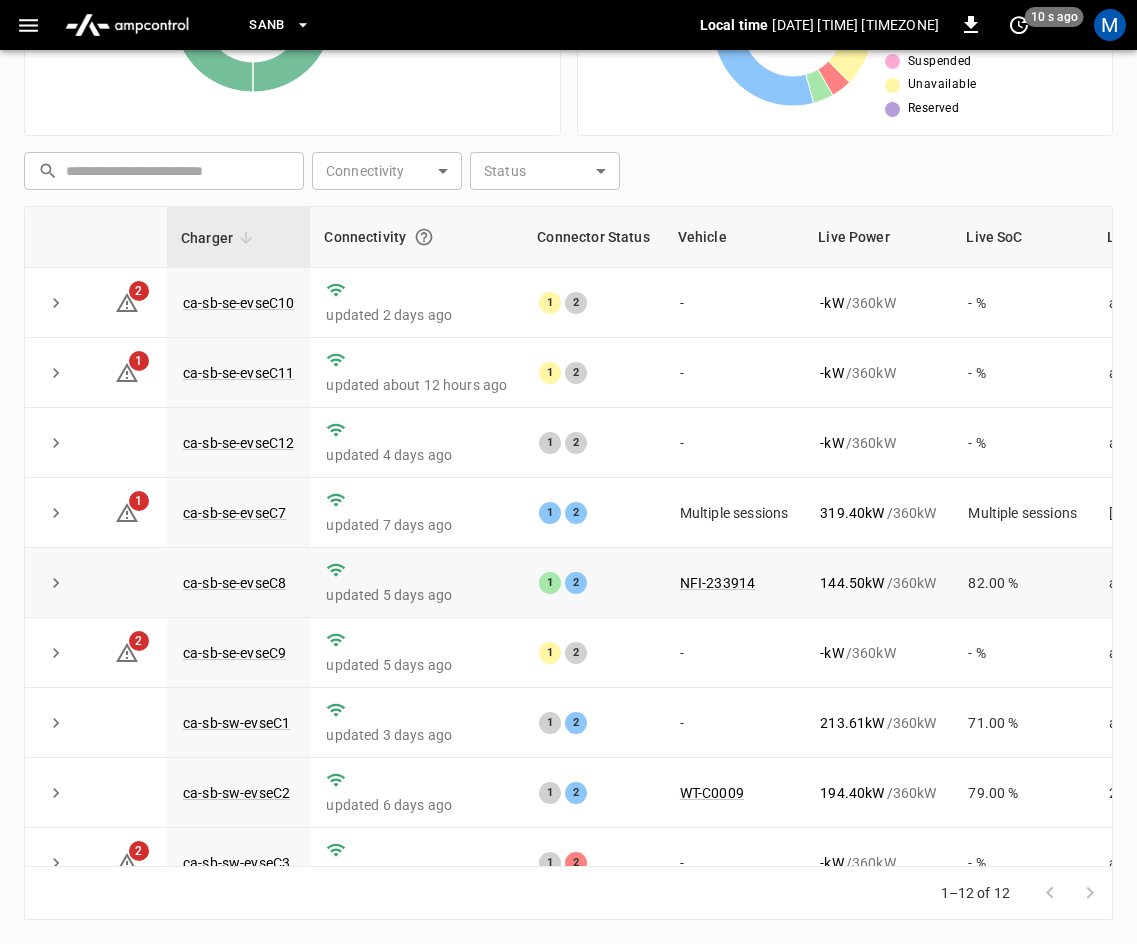 click 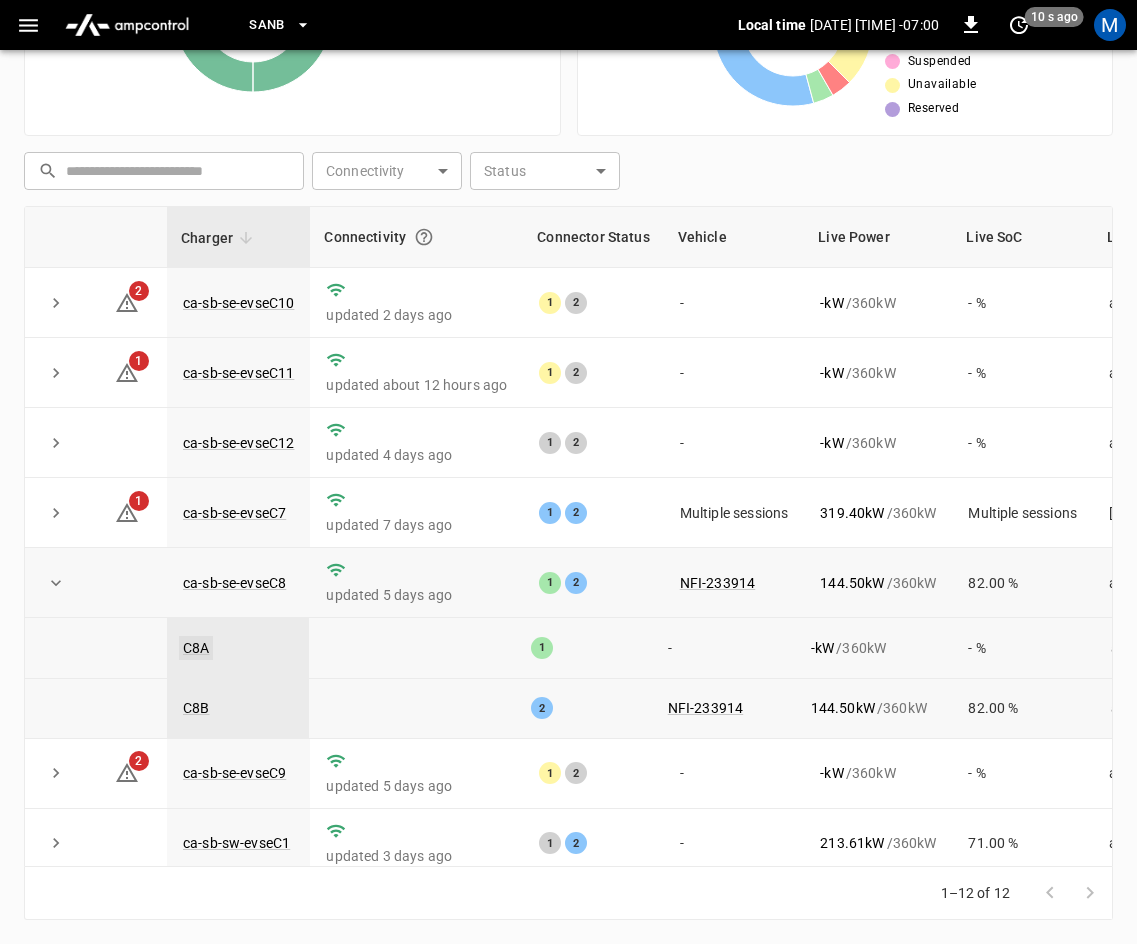 click on "C8A" at bounding box center [196, 648] 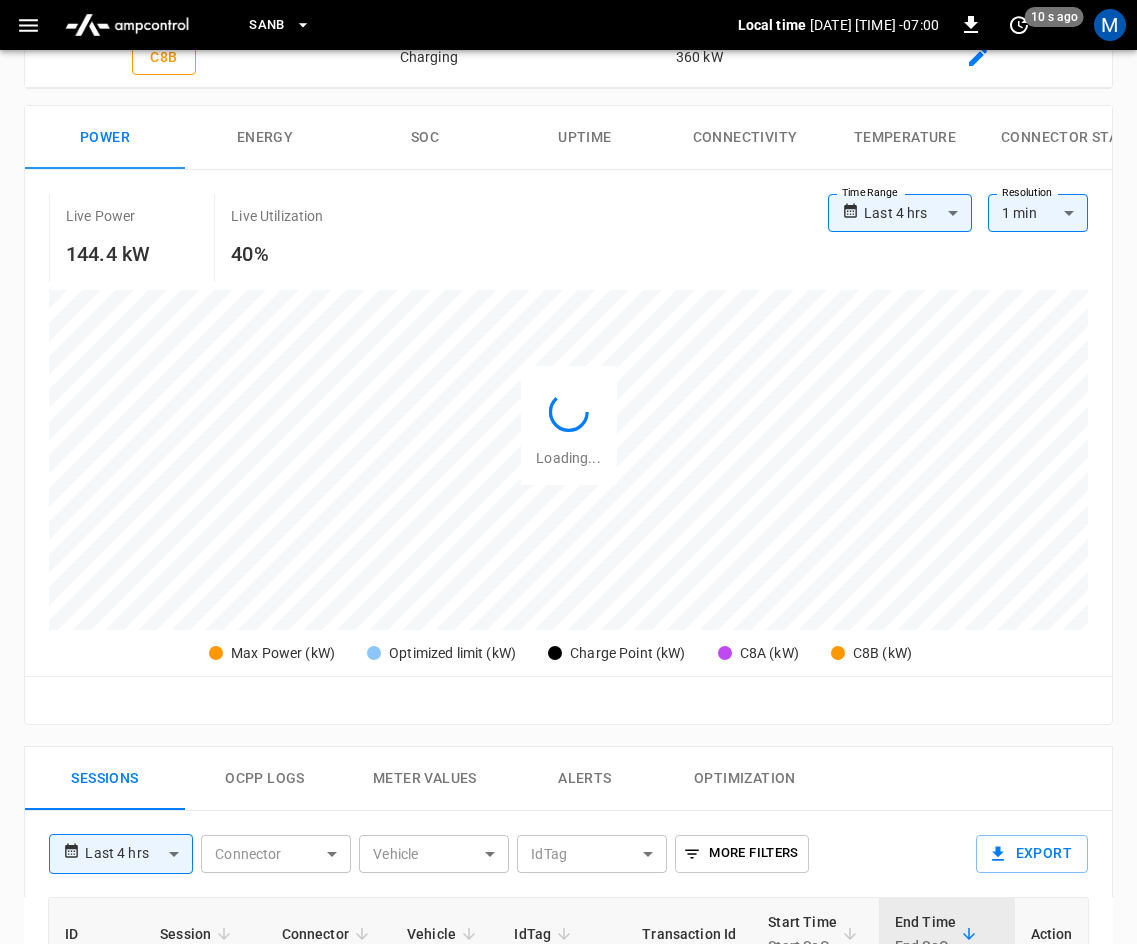scroll, scrollTop: 0, scrollLeft: 0, axis: both 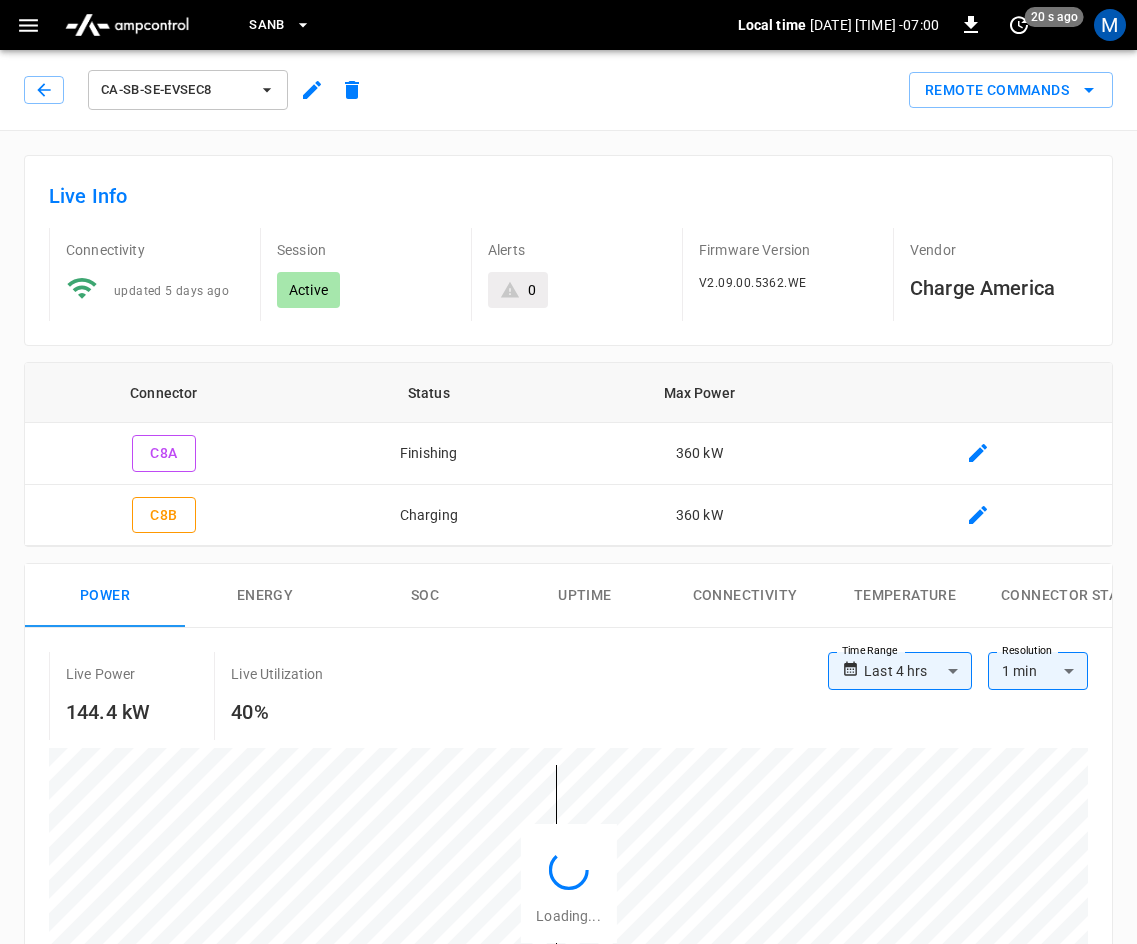 type on "**********" 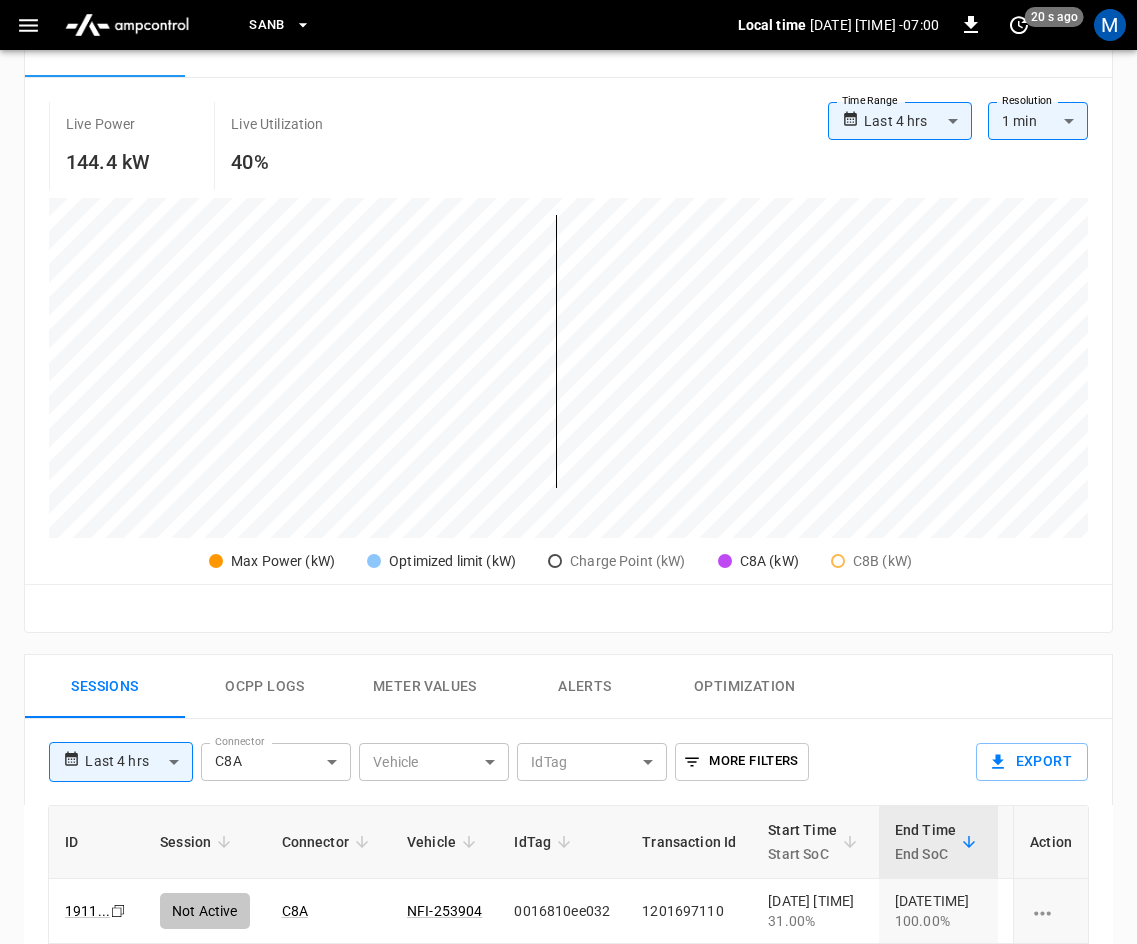 scroll, scrollTop: 0, scrollLeft: 0, axis: both 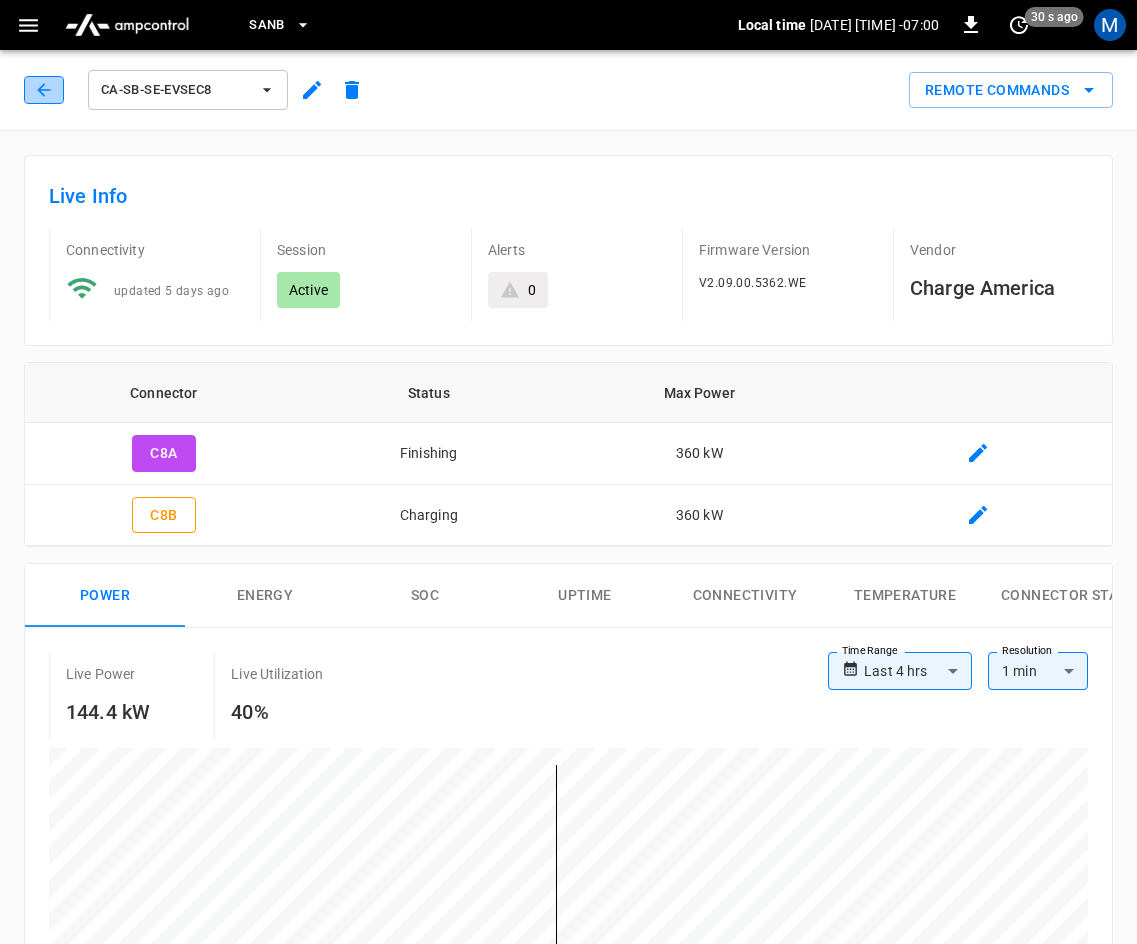 click 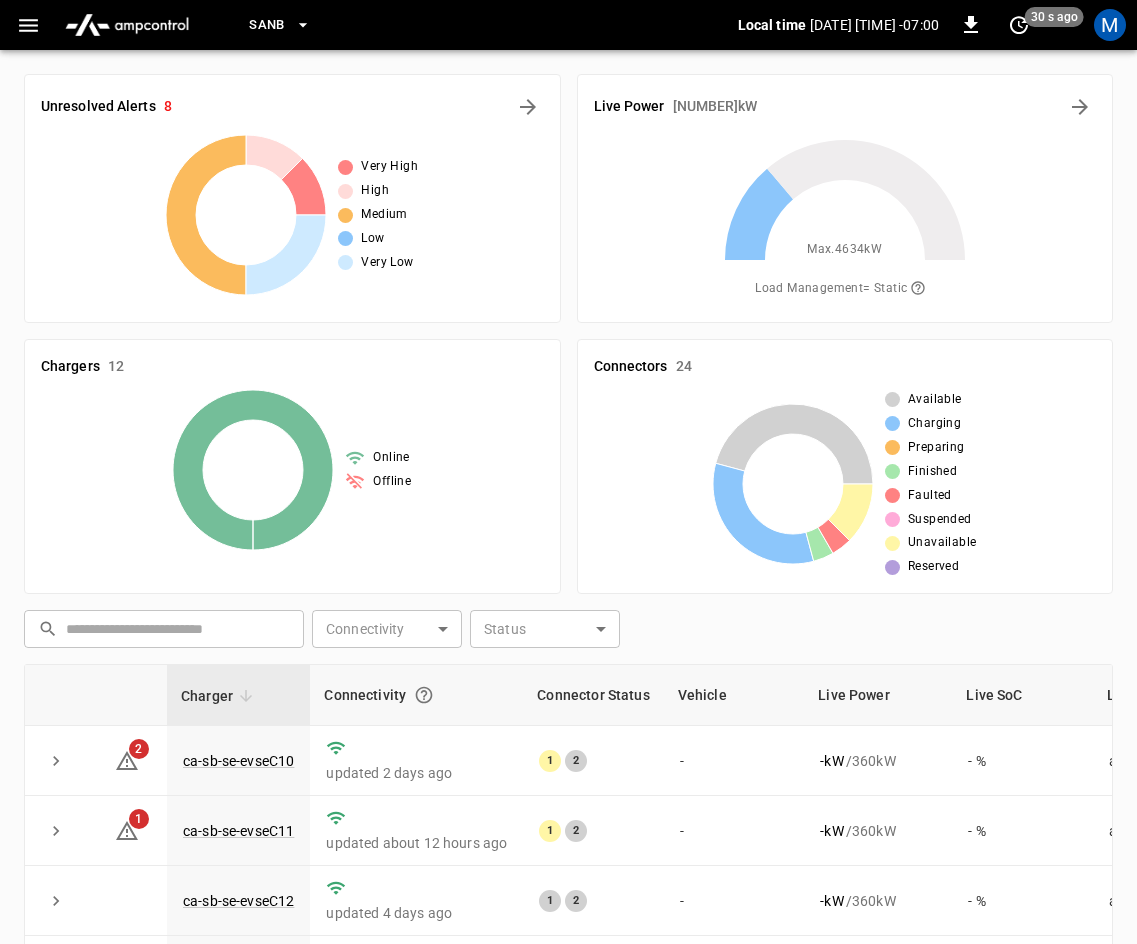 scroll, scrollTop: 458, scrollLeft: 0, axis: vertical 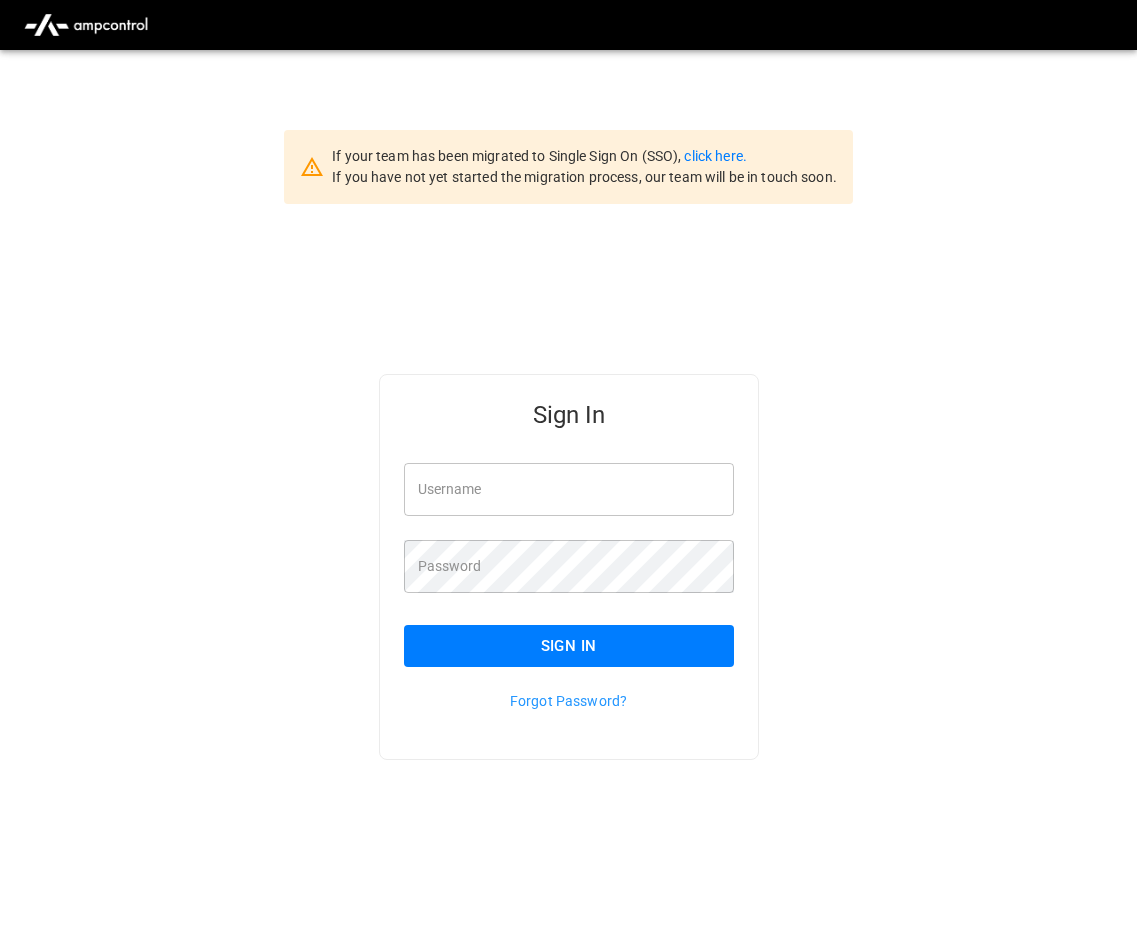 type on "**********" 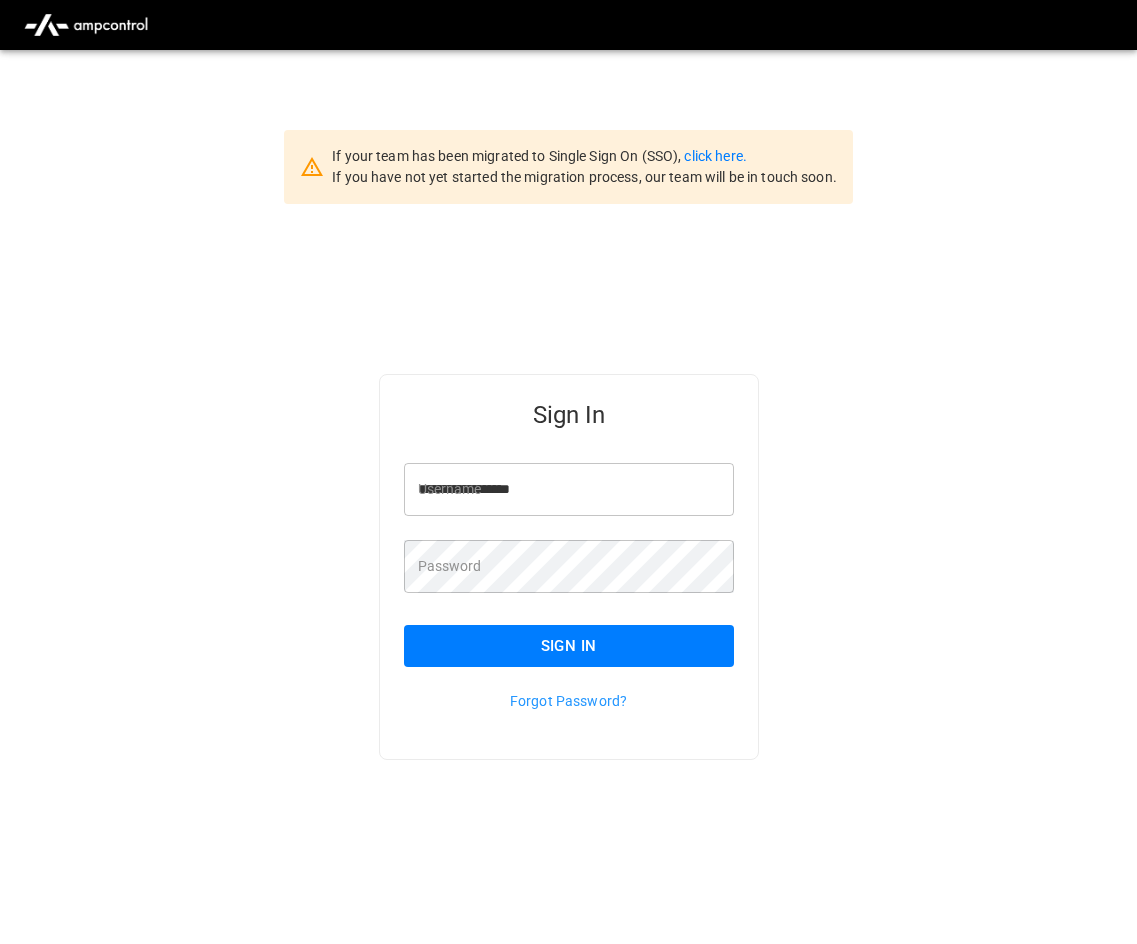 click on "Sign In" at bounding box center [569, 646] 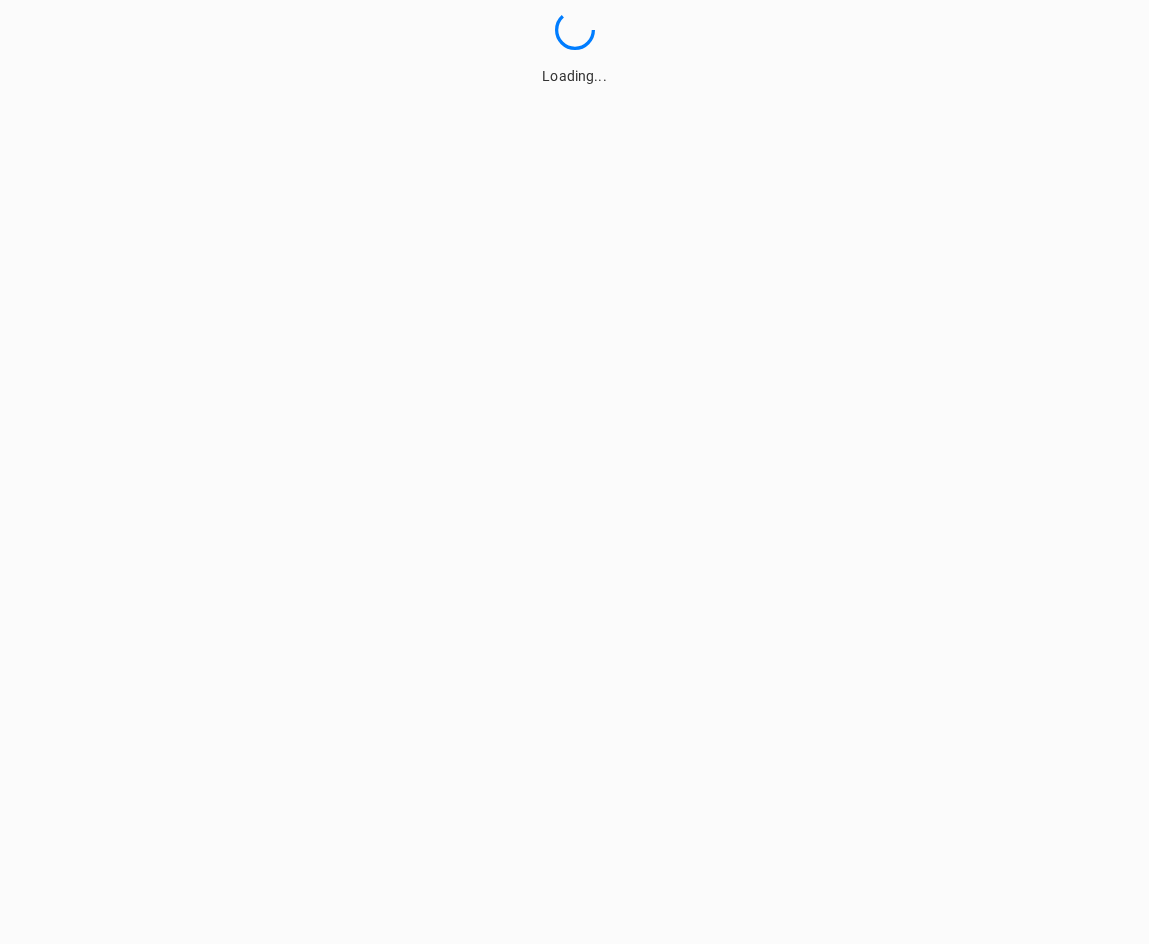 scroll, scrollTop: 0, scrollLeft: 0, axis: both 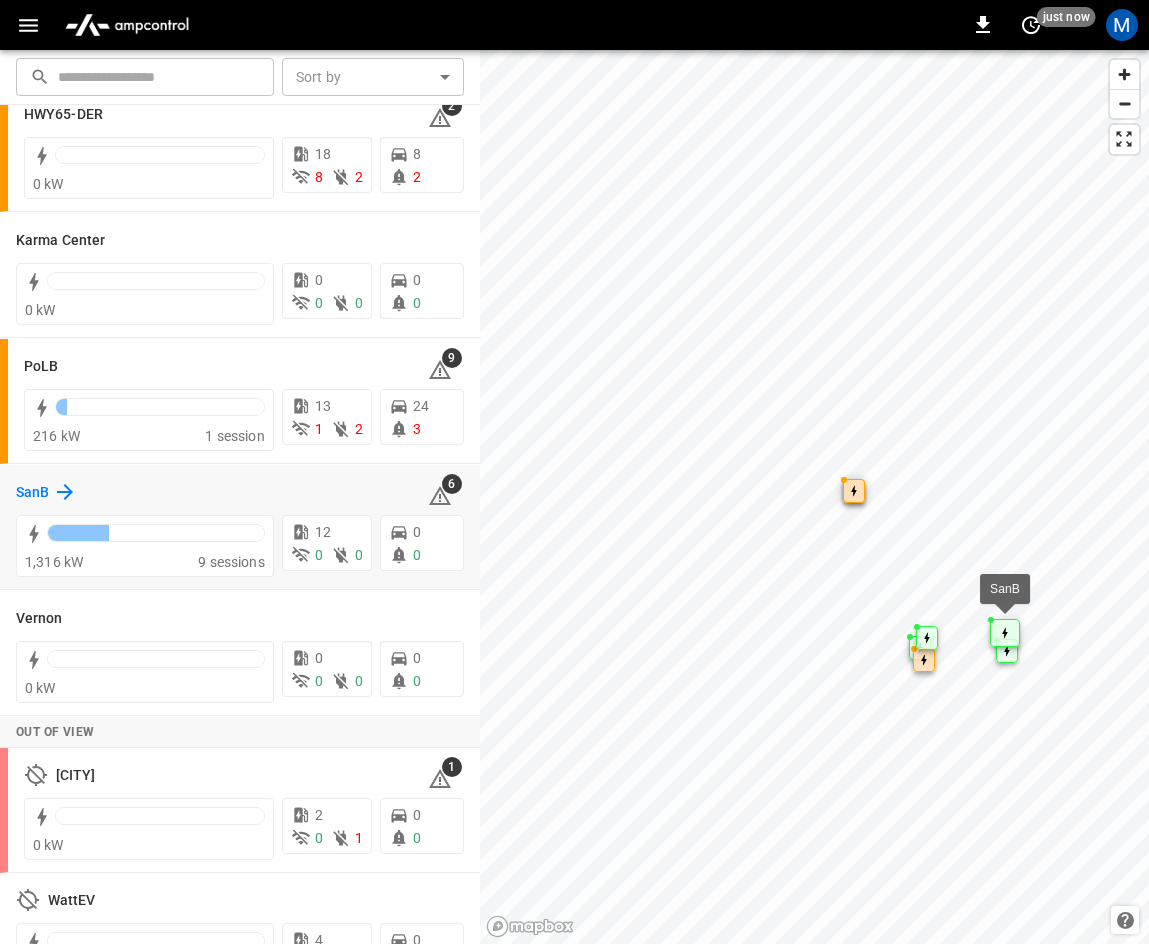 click on "SanB" at bounding box center (46, 492) 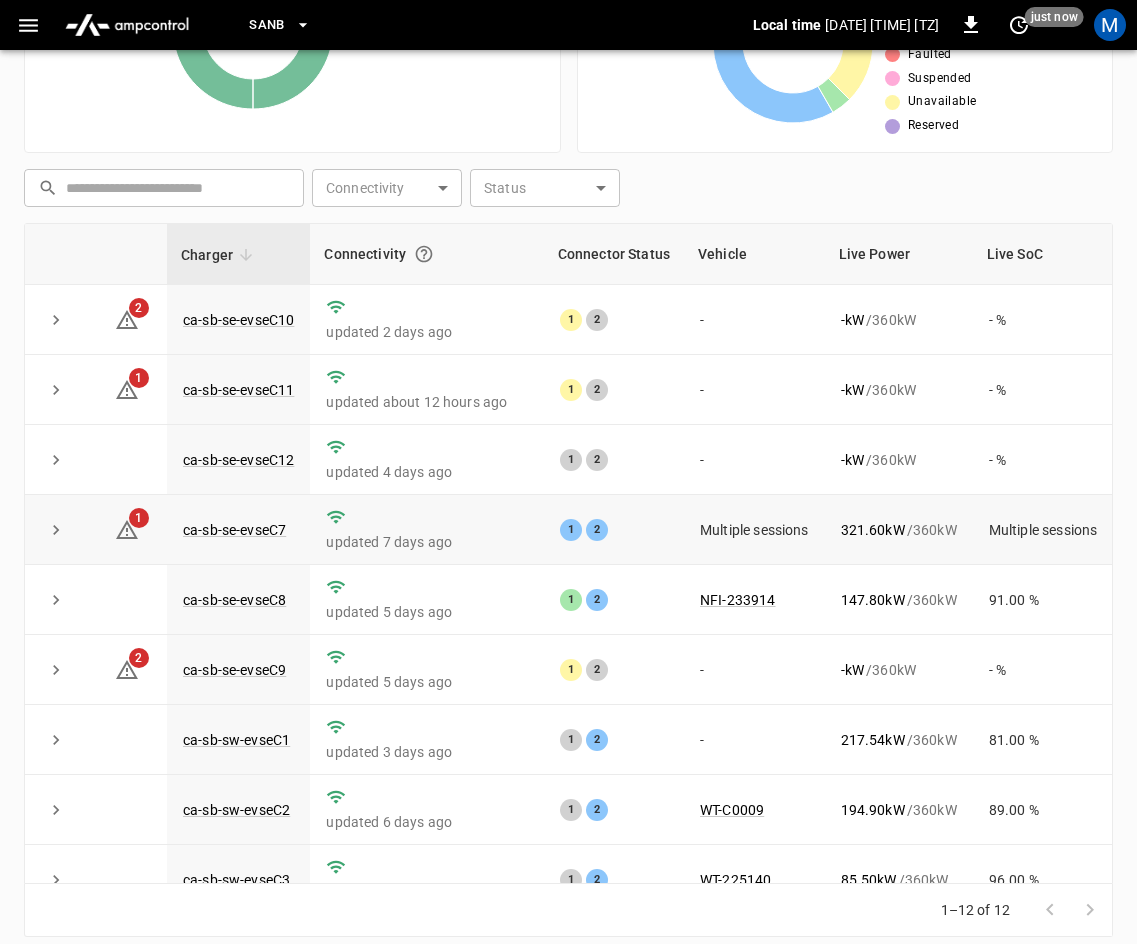 scroll, scrollTop: 458, scrollLeft: 0, axis: vertical 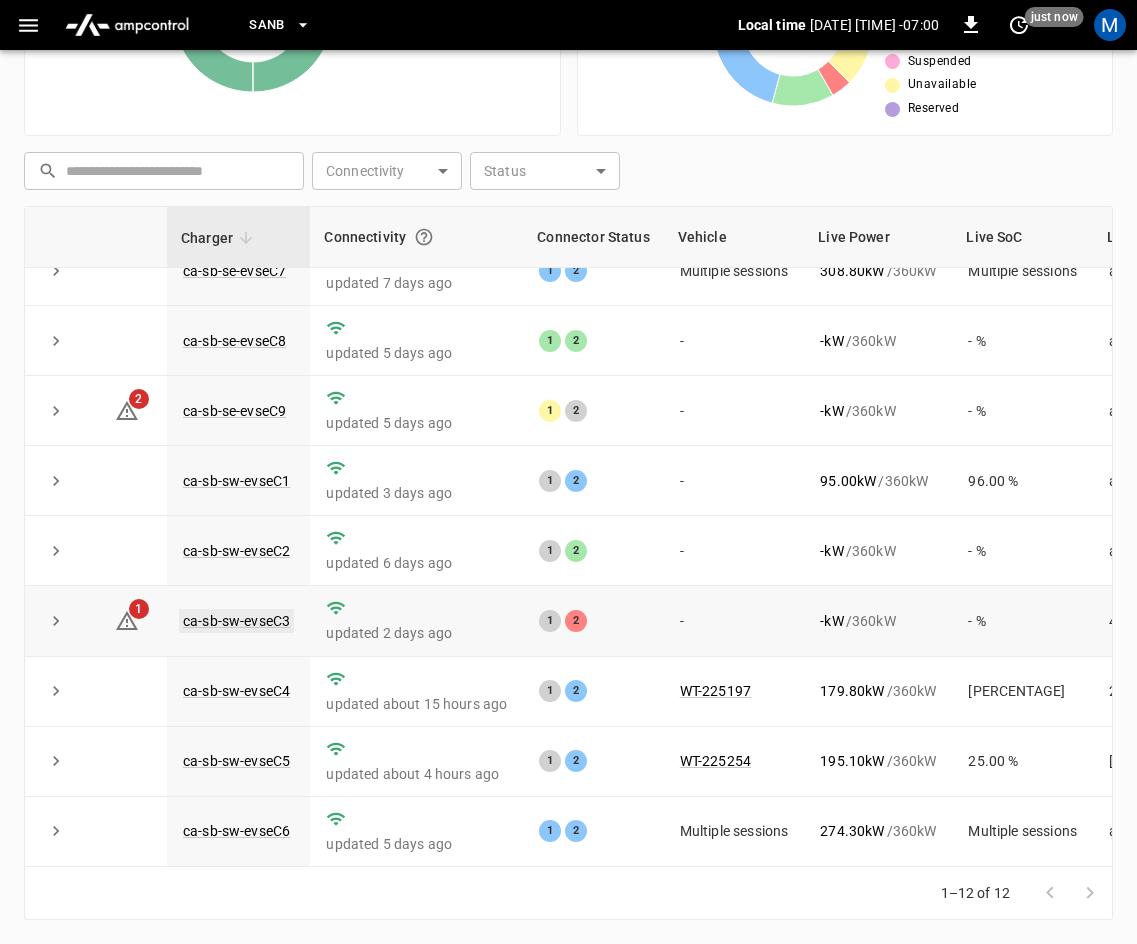 click on "ca-sb-sw-evseC3" at bounding box center [236, 621] 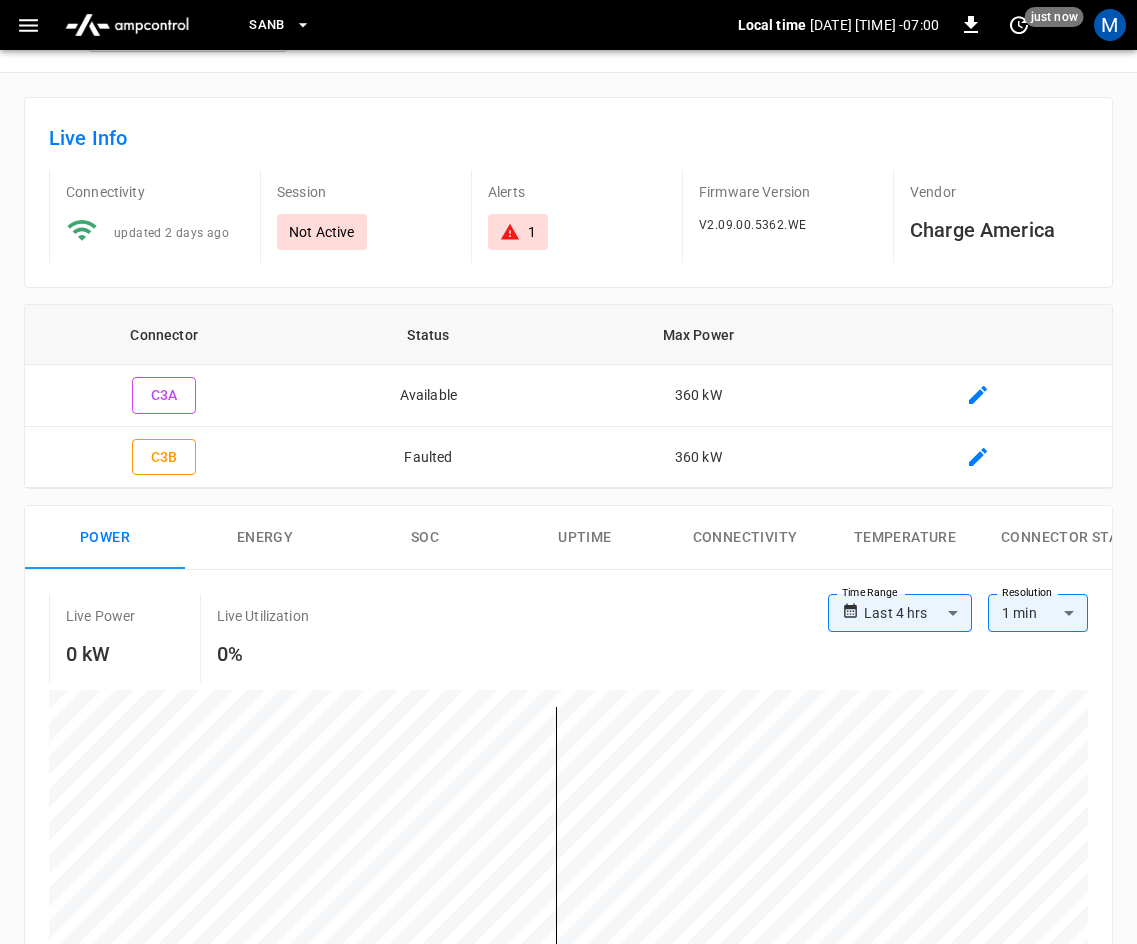 scroll, scrollTop: 0, scrollLeft: 0, axis: both 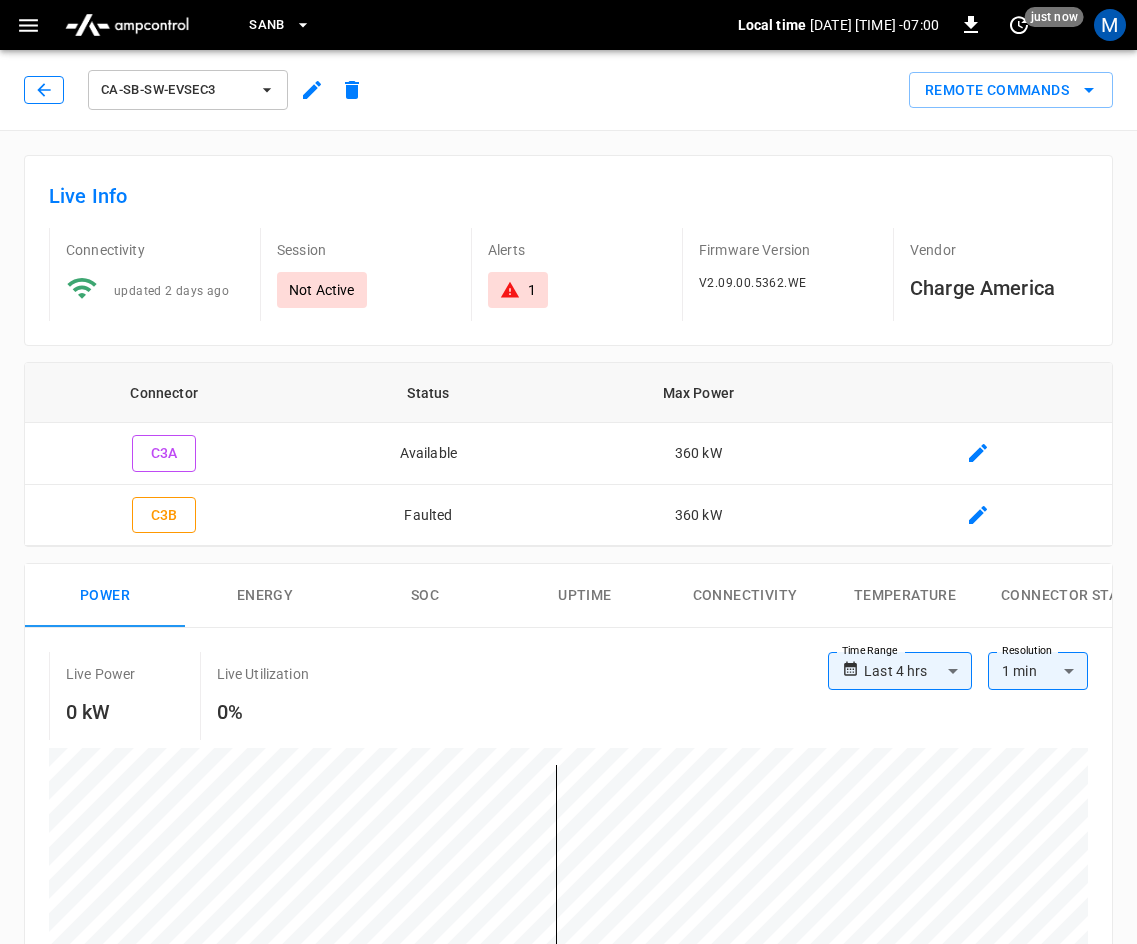 click at bounding box center (44, 90) 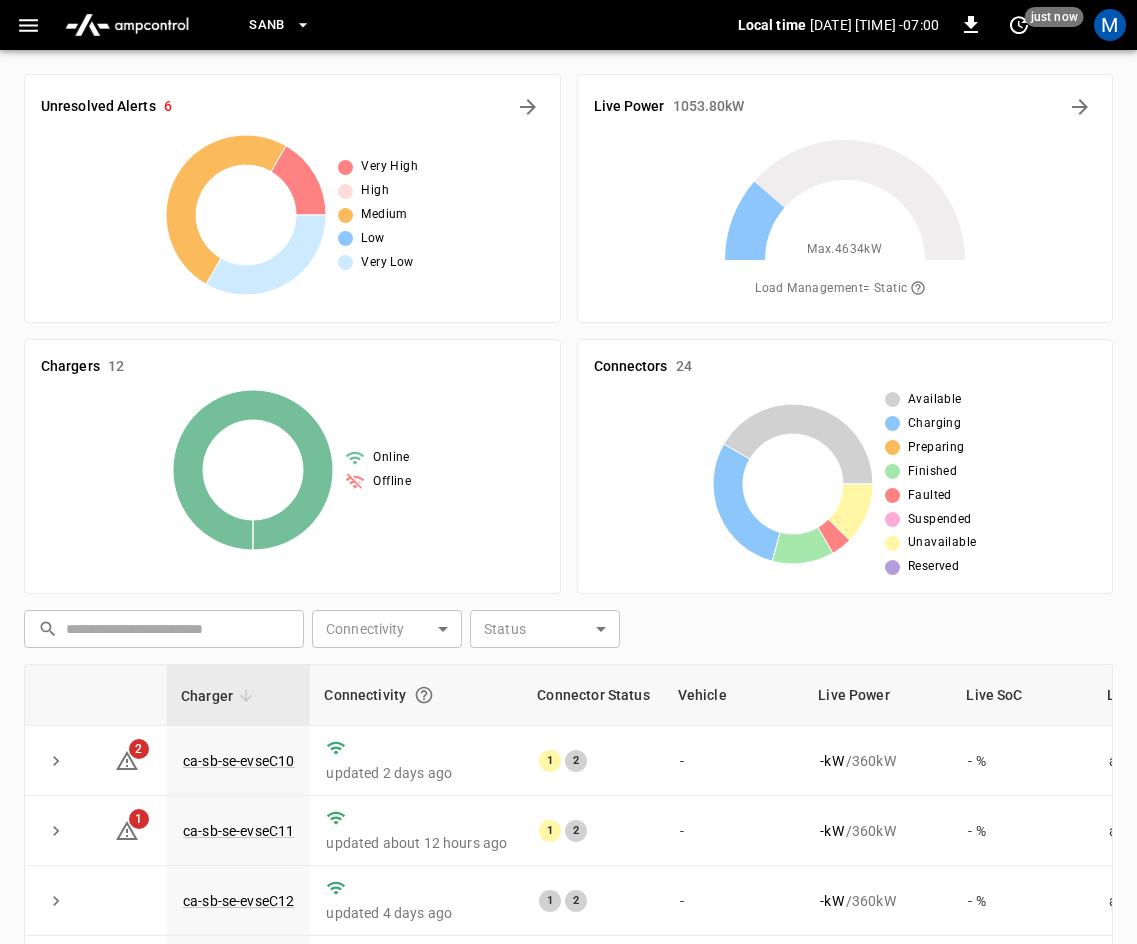scroll, scrollTop: 458, scrollLeft: 0, axis: vertical 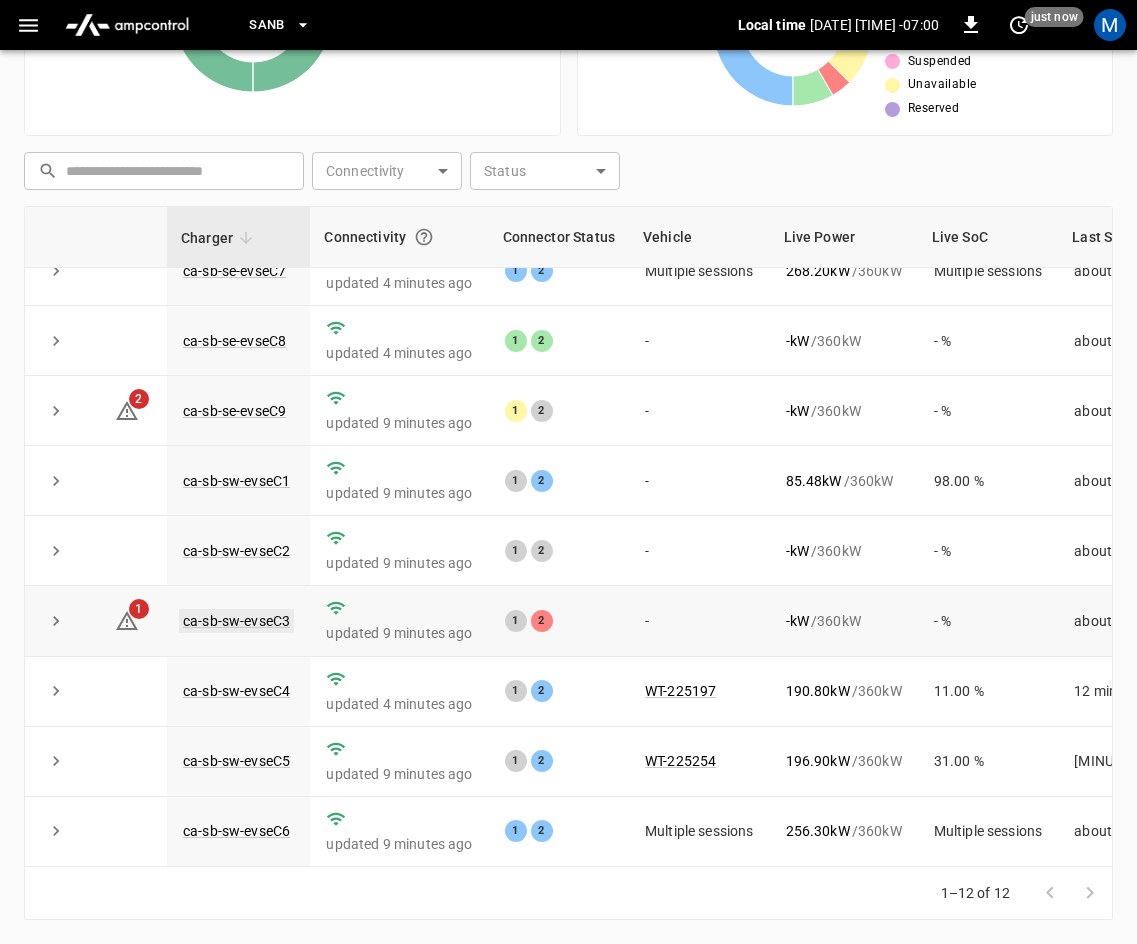 click on "ca-sb-sw-evseC3" at bounding box center [236, 621] 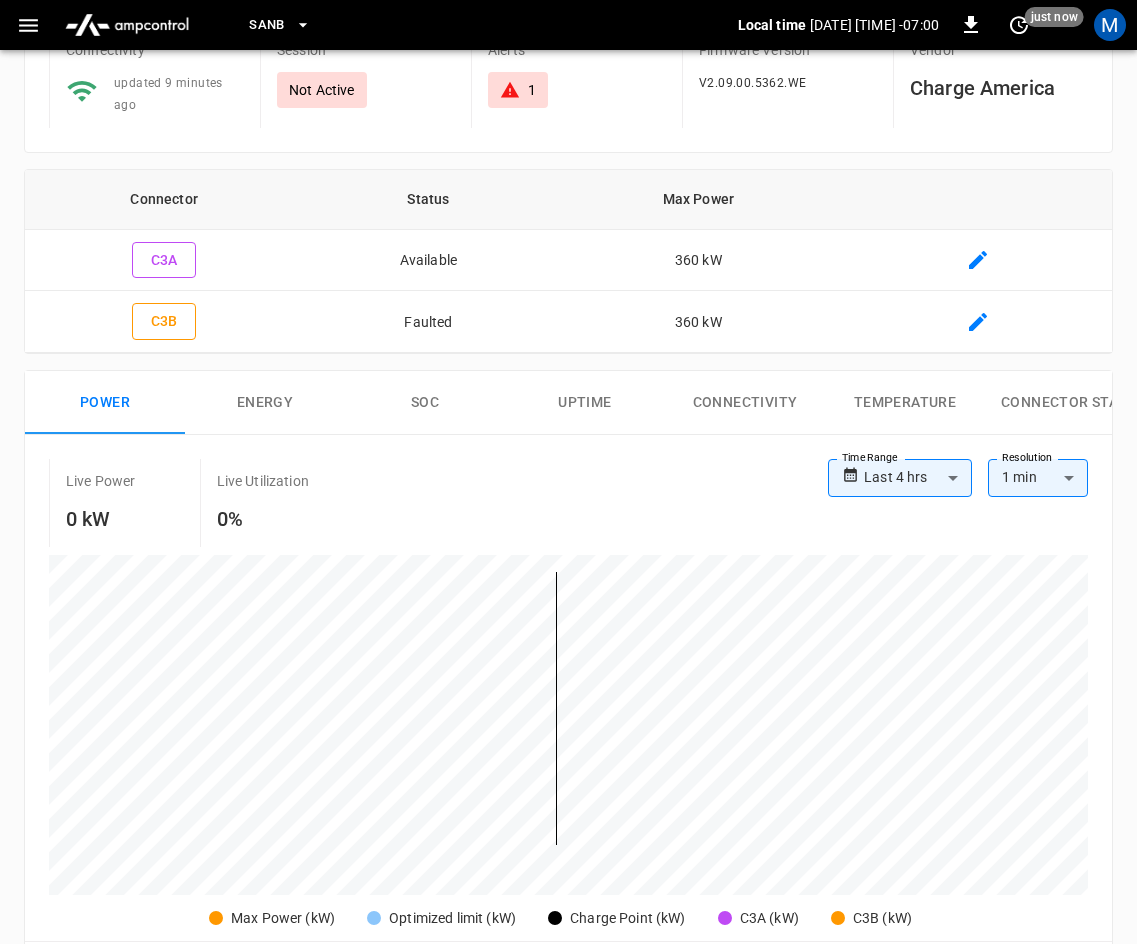 scroll, scrollTop: 0, scrollLeft: 0, axis: both 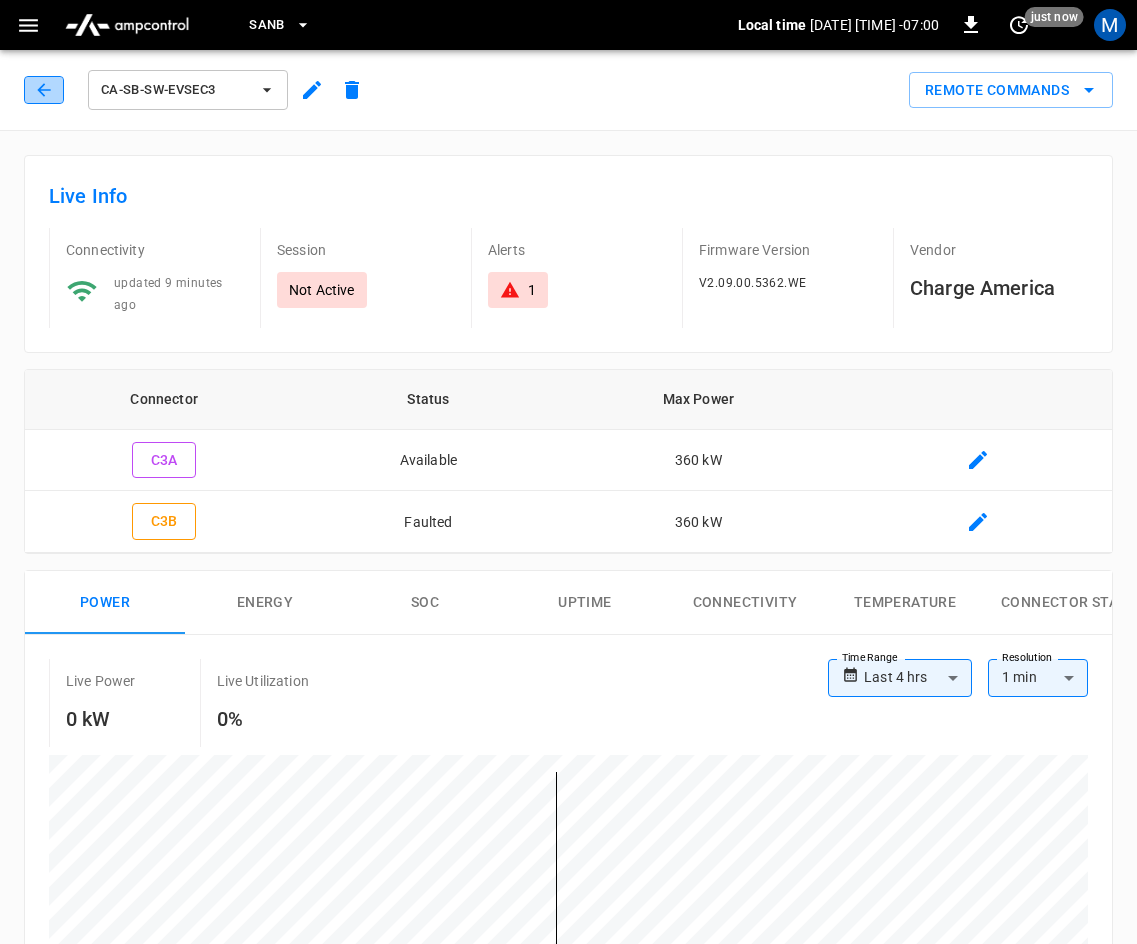 click 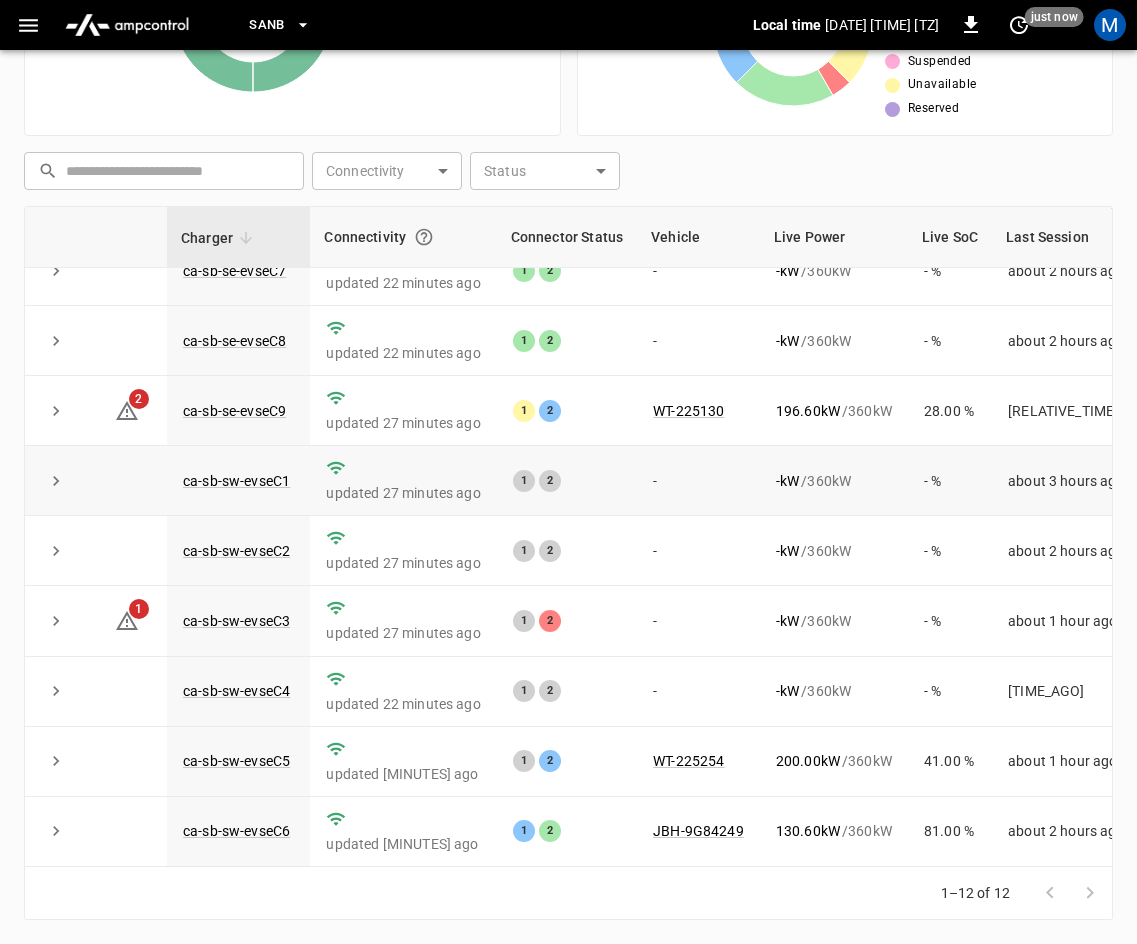 scroll, scrollTop: 266, scrollLeft: 0, axis: vertical 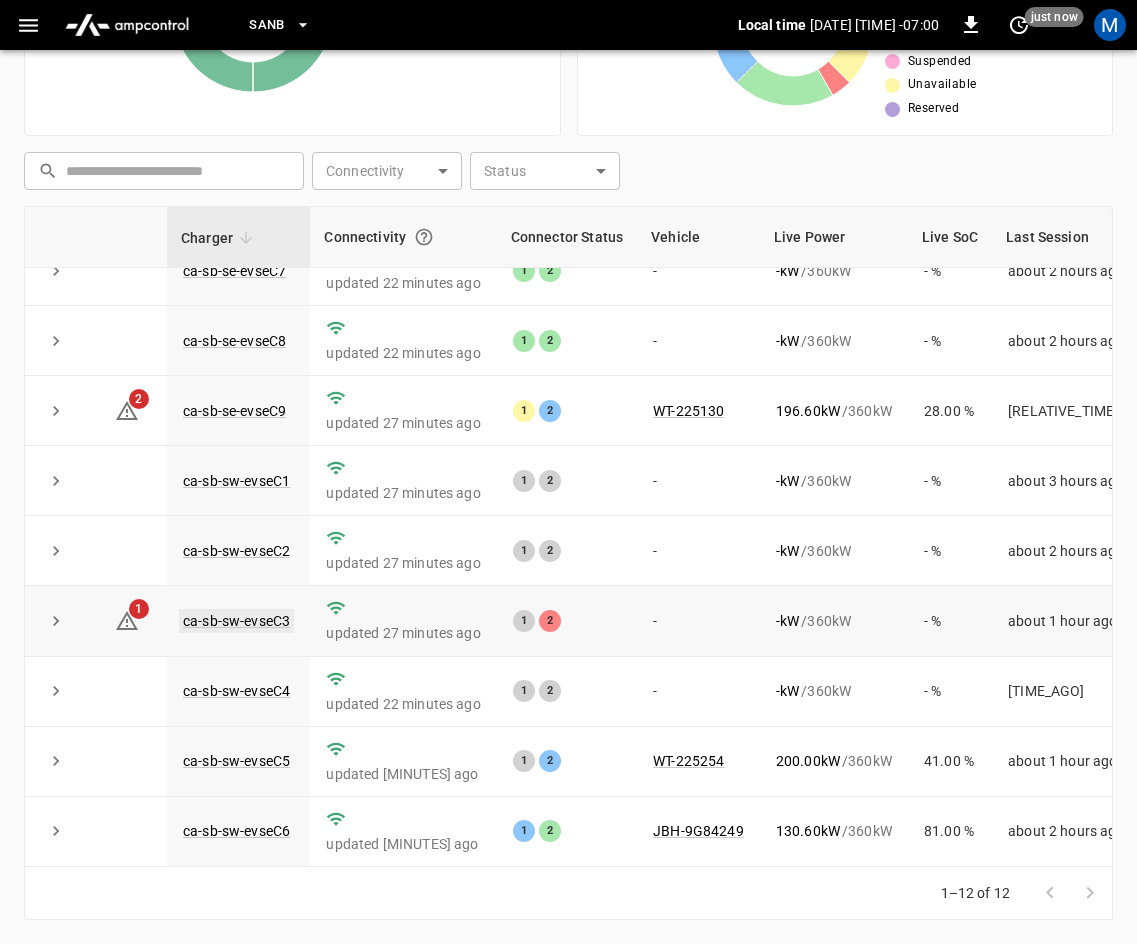 click on "ca-sb-sw-evseC3" at bounding box center (236, 621) 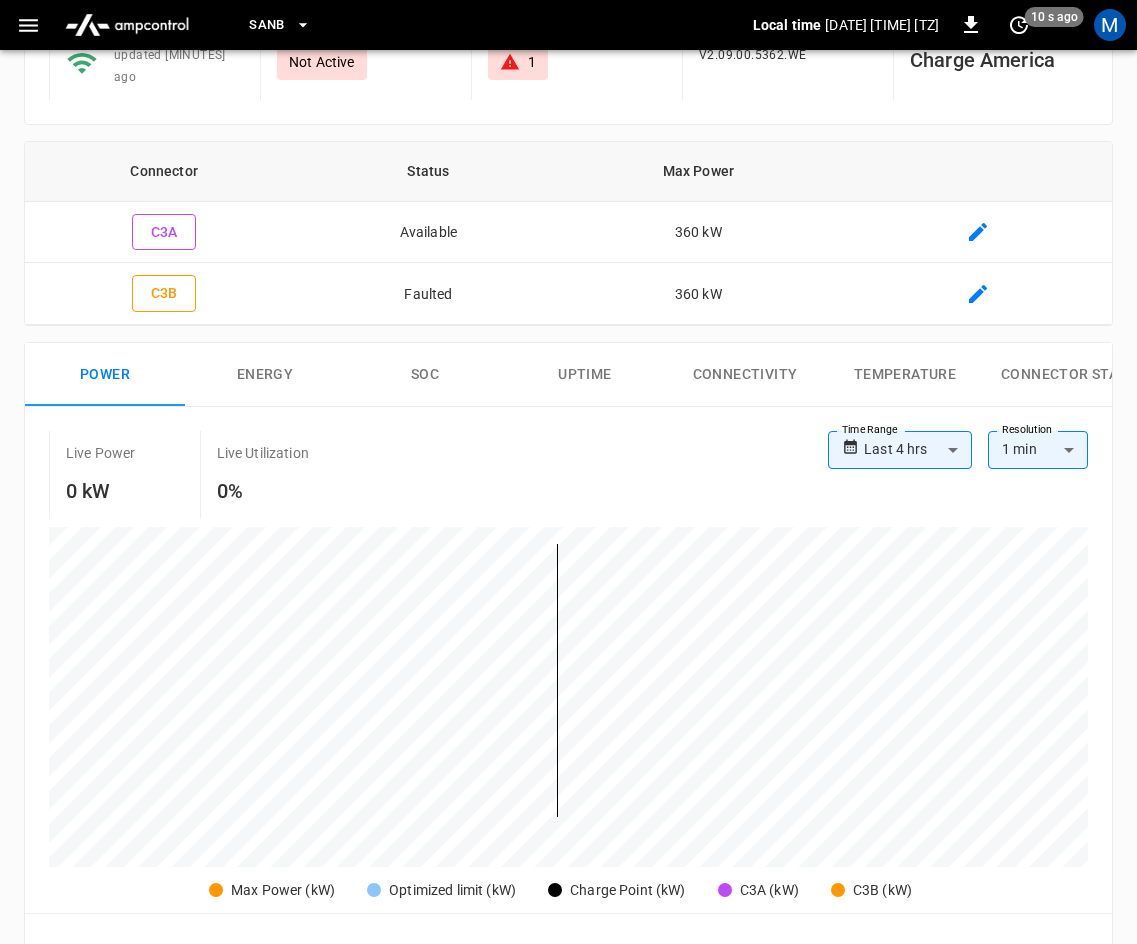 scroll, scrollTop: 0, scrollLeft: 0, axis: both 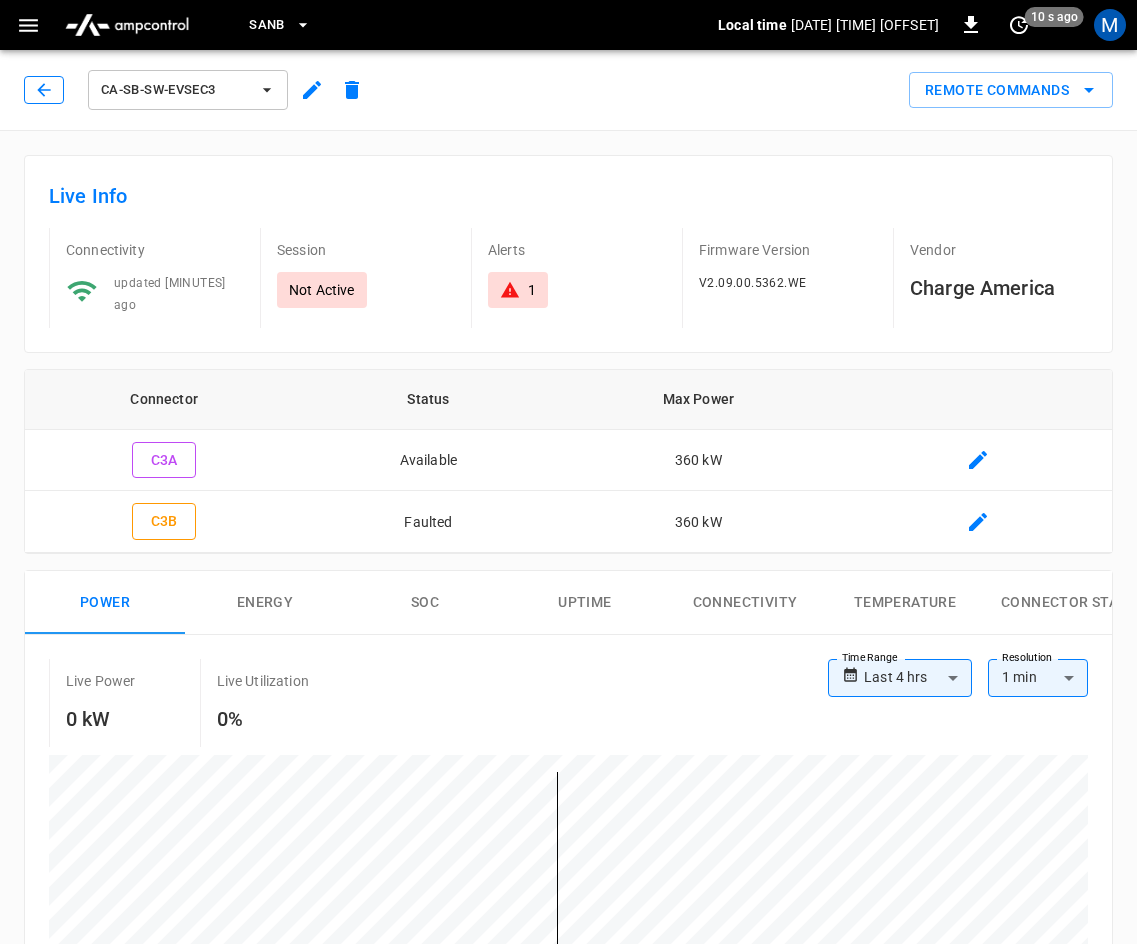 click at bounding box center [44, 90] 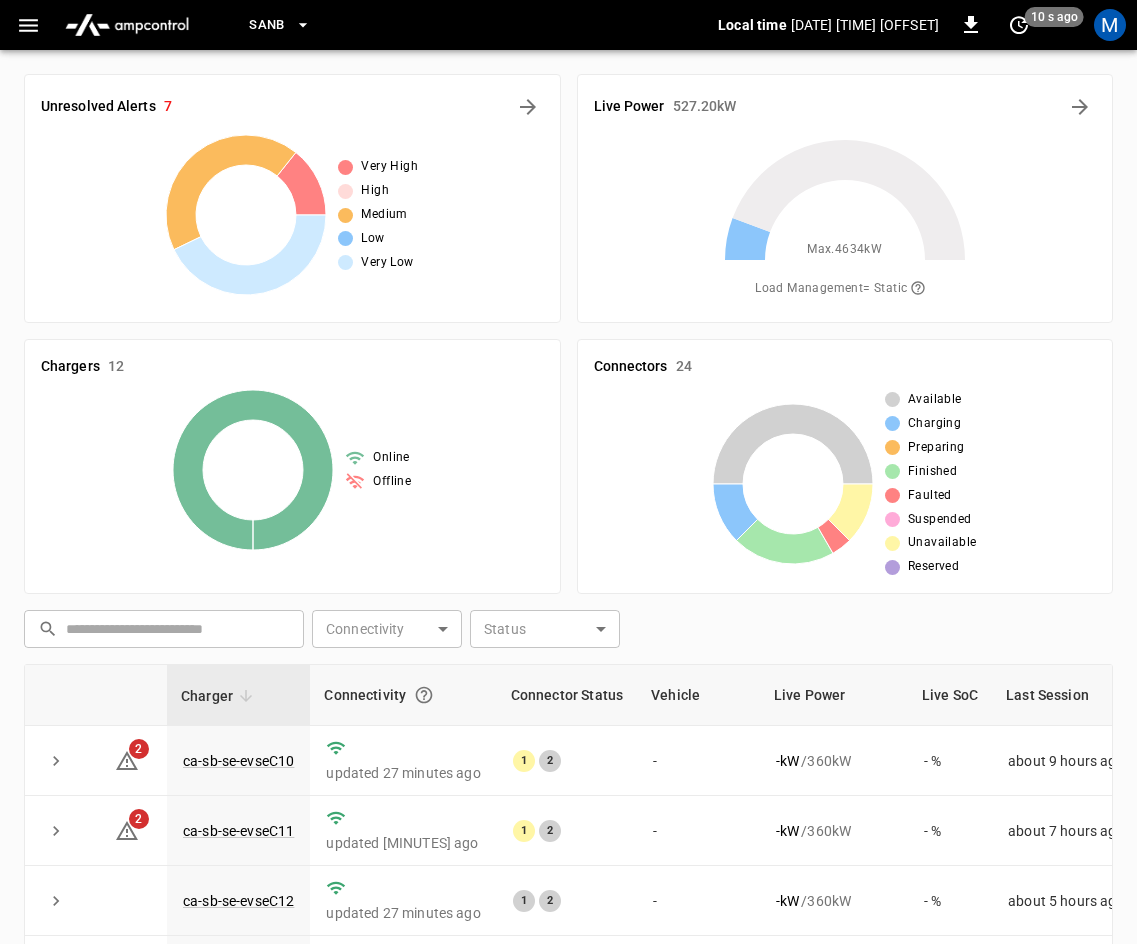 scroll, scrollTop: 458, scrollLeft: 0, axis: vertical 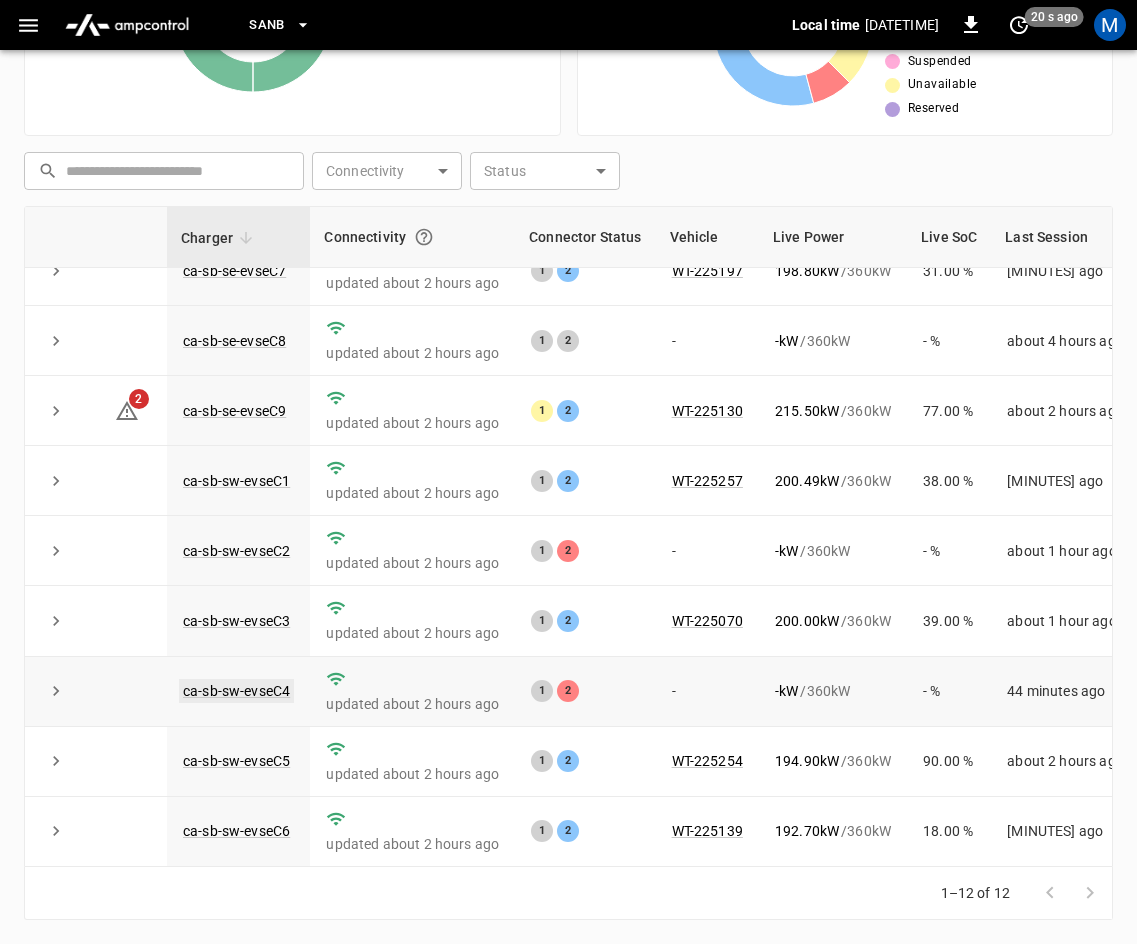 click on "ca-sb-sw-evseC4" at bounding box center (236, 691) 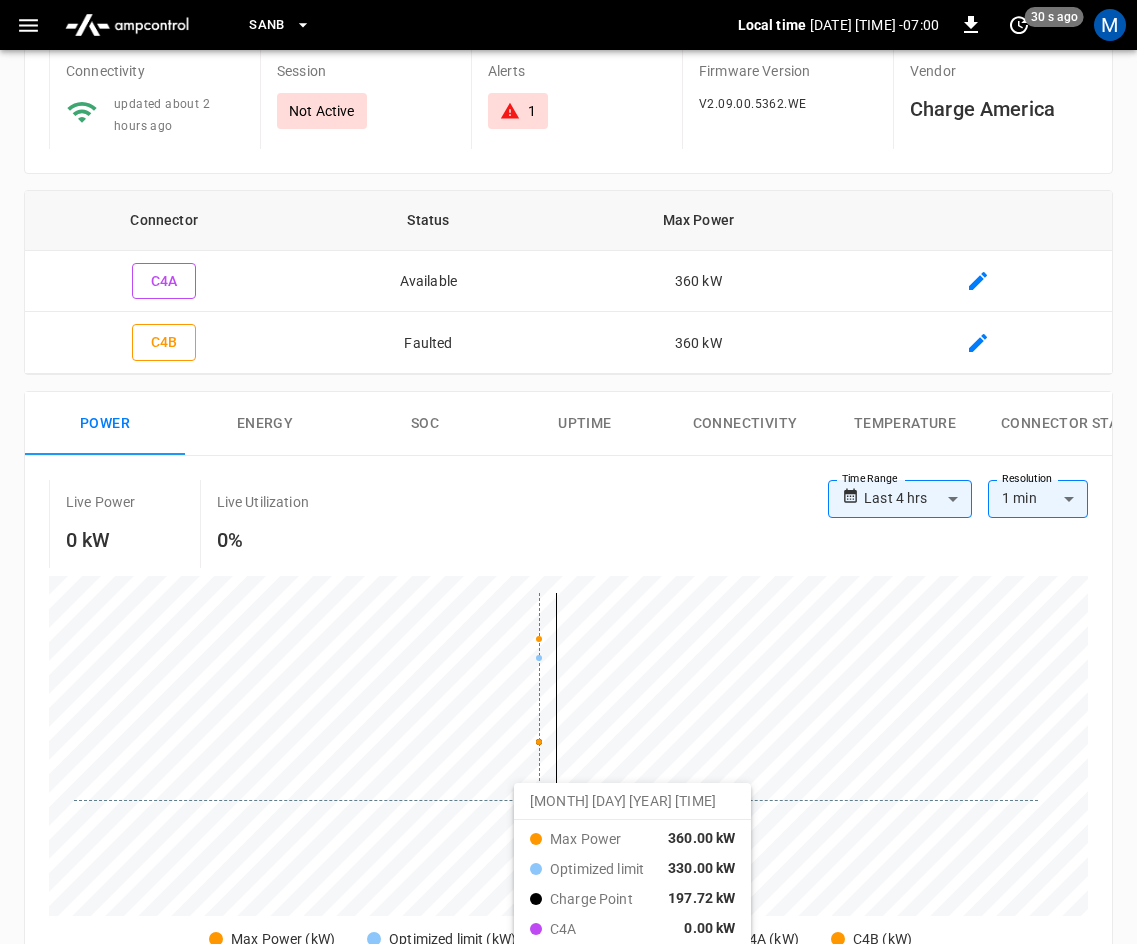 scroll, scrollTop: 0, scrollLeft: 0, axis: both 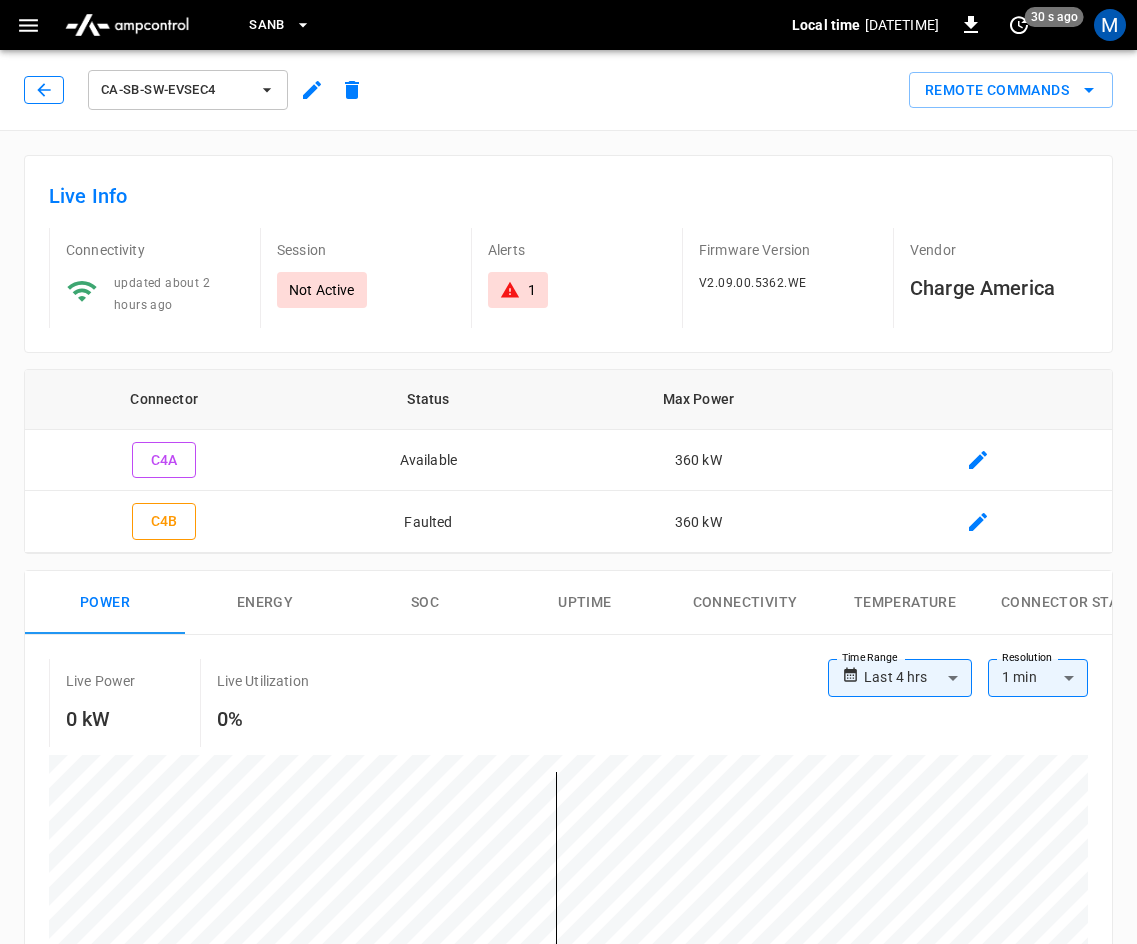 click 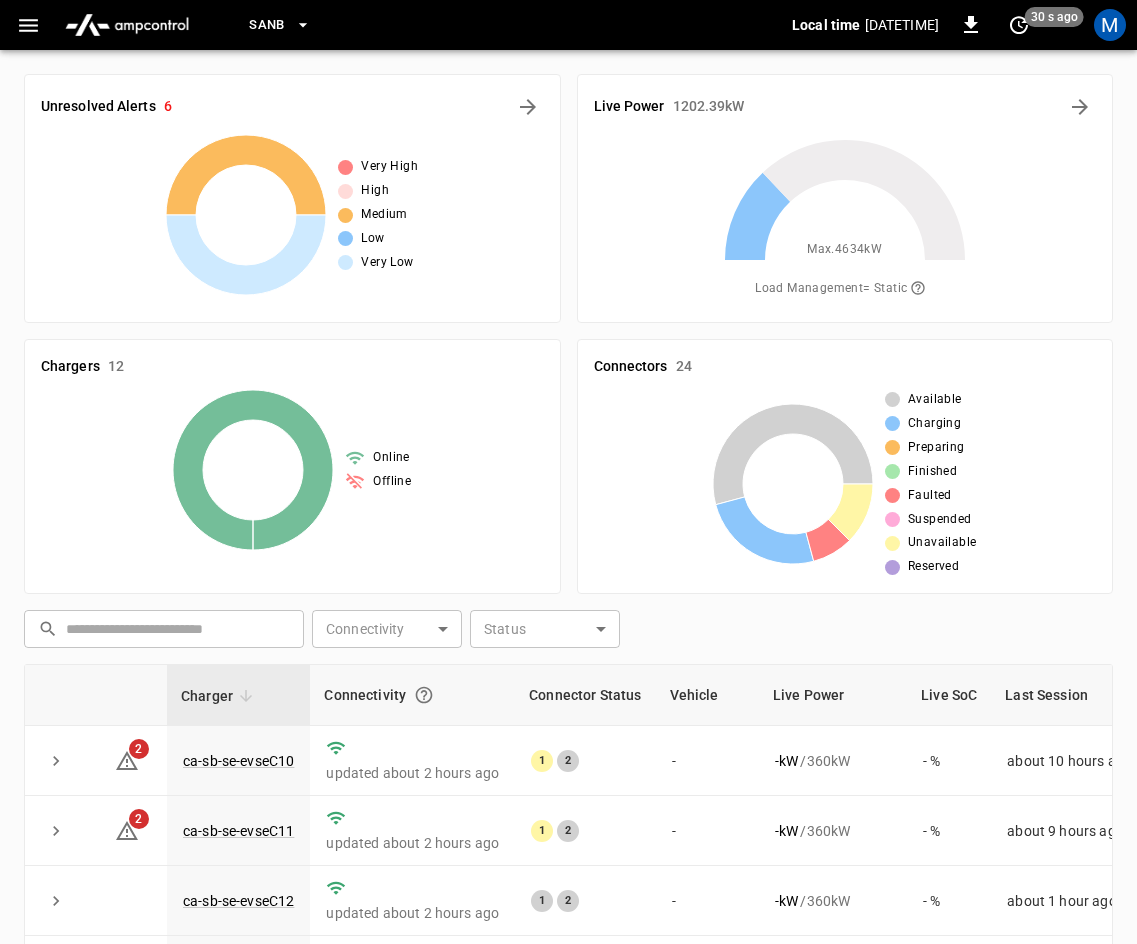 scroll, scrollTop: 458, scrollLeft: 0, axis: vertical 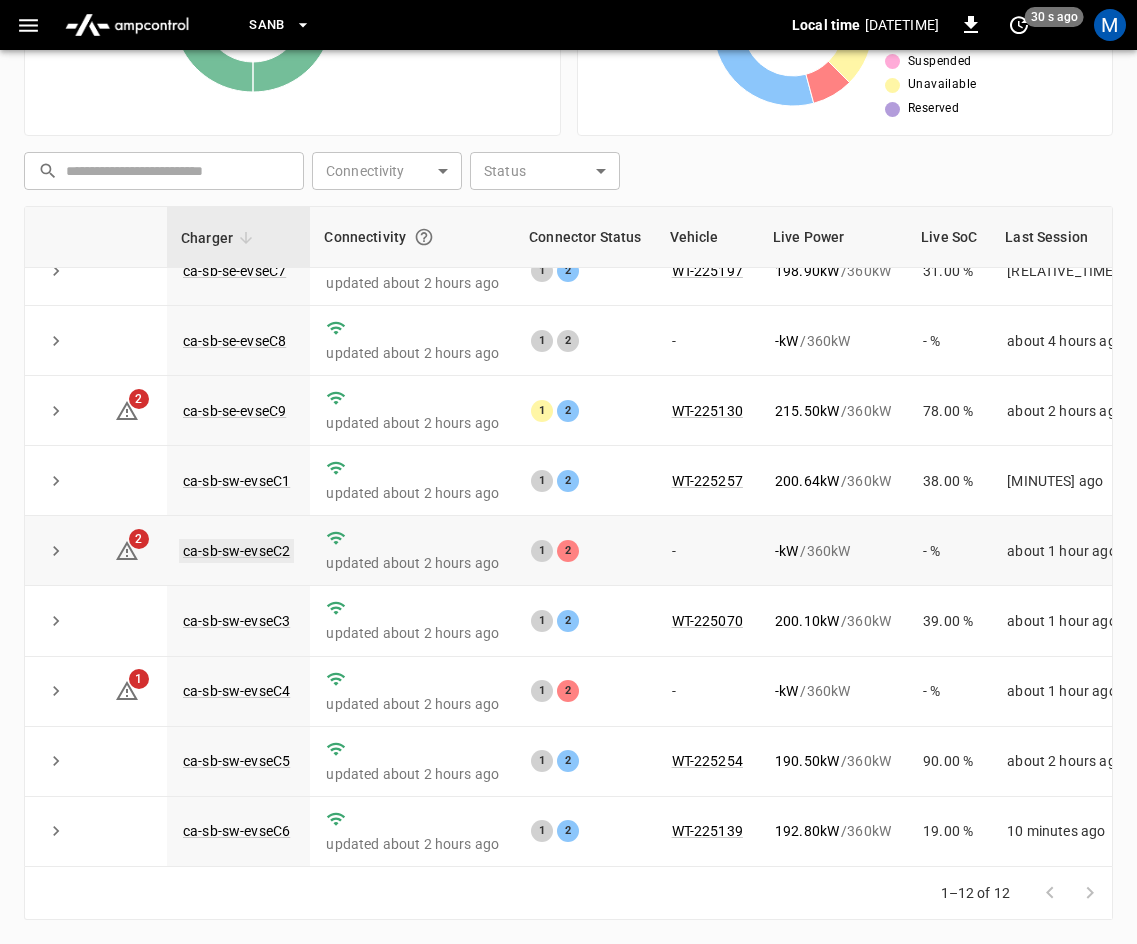click on "ca-sb-sw-evseC2" at bounding box center [236, 551] 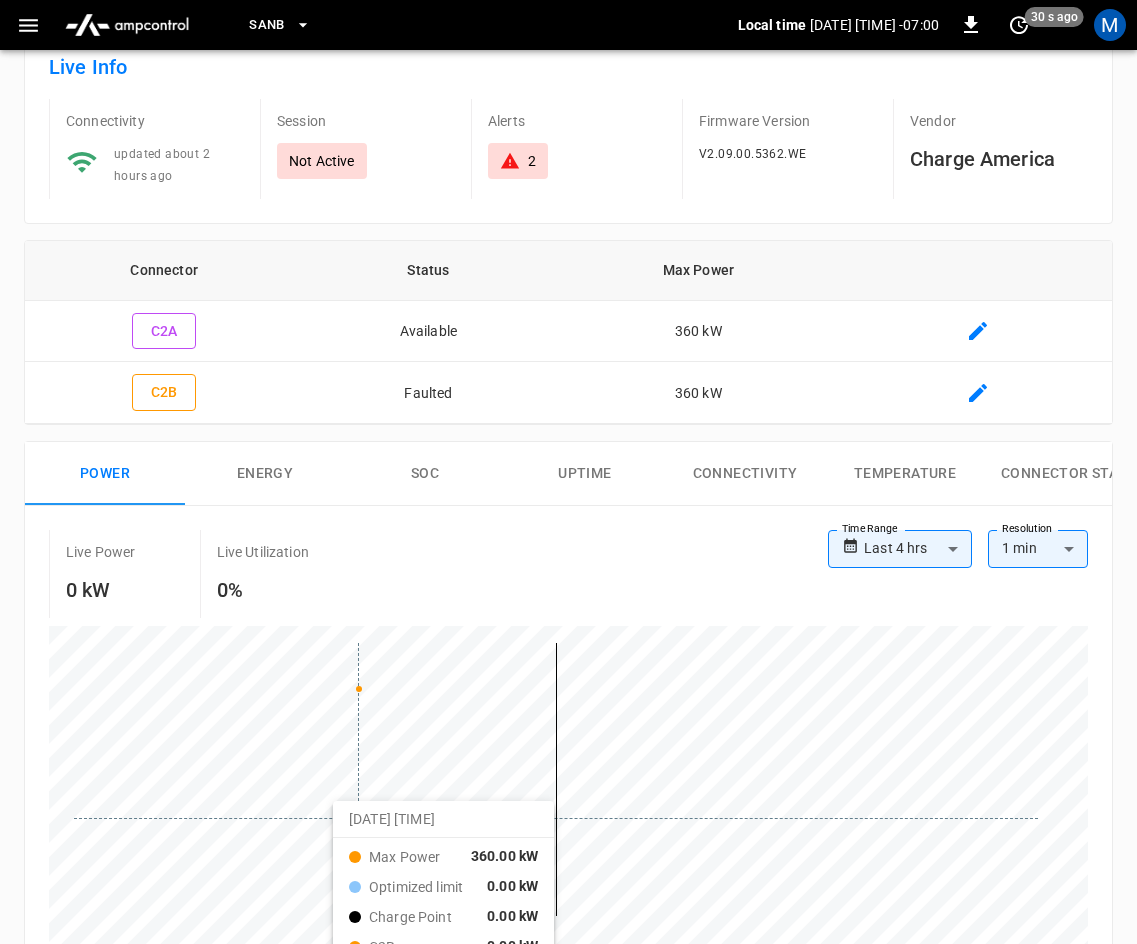 scroll, scrollTop: 0, scrollLeft: 0, axis: both 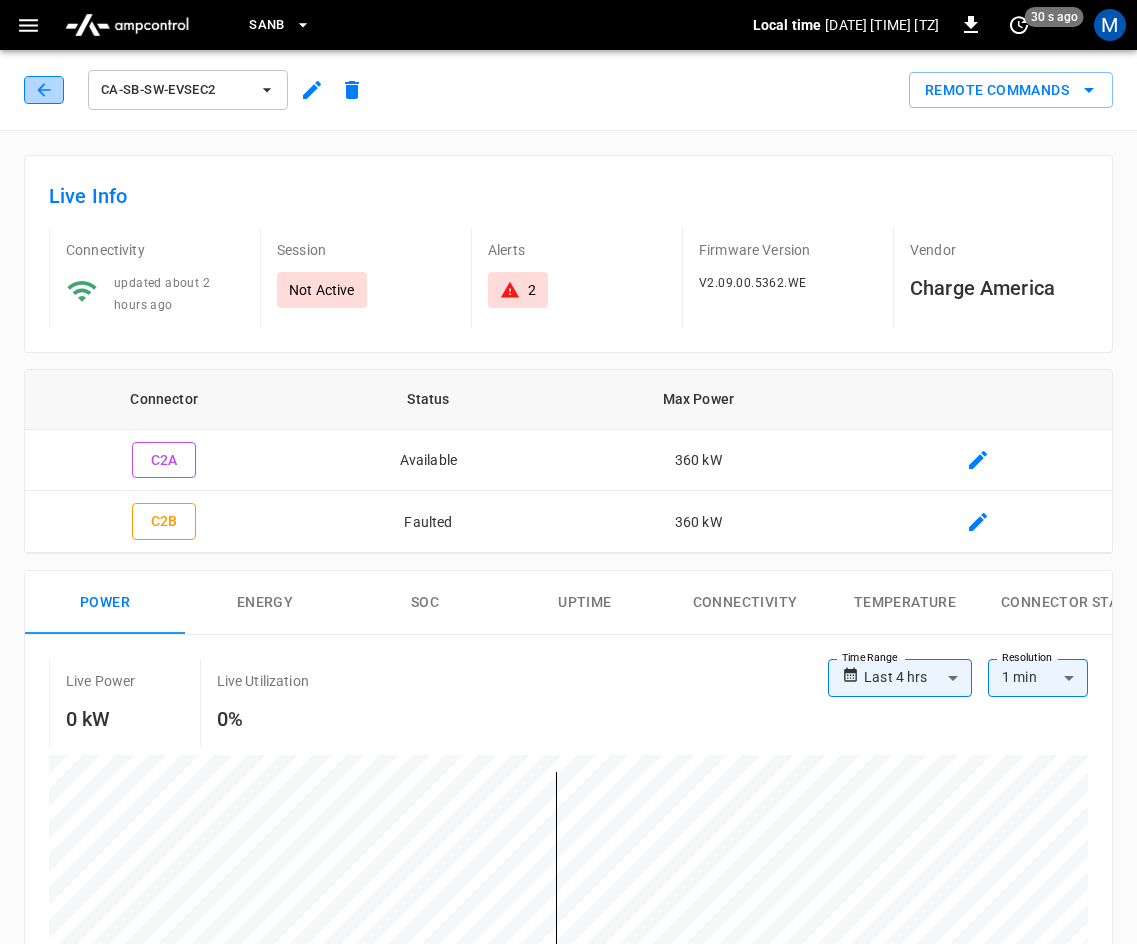 click 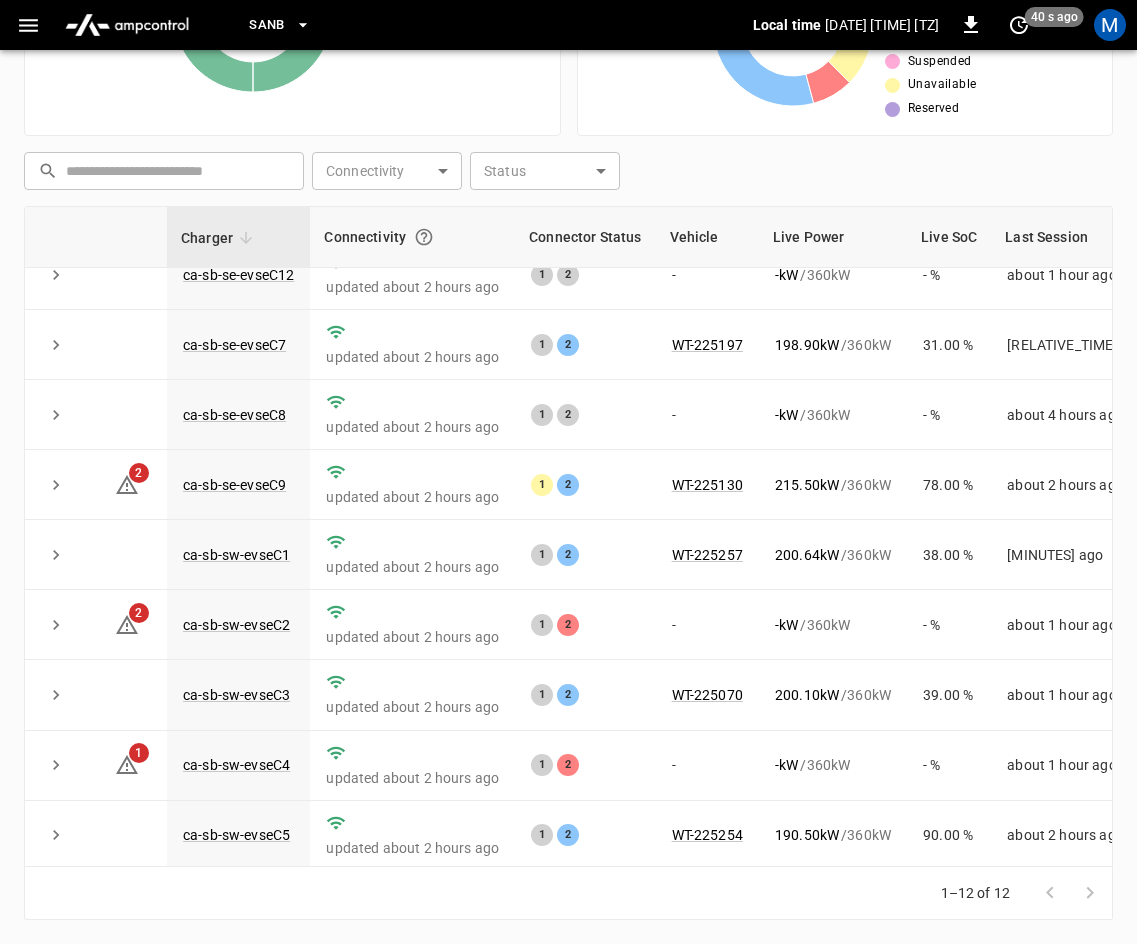 scroll, scrollTop: 266, scrollLeft: 0, axis: vertical 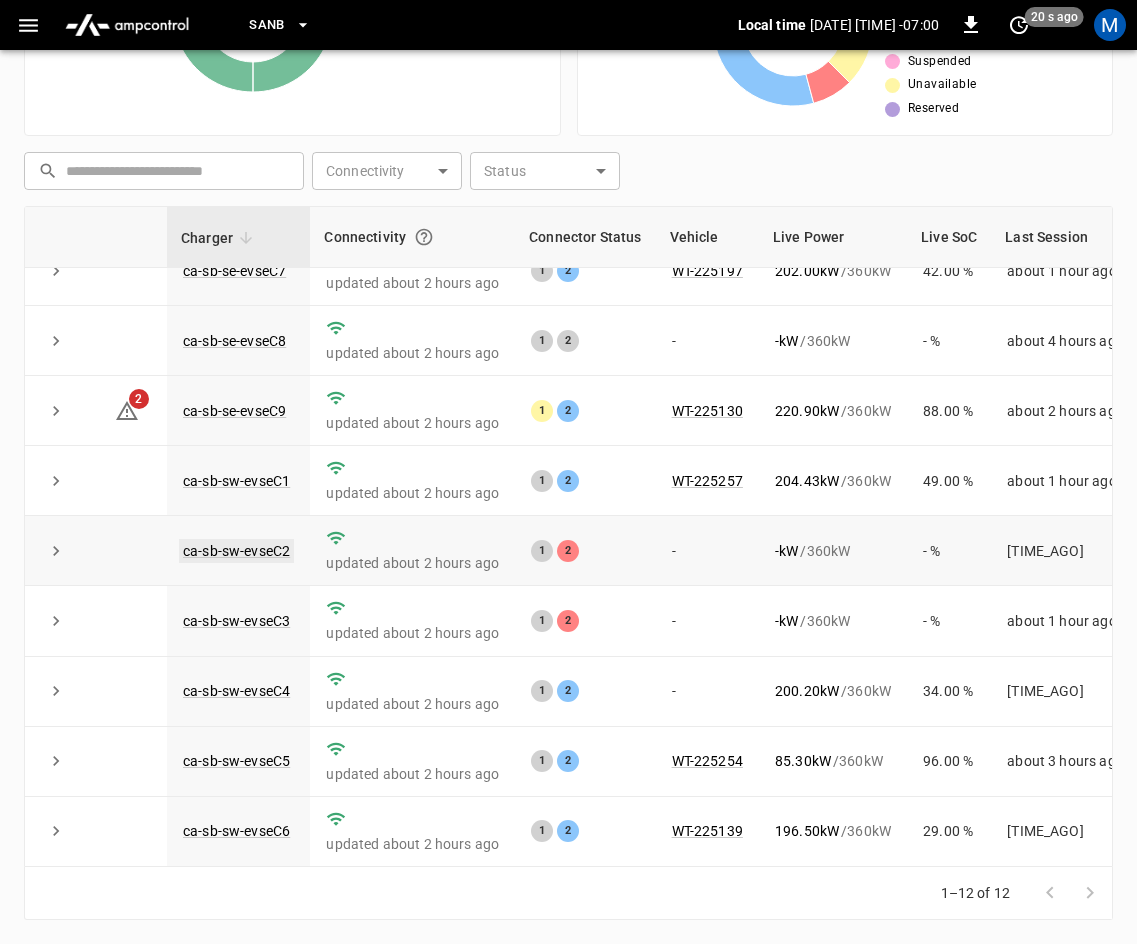 click on "ca-sb-sw-evseC2" at bounding box center (236, 551) 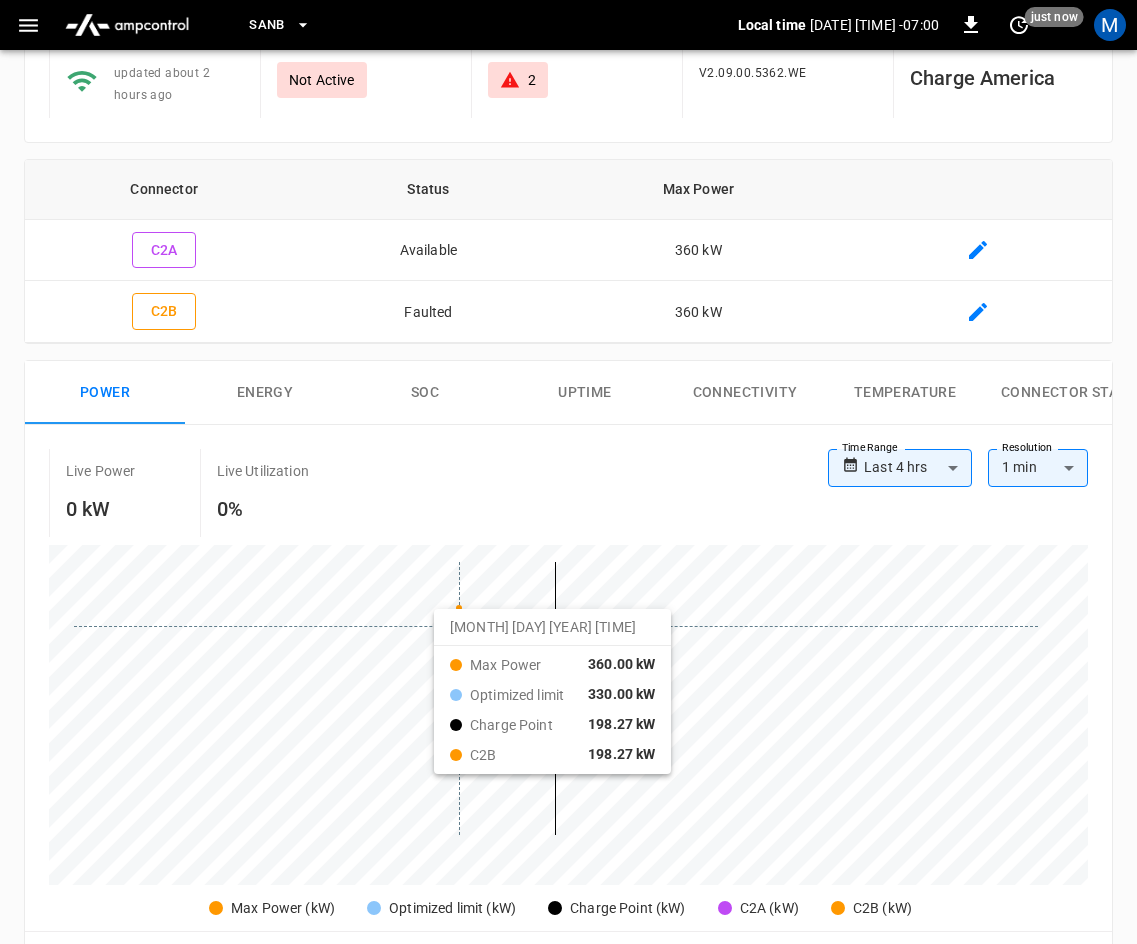 scroll, scrollTop: 0, scrollLeft: 0, axis: both 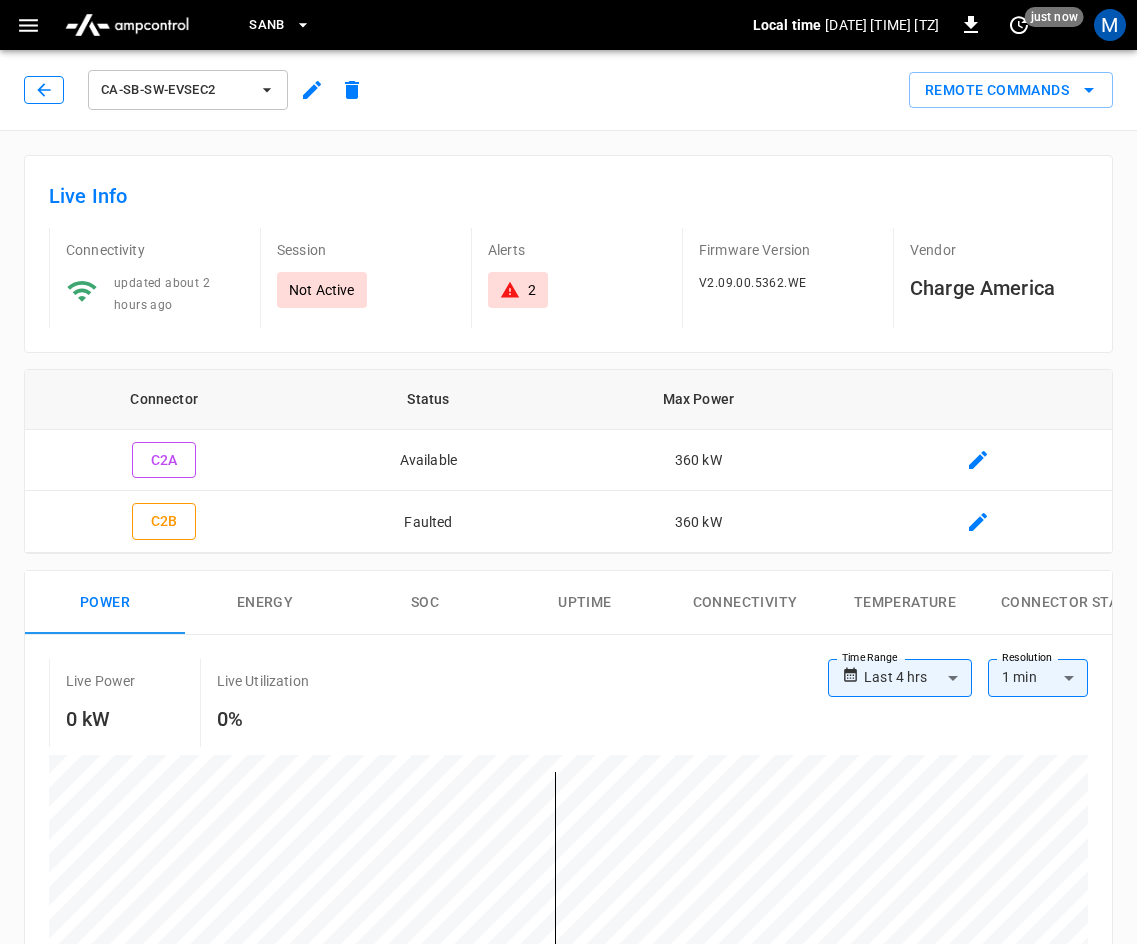click 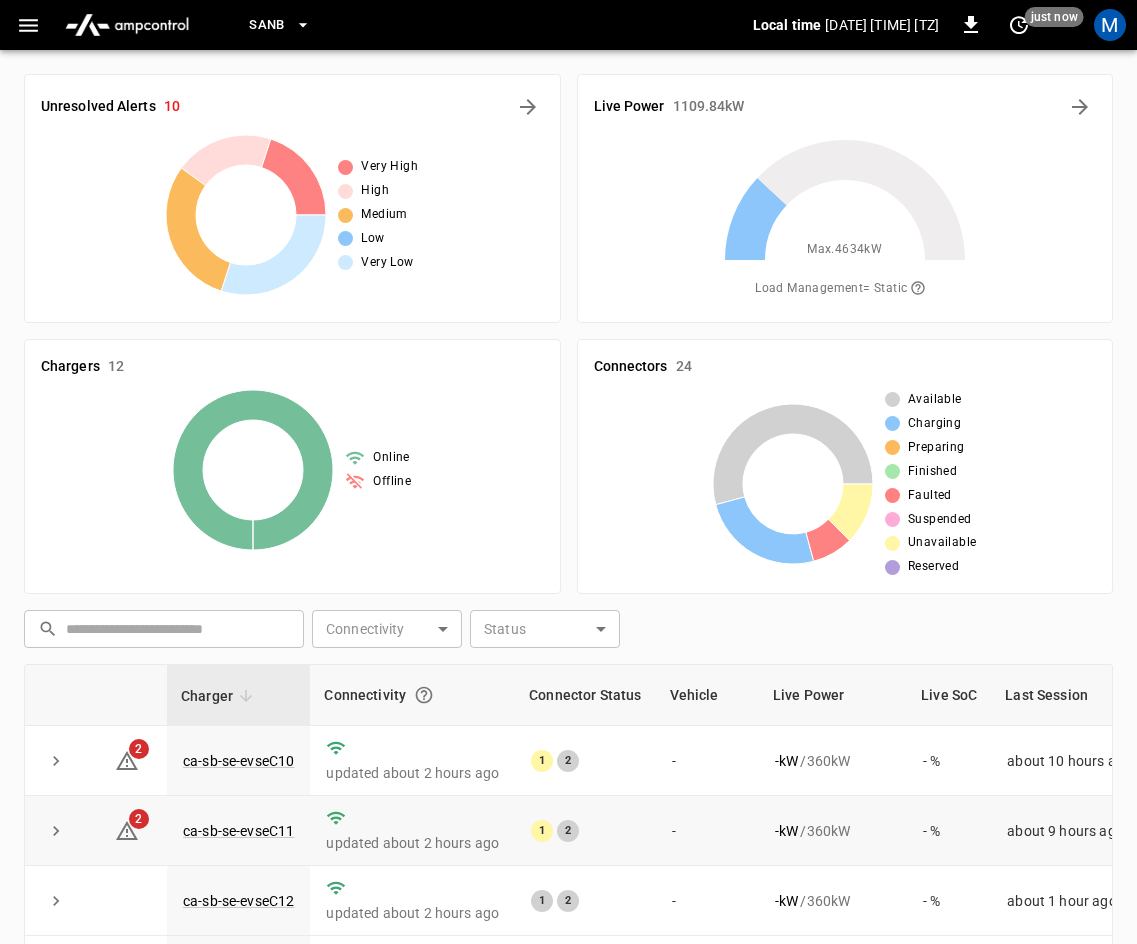 scroll, scrollTop: 458, scrollLeft: 0, axis: vertical 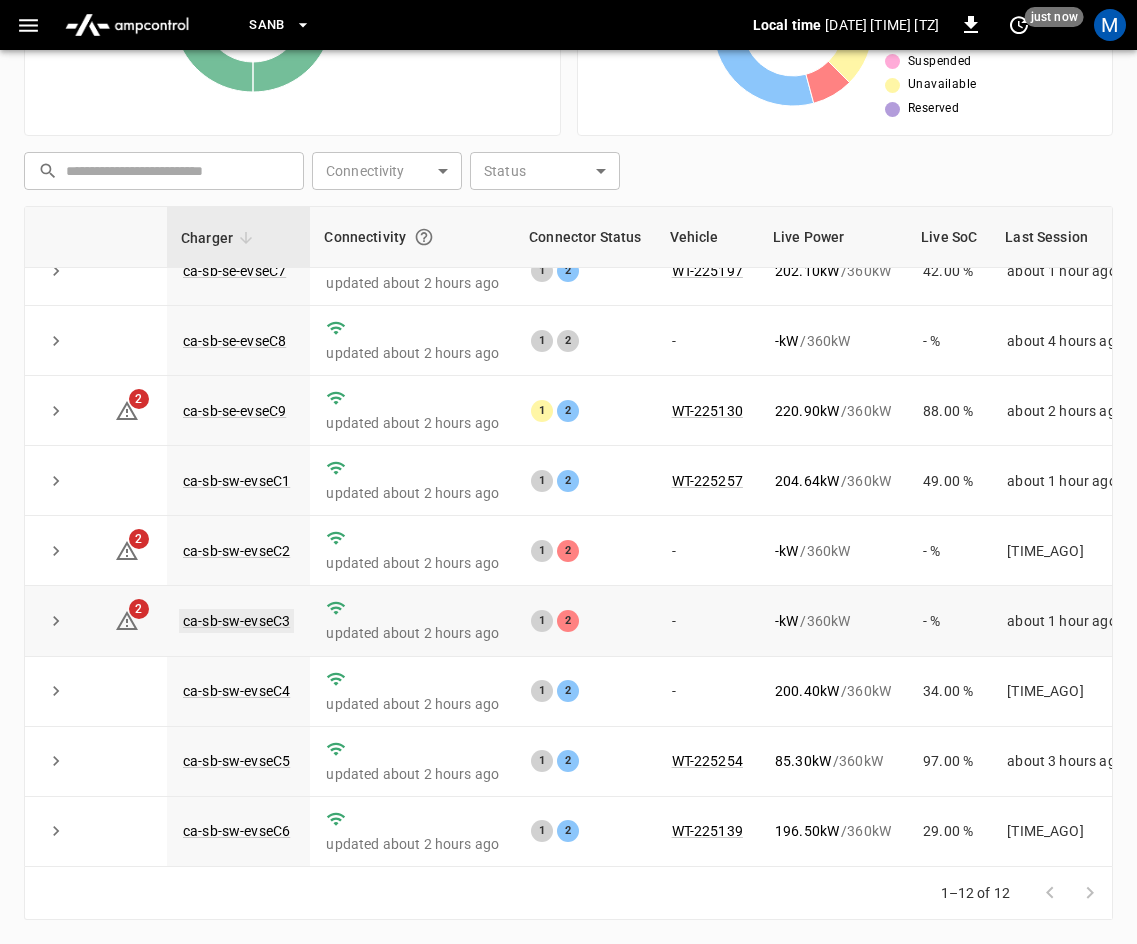 click on "ca-sb-sw-evseC3" at bounding box center [236, 621] 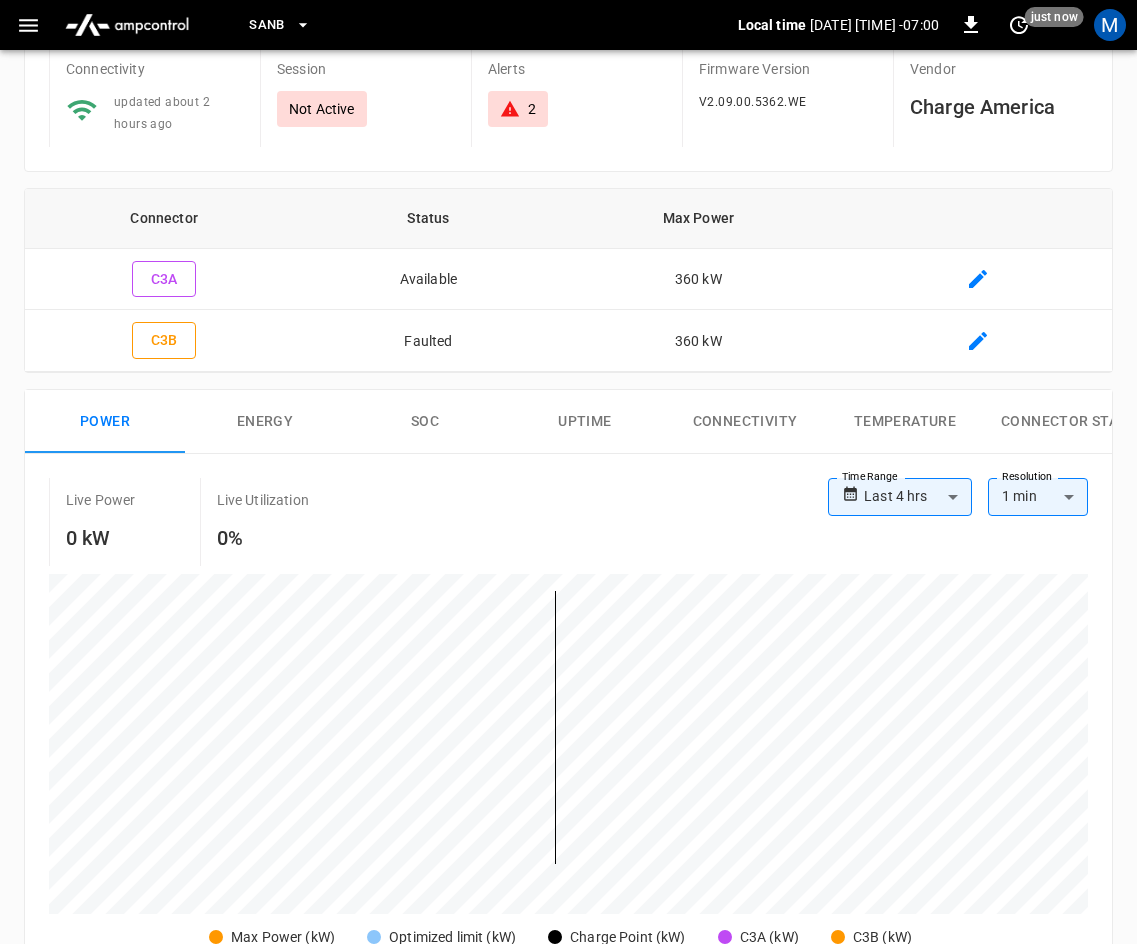 scroll, scrollTop: 0, scrollLeft: 0, axis: both 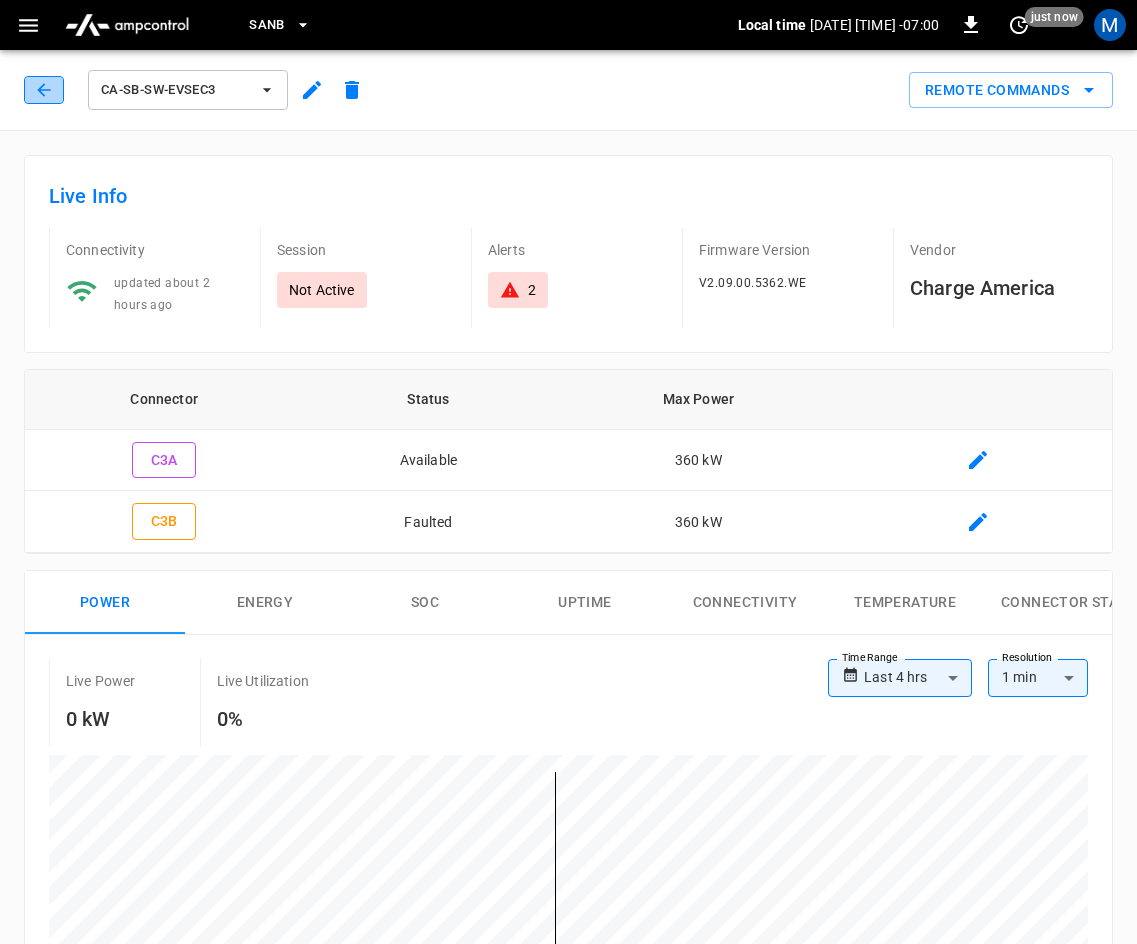 click 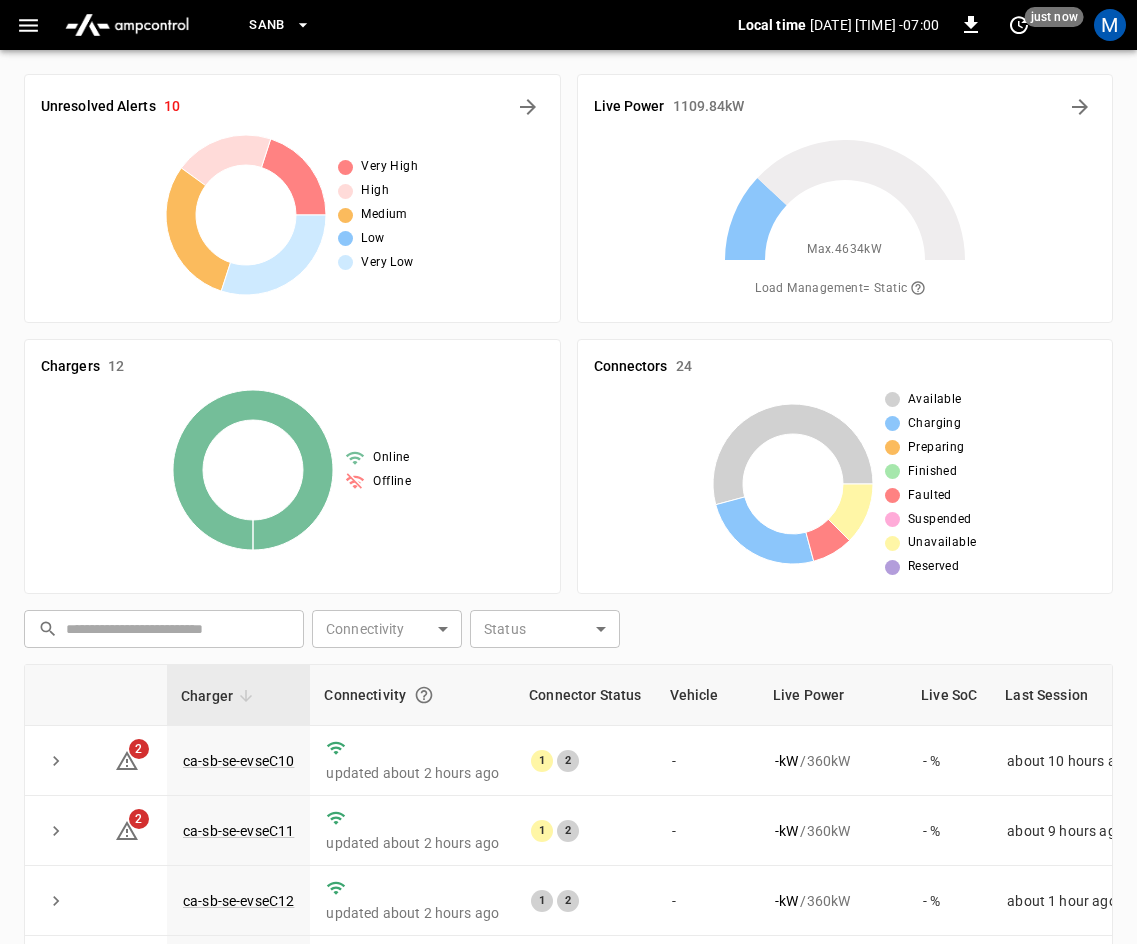 scroll, scrollTop: 458, scrollLeft: 0, axis: vertical 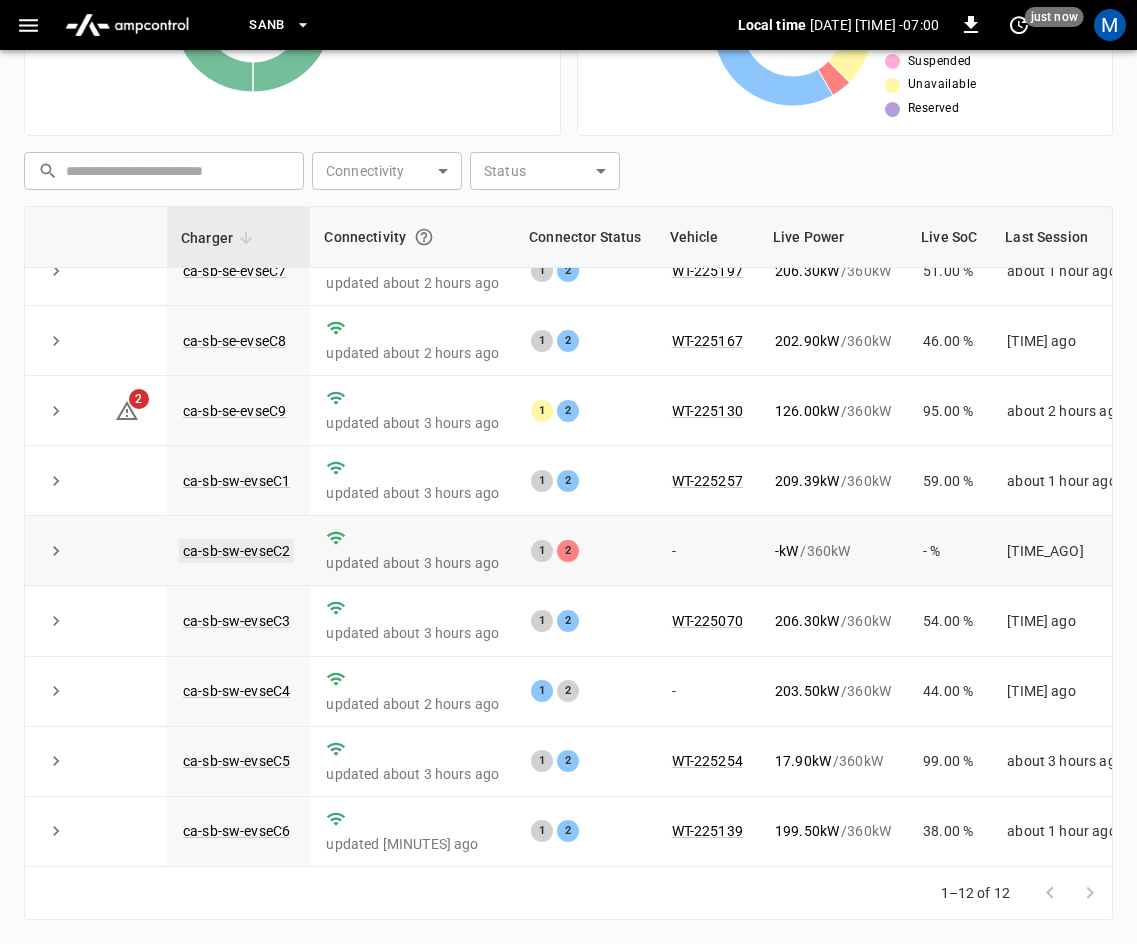 click on "ca-sb-sw-evseC2" at bounding box center [236, 551] 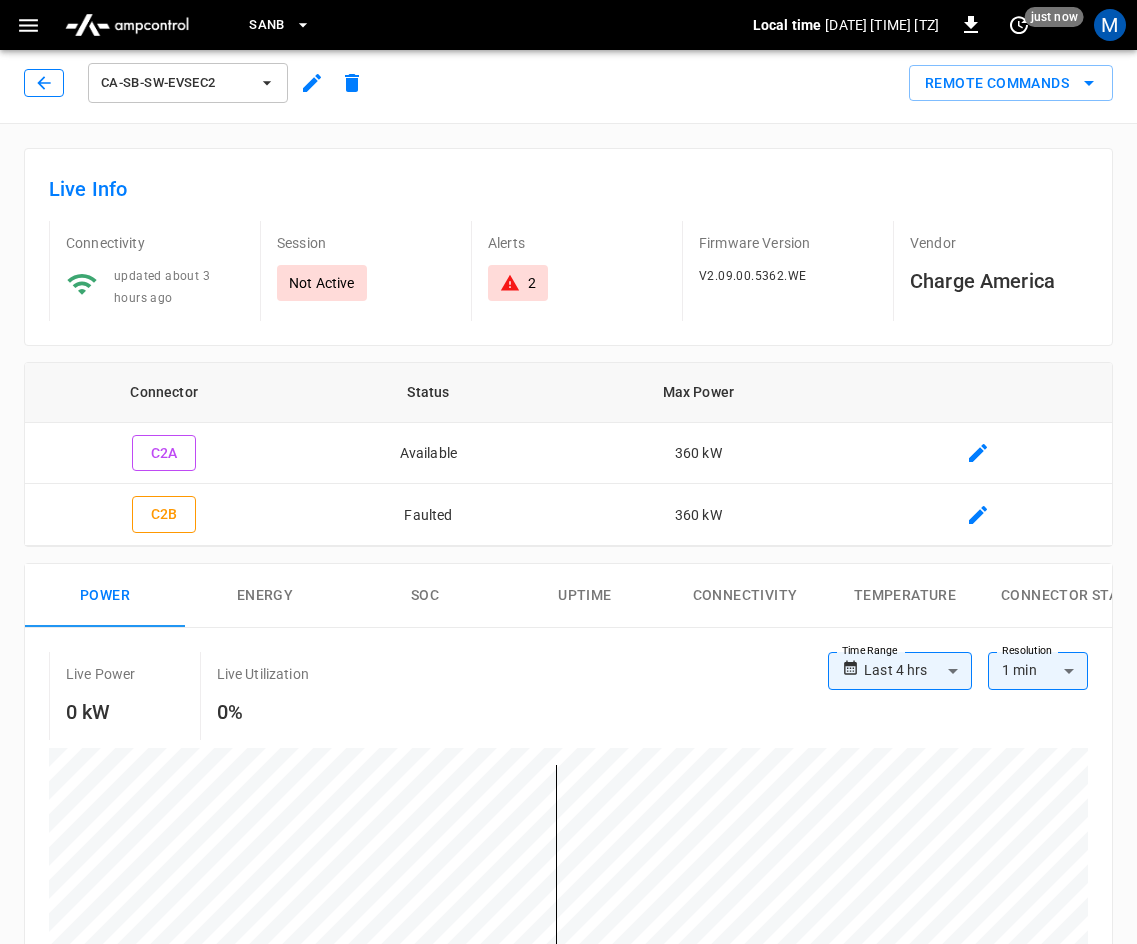 scroll, scrollTop: 0, scrollLeft: 0, axis: both 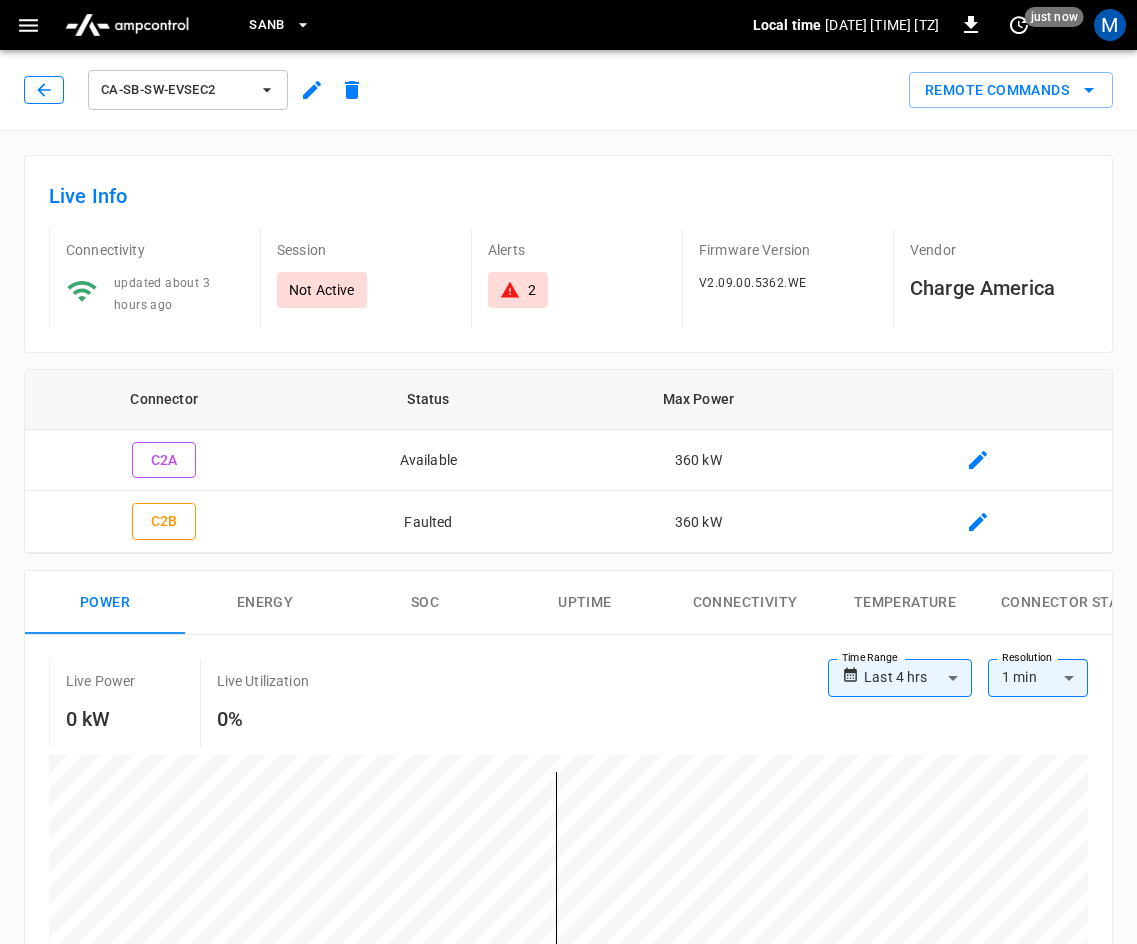 click at bounding box center (44, 90) 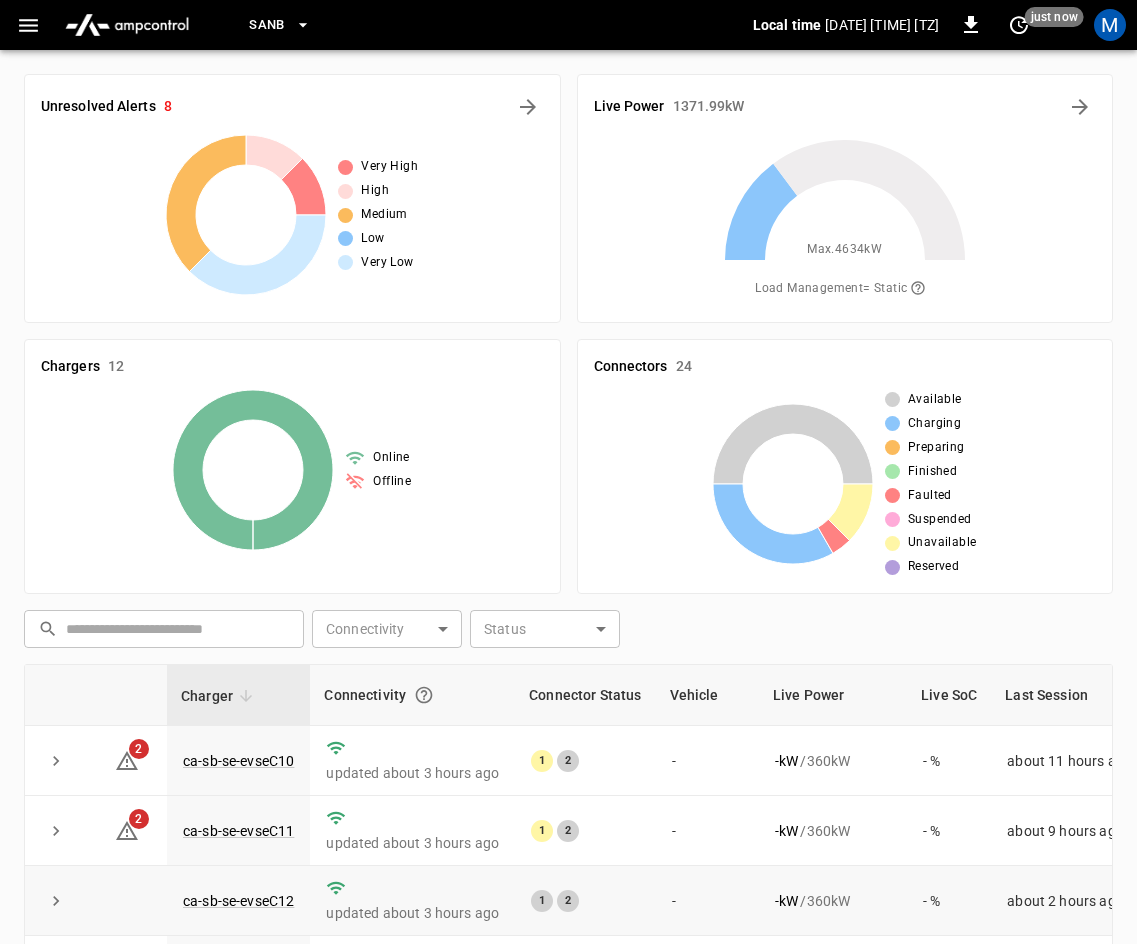 scroll, scrollTop: 458, scrollLeft: 0, axis: vertical 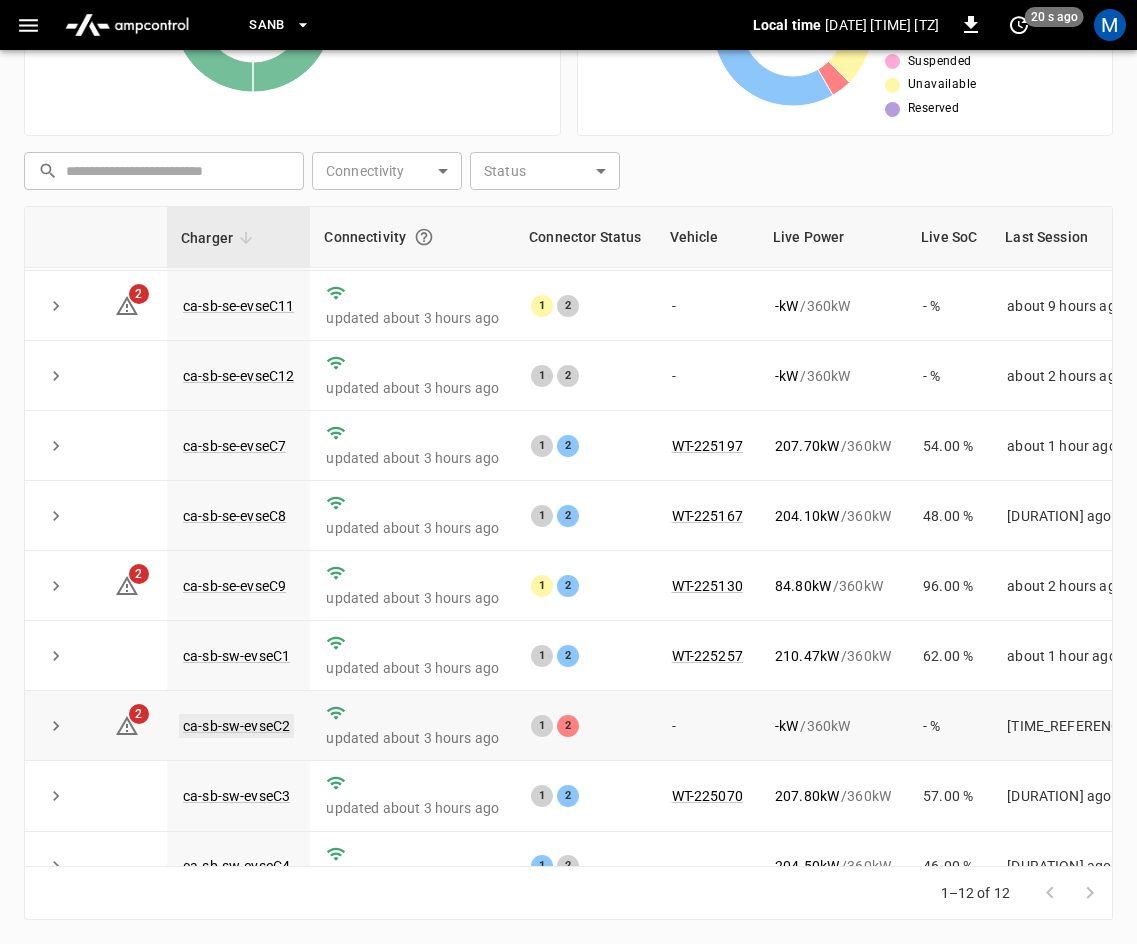 click on "ca-sb-sw-evseC2" at bounding box center [236, 726] 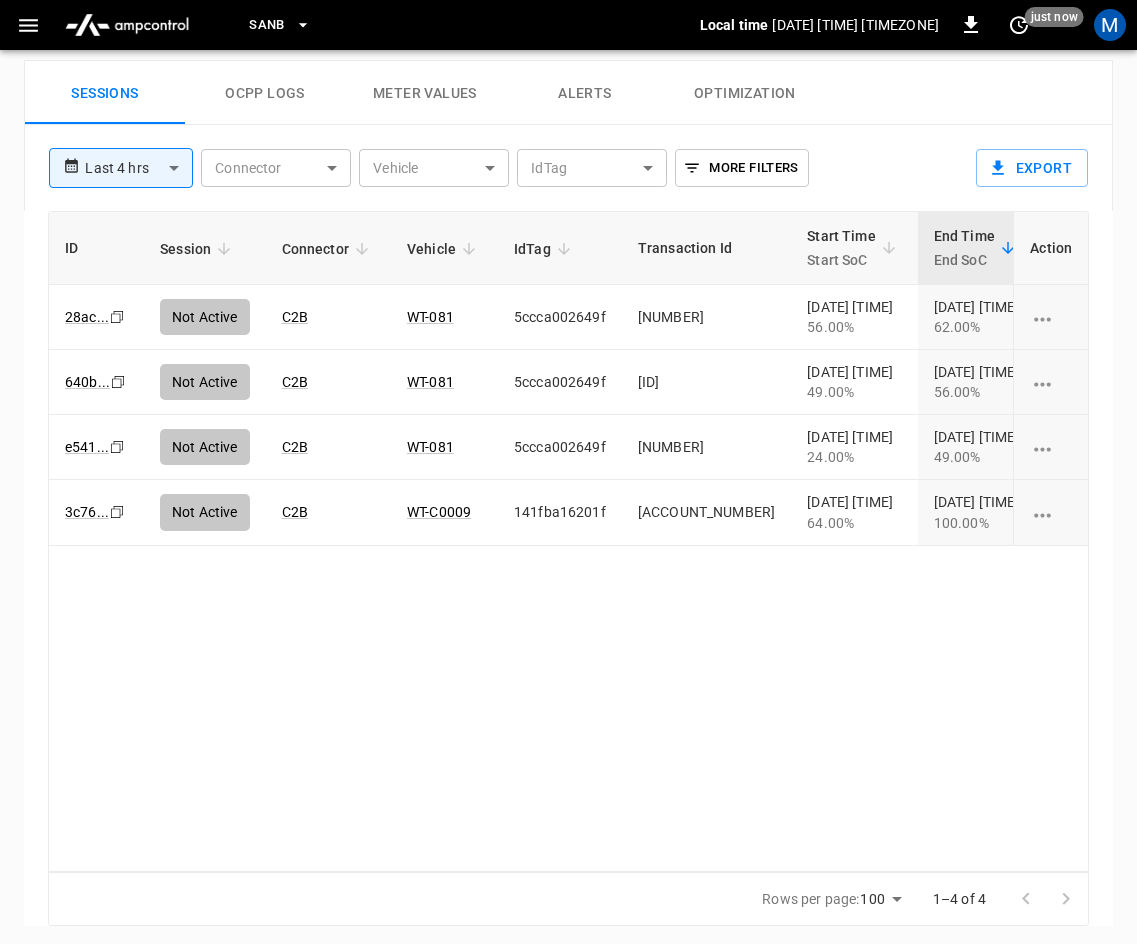 scroll, scrollTop: 1154, scrollLeft: 0, axis: vertical 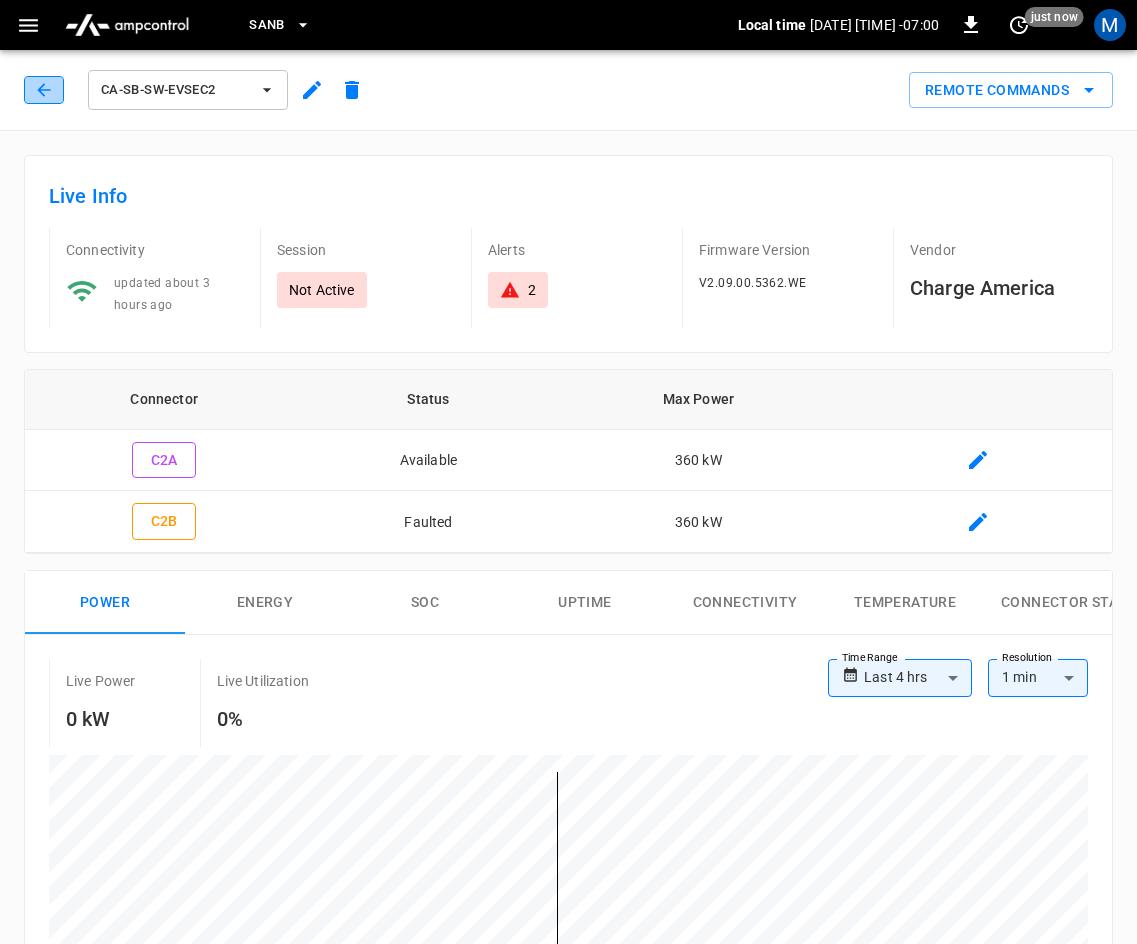 click 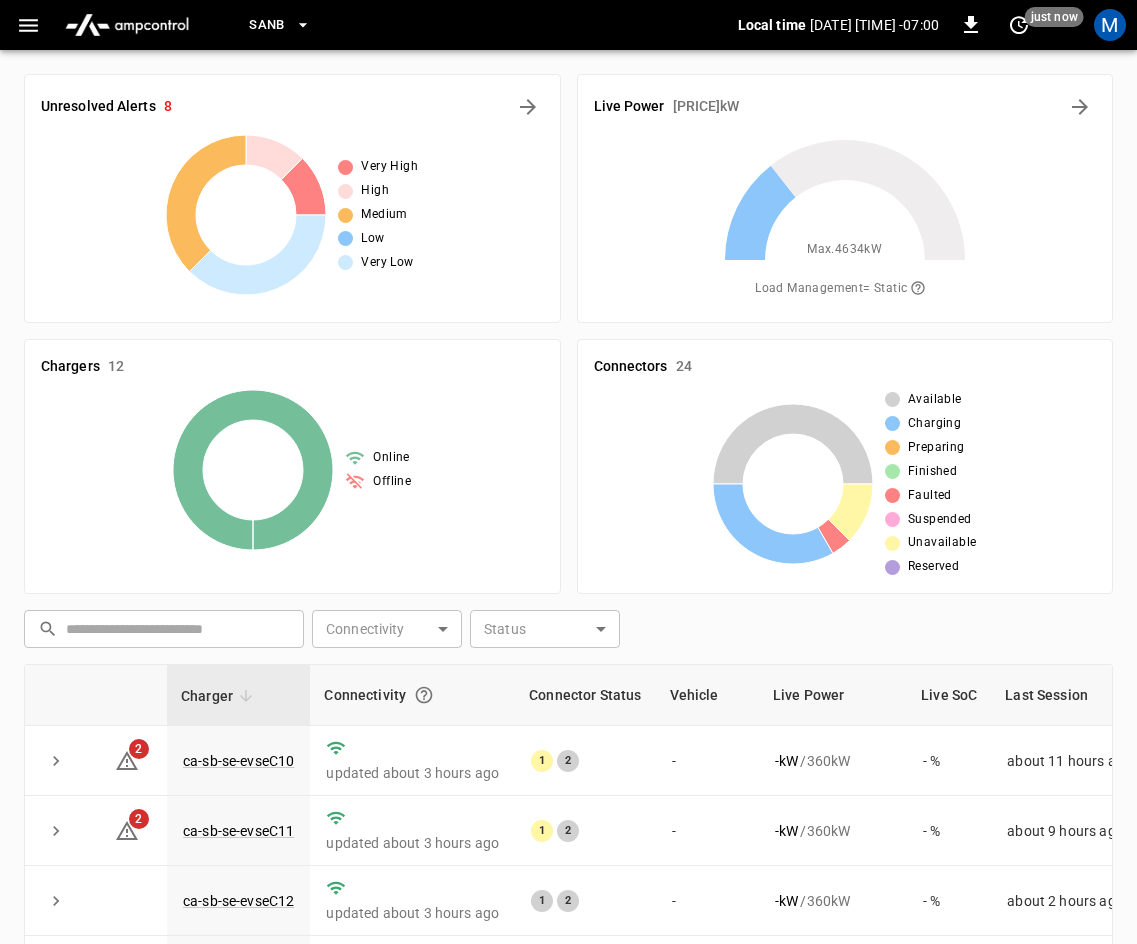 scroll, scrollTop: 458, scrollLeft: 0, axis: vertical 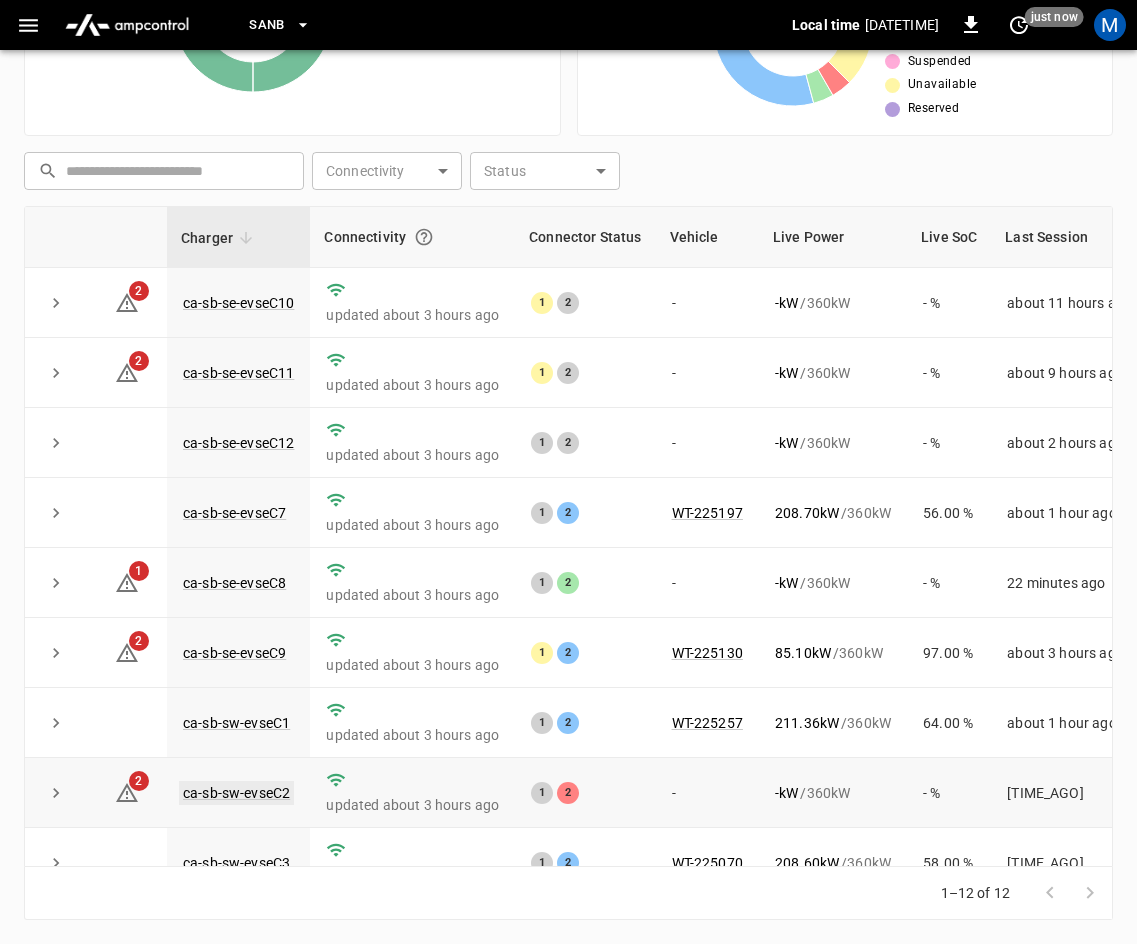 click on "ca-sb-sw-evseC2" at bounding box center [236, 793] 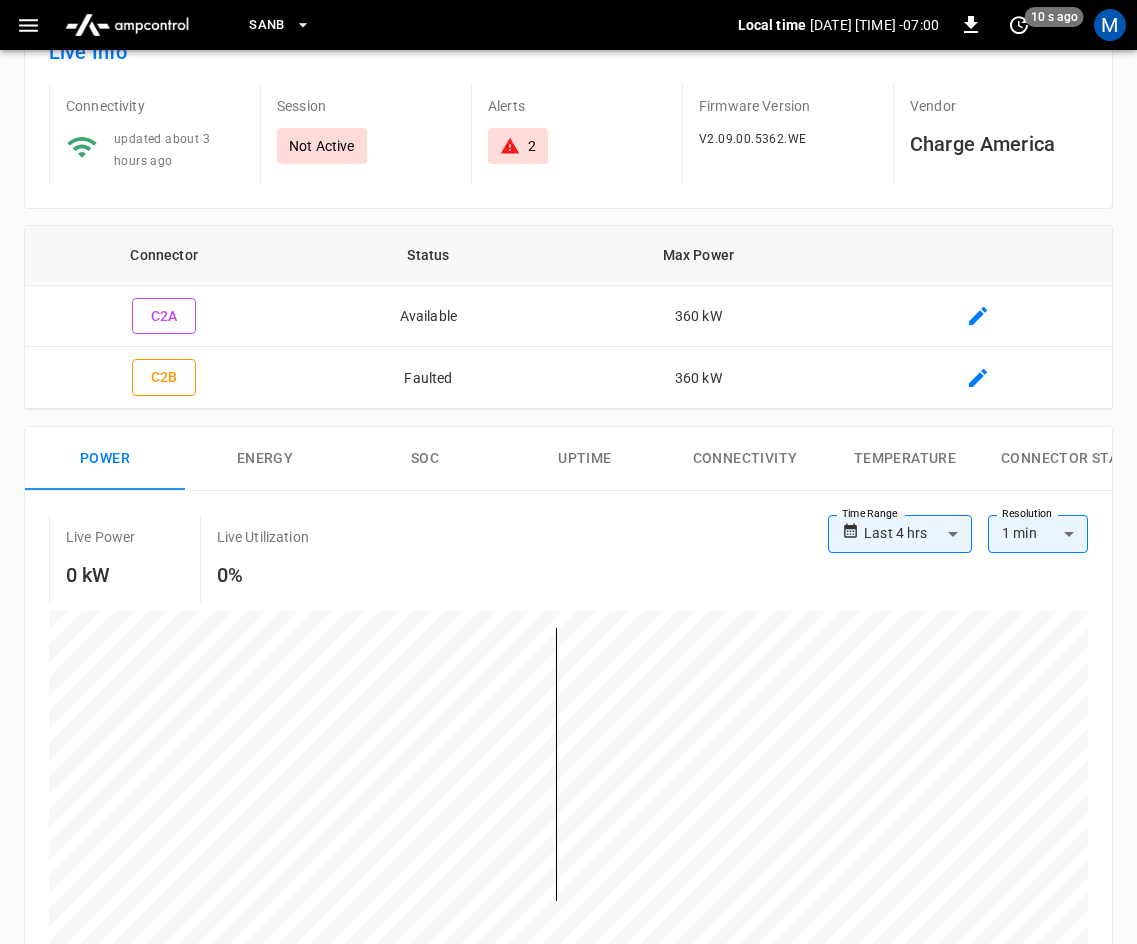 scroll, scrollTop: 0, scrollLeft: 0, axis: both 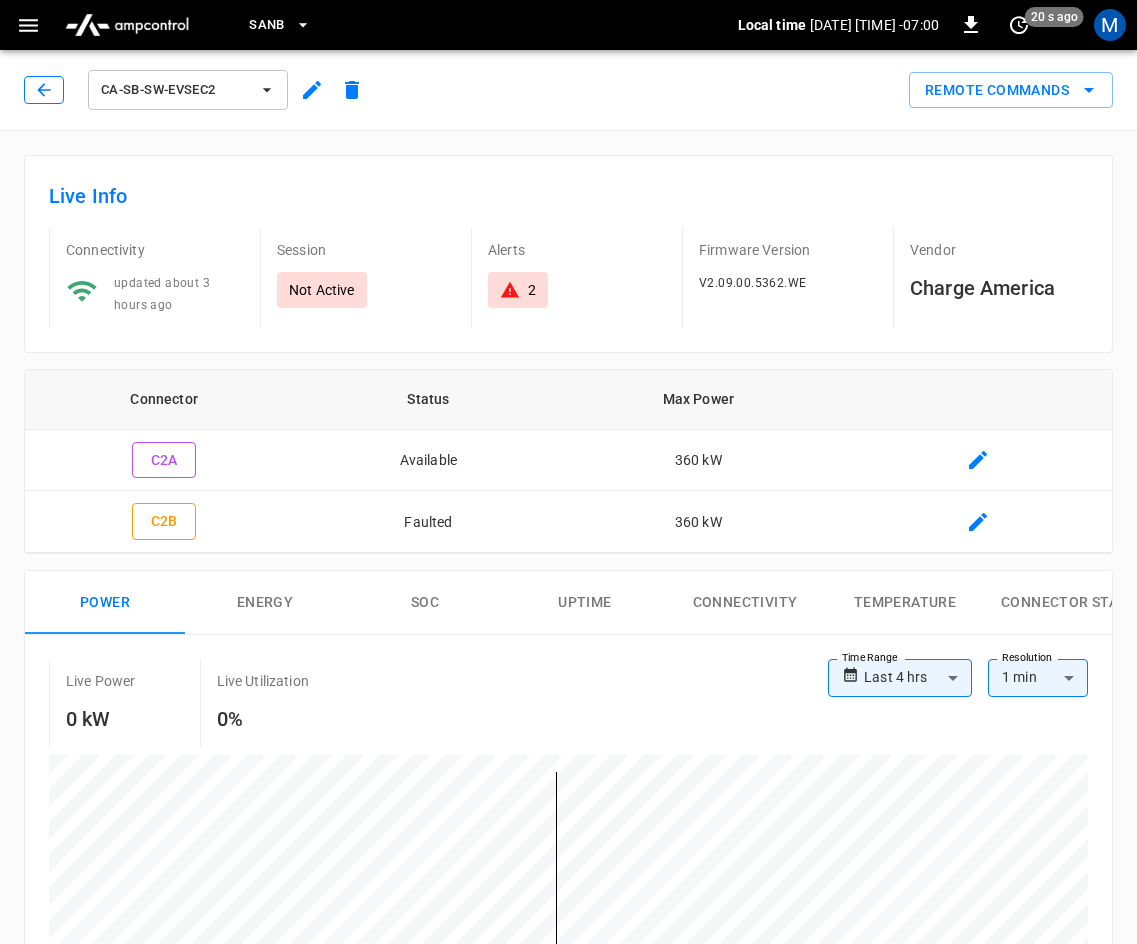 click 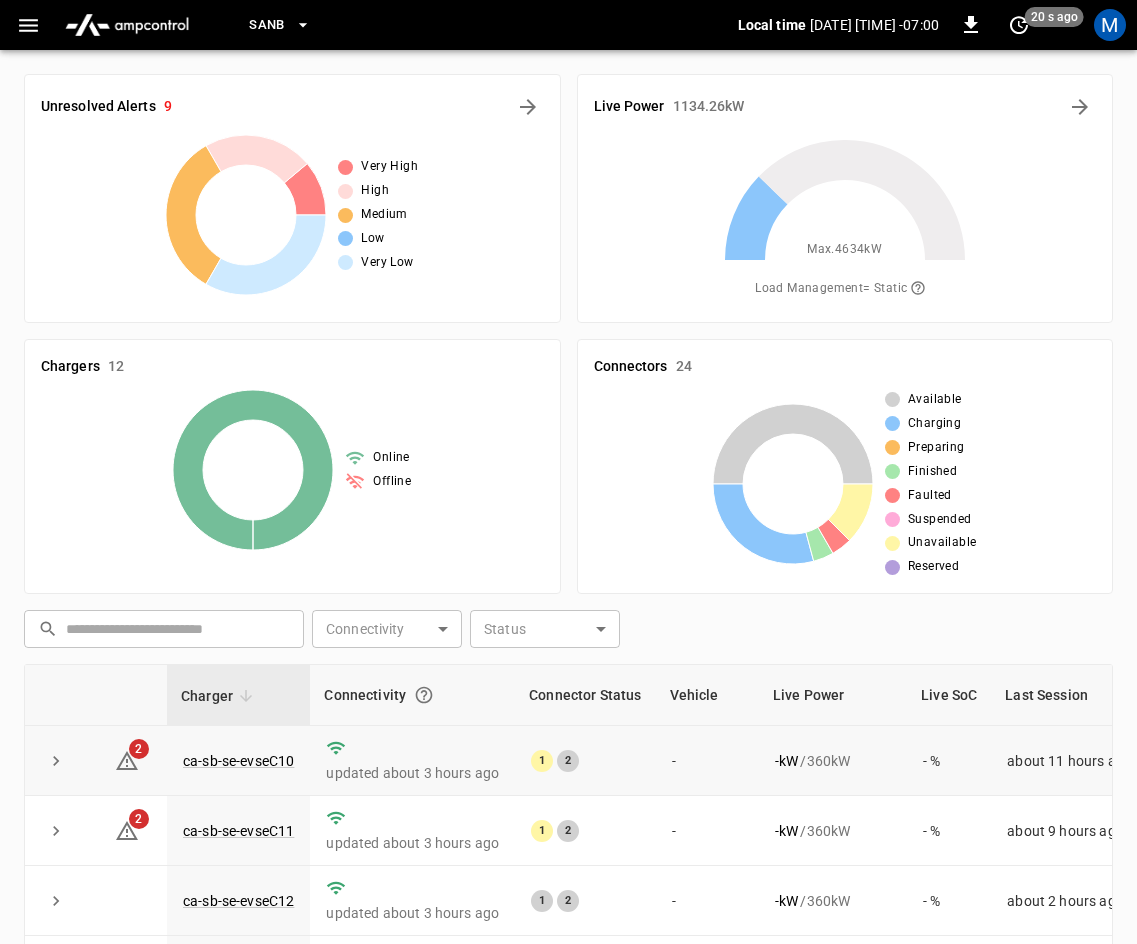 scroll, scrollTop: 458, scrollLeft: 0, axis: vertical 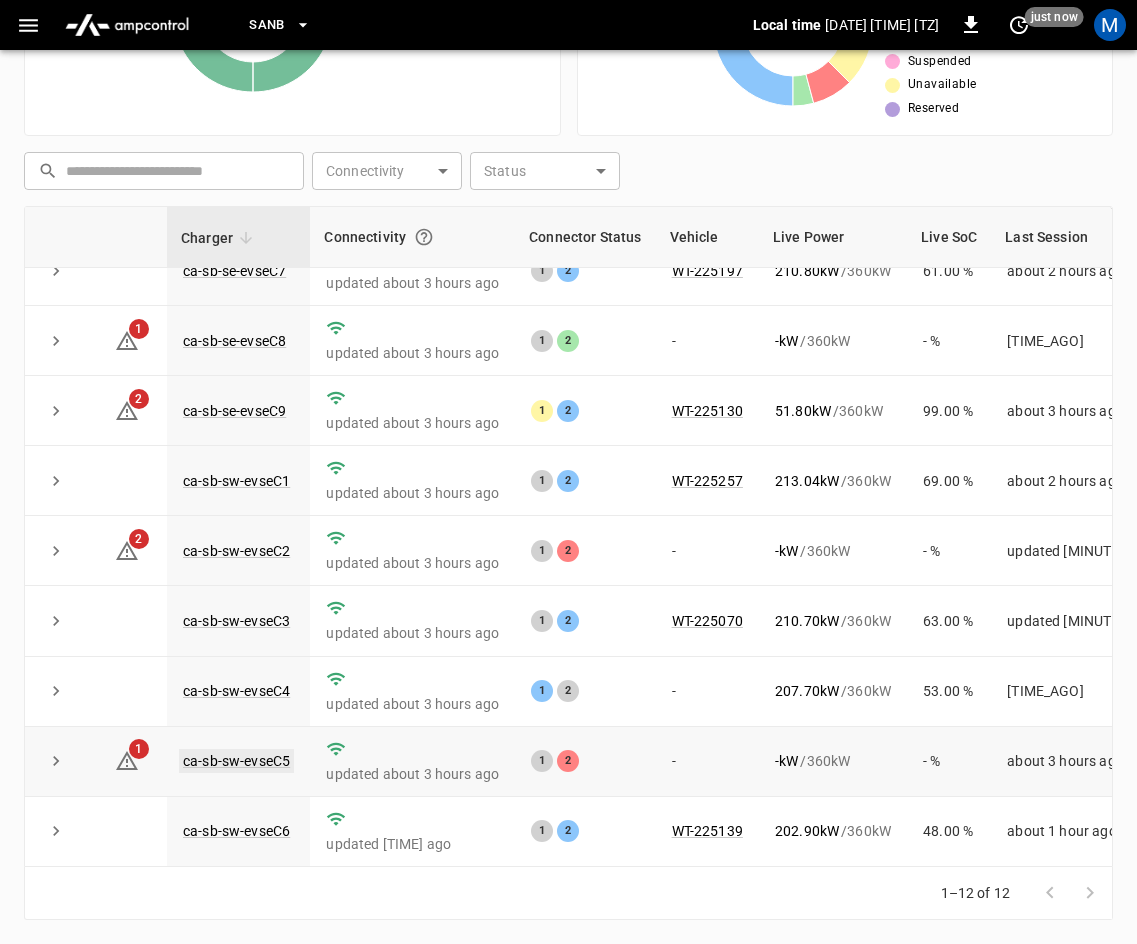 click on "ca-sb-sw-evseC5" at bounding box center (236, 761) 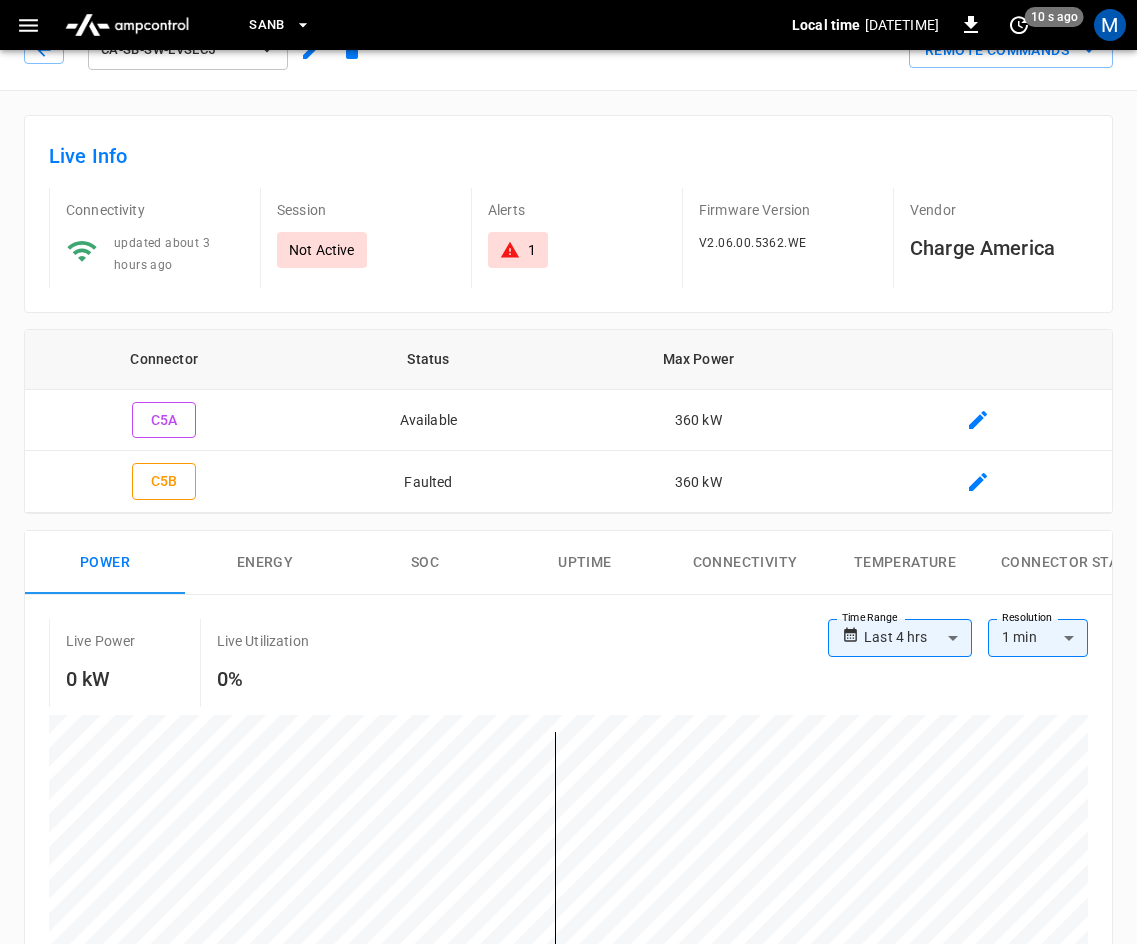 scroll, scrollTop: 0, scrollLeft: 0, axis: both 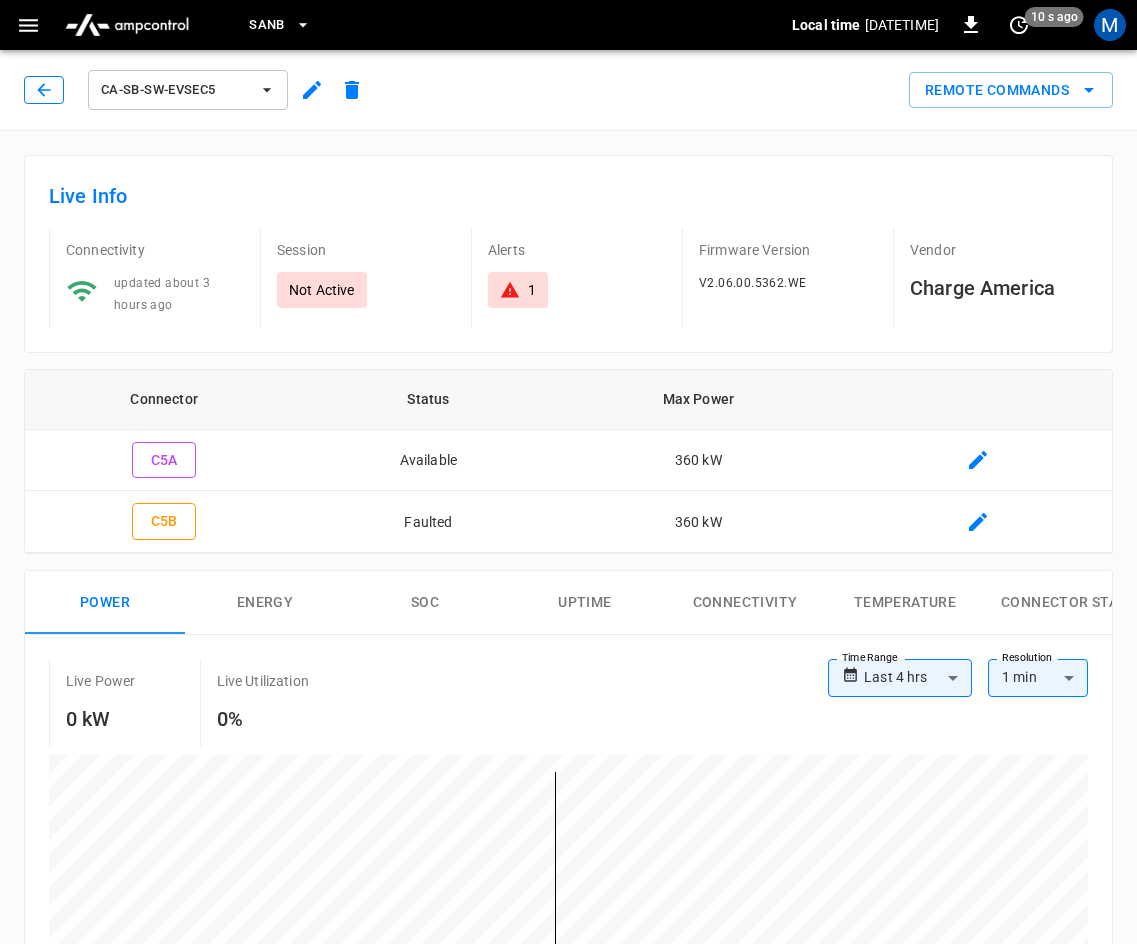click 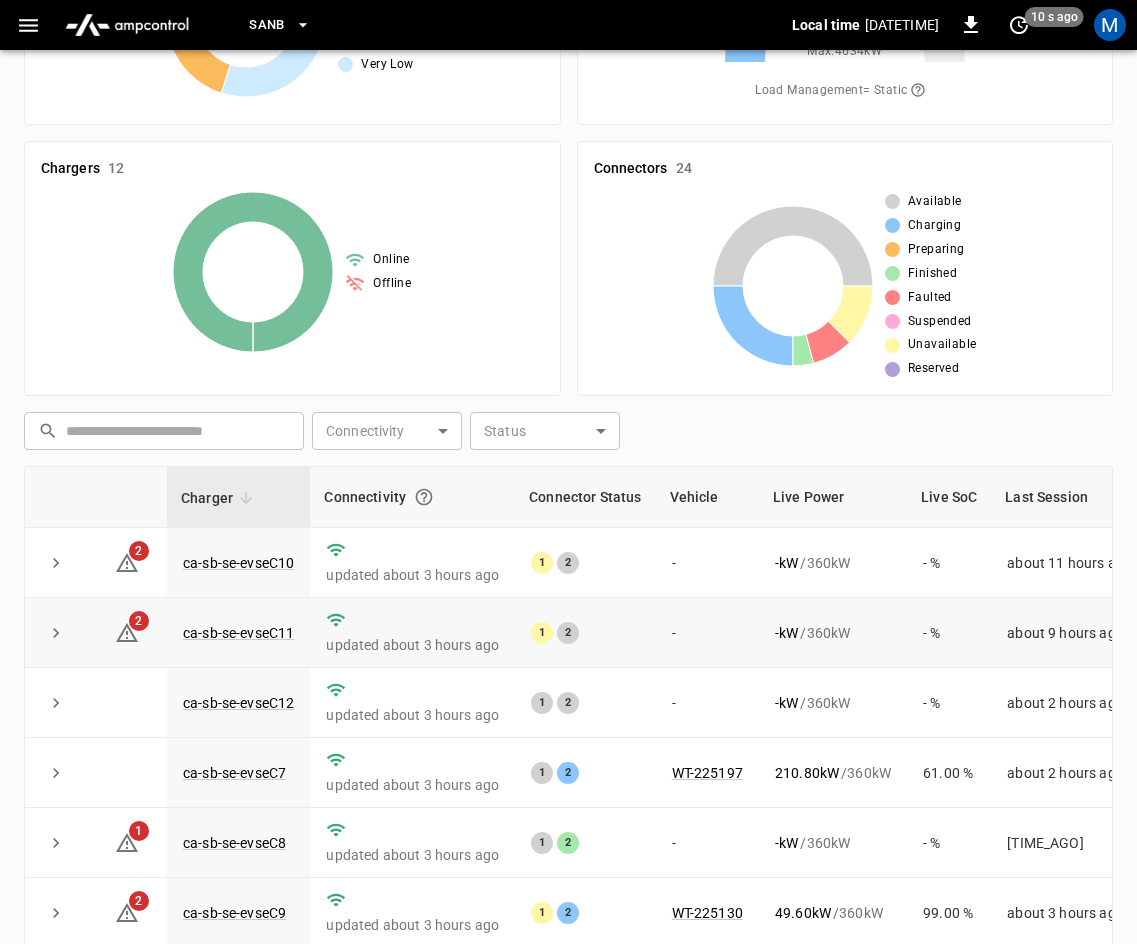 scroll, scrollTop: 200, scrollLeft: 0, axis: vertical 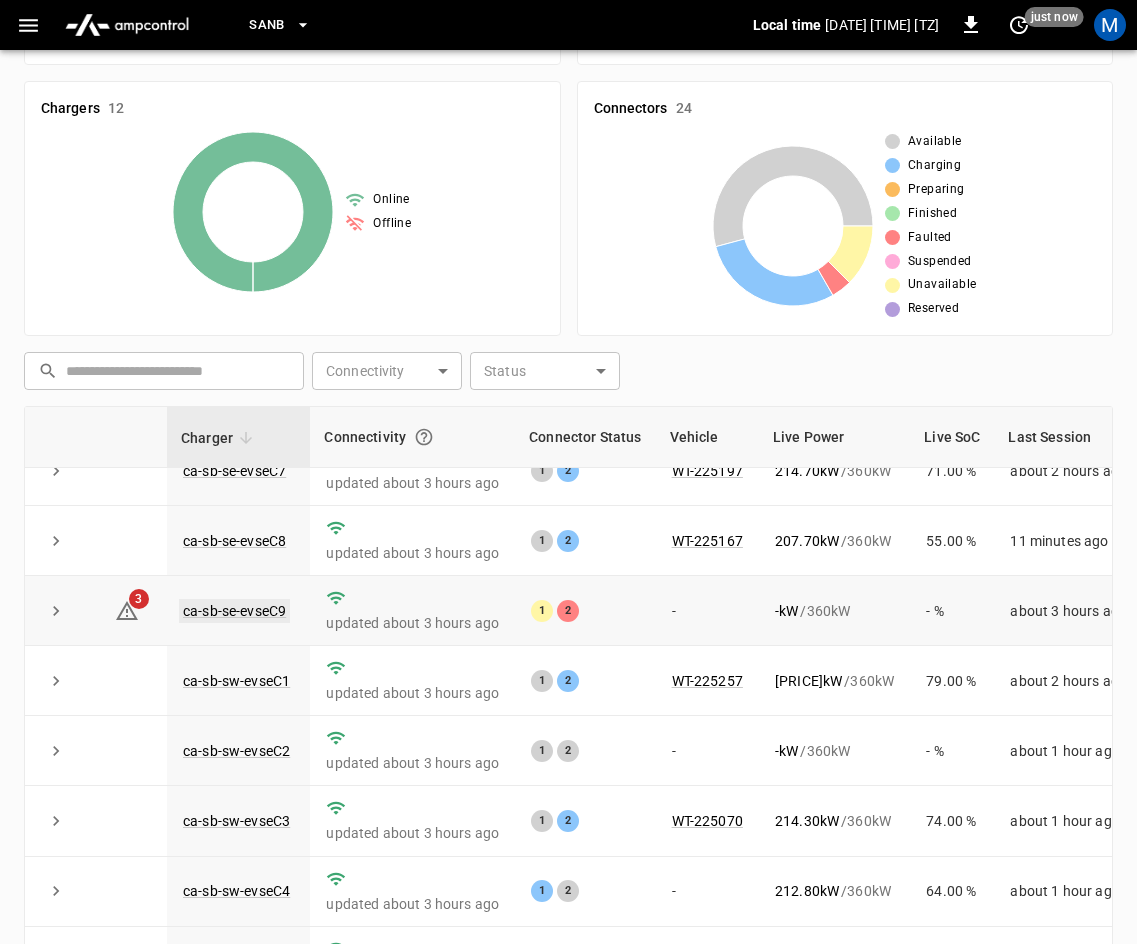 click on "ca-sb-se-evseC9" at bounding box center (234, 611) 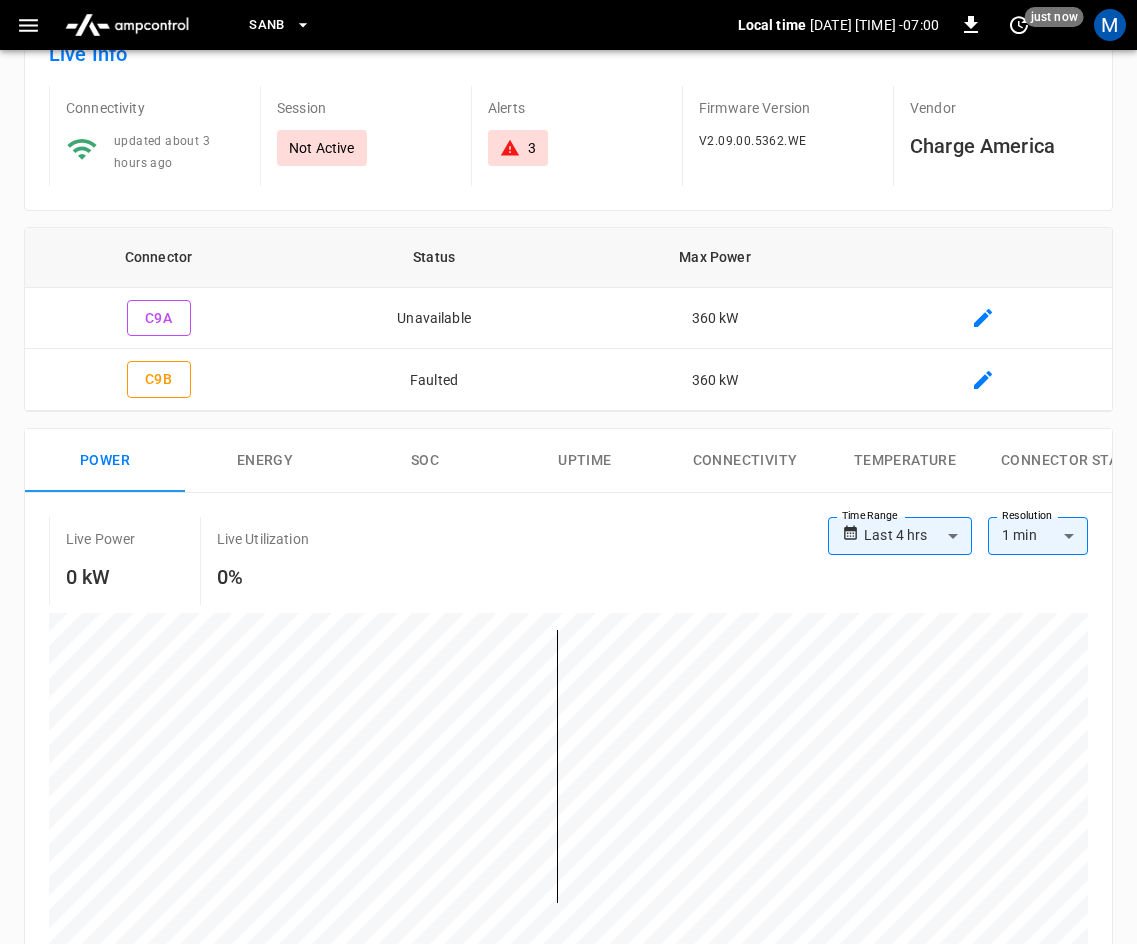 scroll, scrollTop: 0, scrollLeft: 0, axis: both 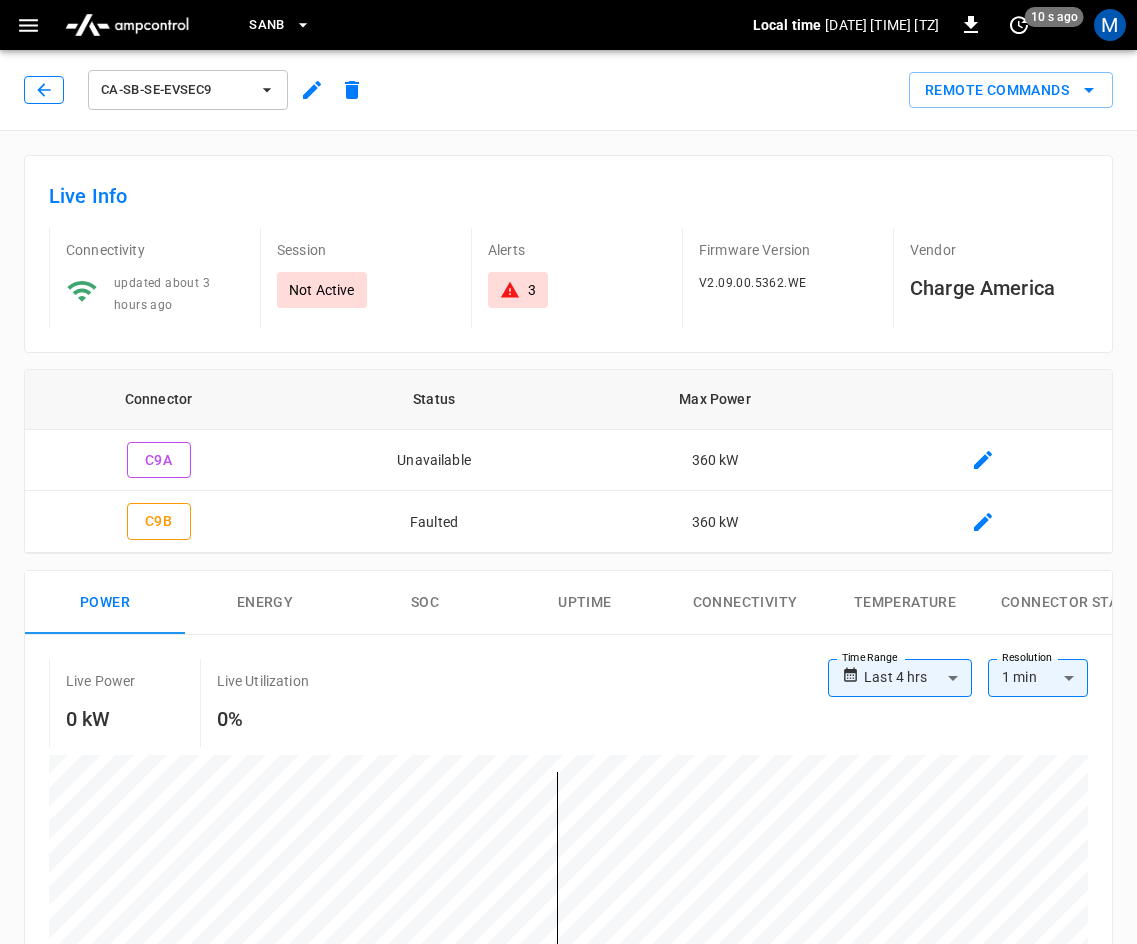 click at bounding box center (44, 90) 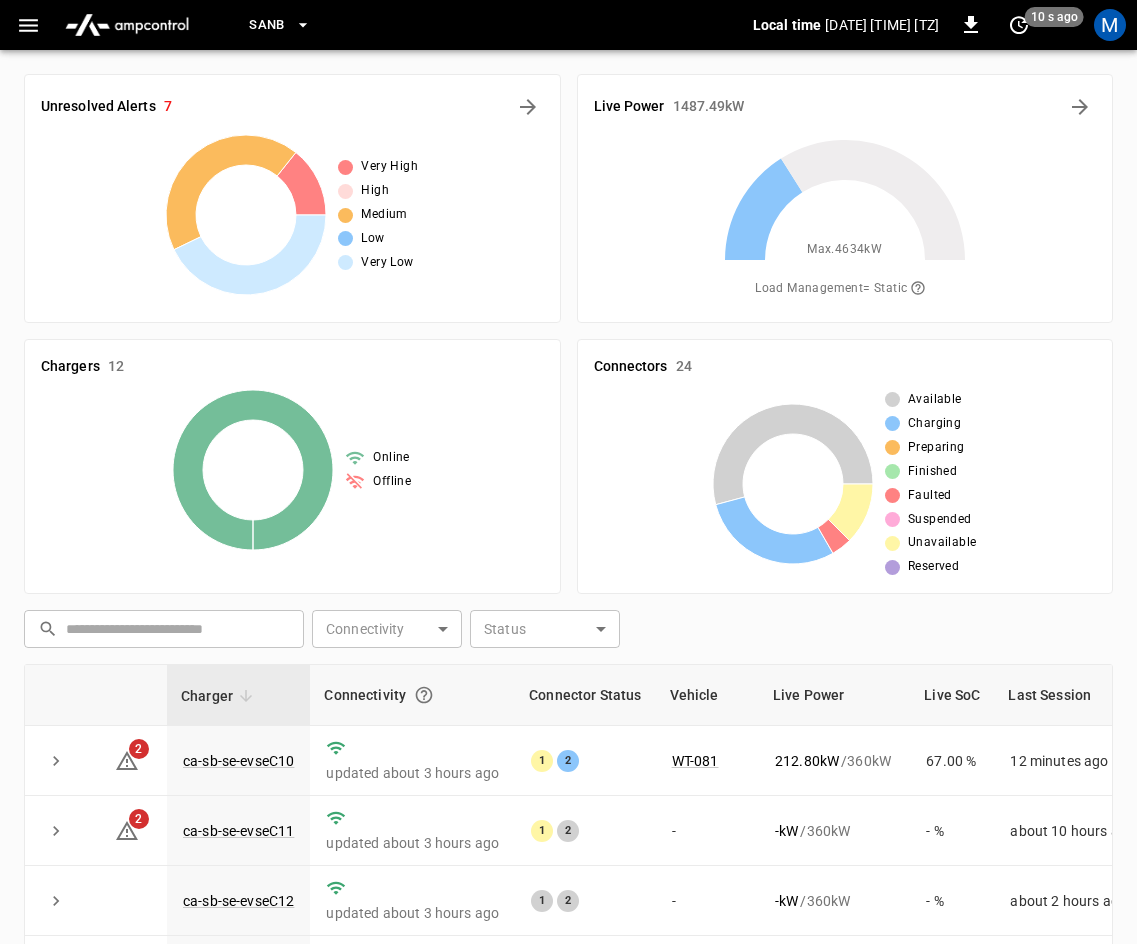 scroll, scrollTop: 258, scrollLeft: 0, axis: vertical 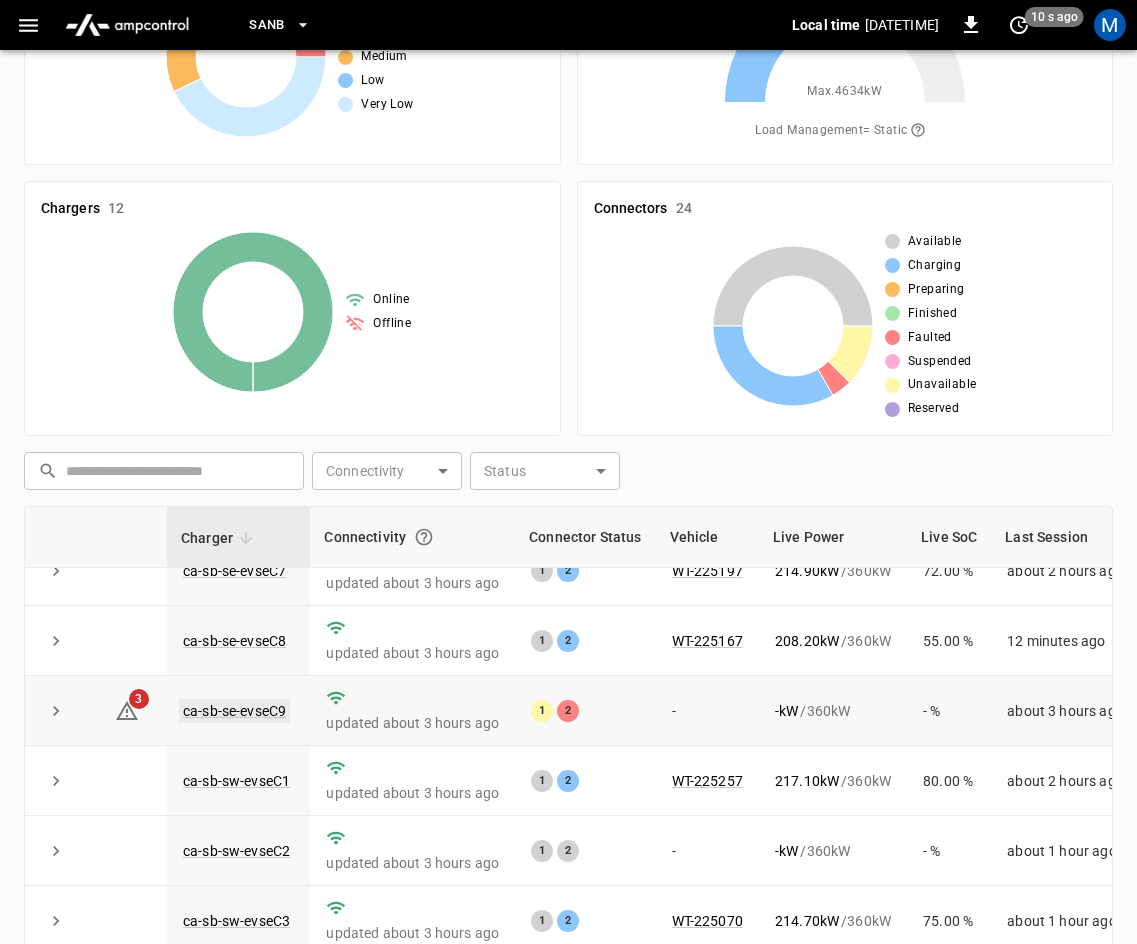 click on "ca-sb-se-evseC9" at bounding box center [234, 711] 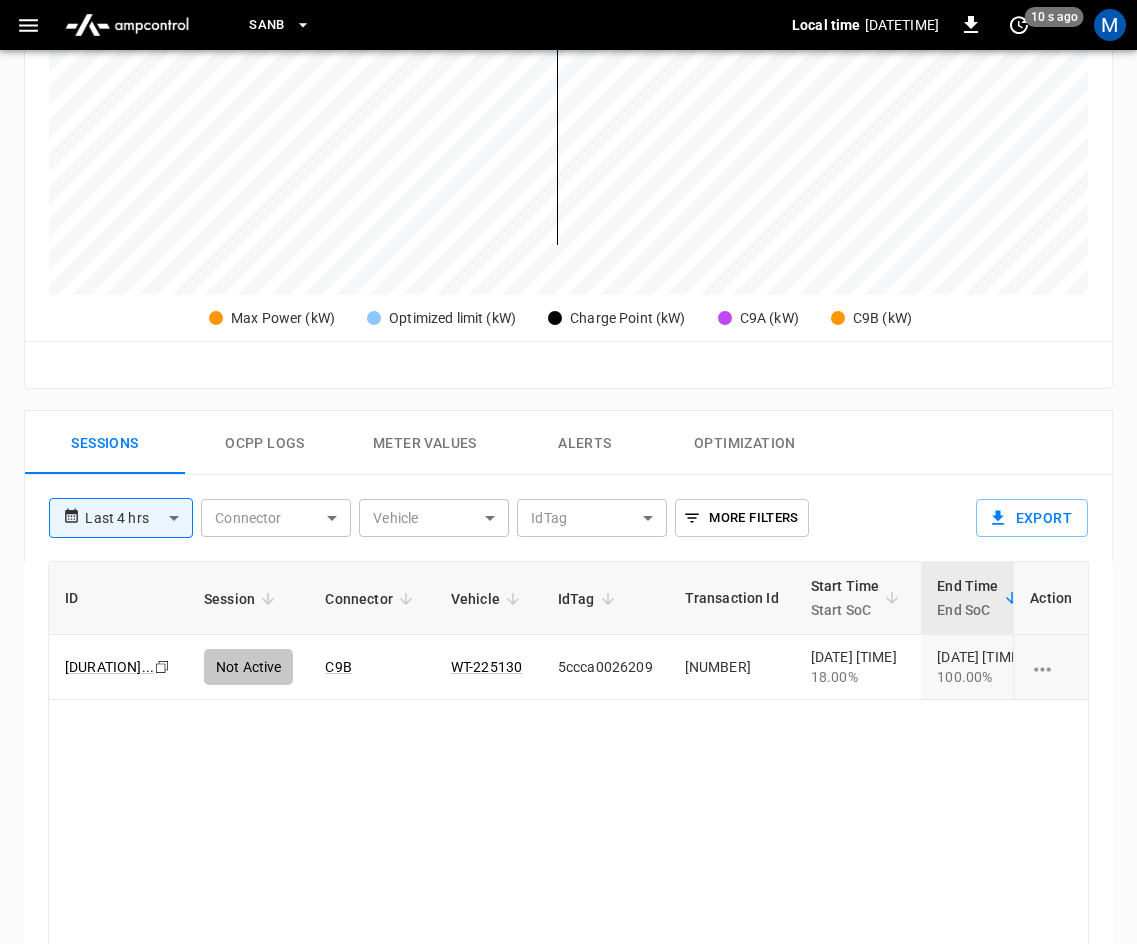 scroll, scrollTop: 0, scrollLeft: 0, axis: both 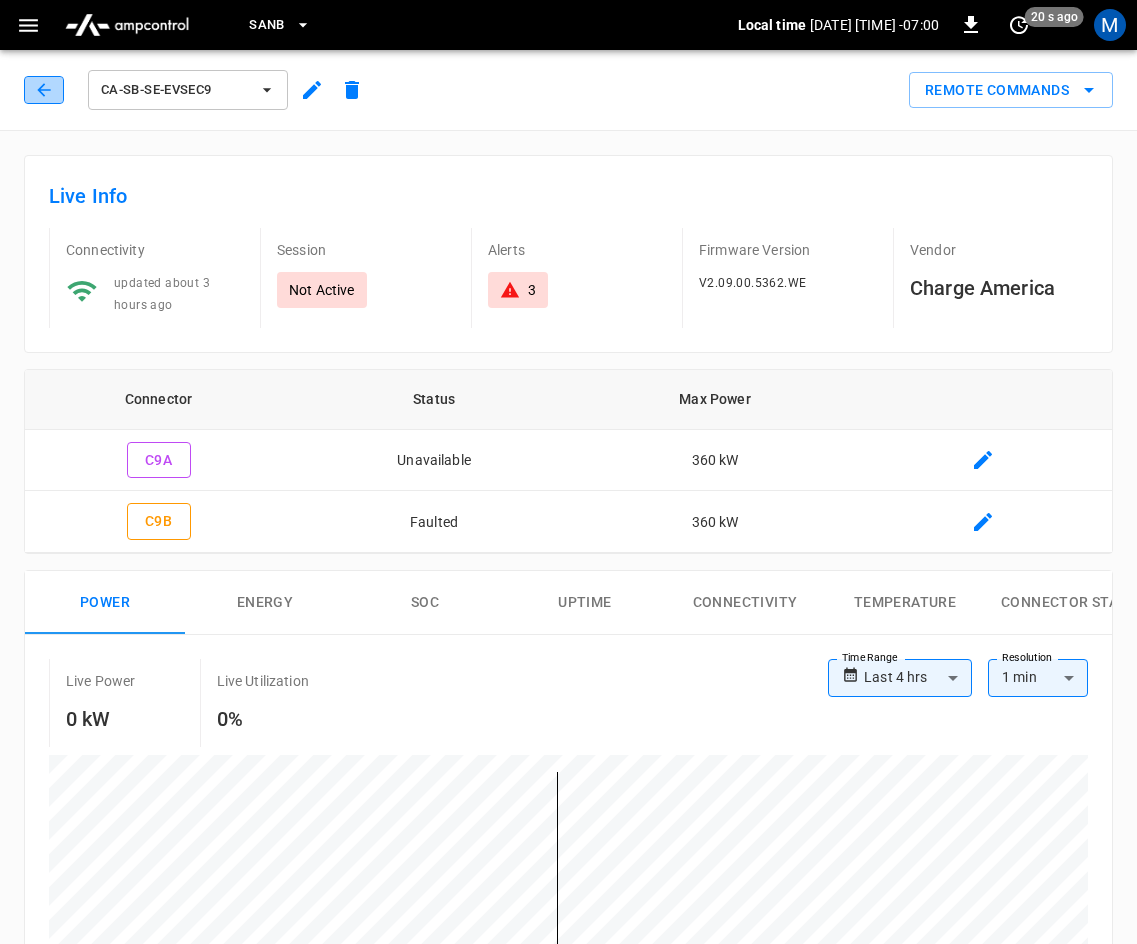 click at bounding box center [44, 90] 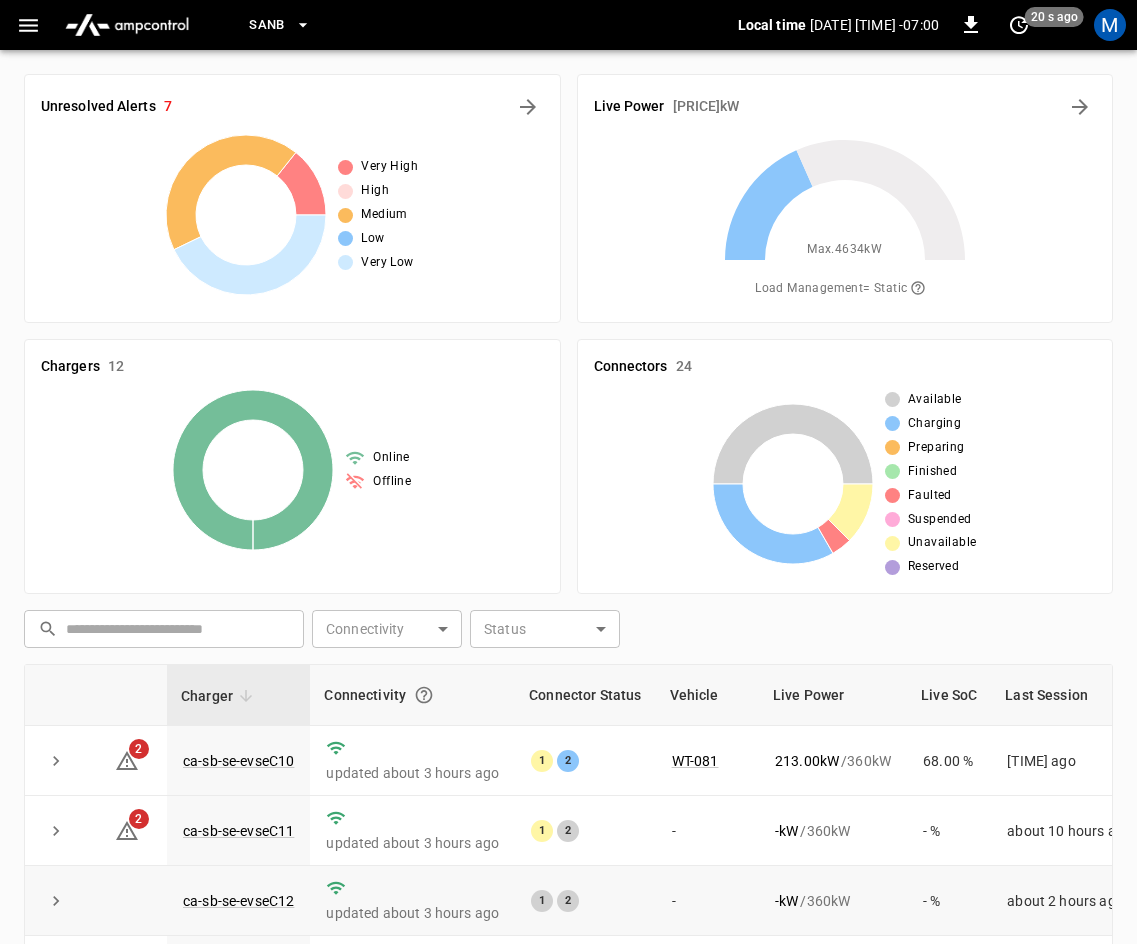scroll, scrollTop: 158, scrollLeft: 0, axis: vertical 